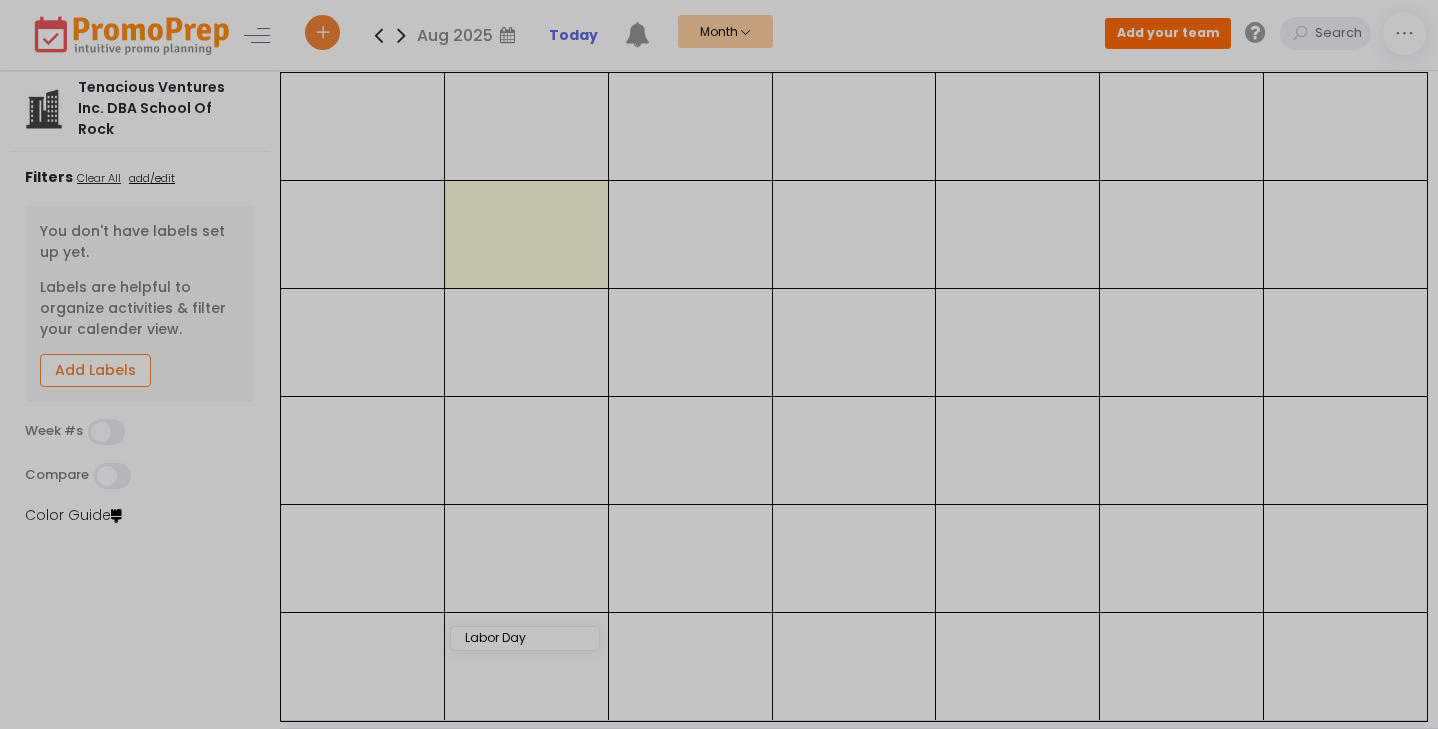 scroll, scrollTop: 0, scrollLeft: 0, axis: both 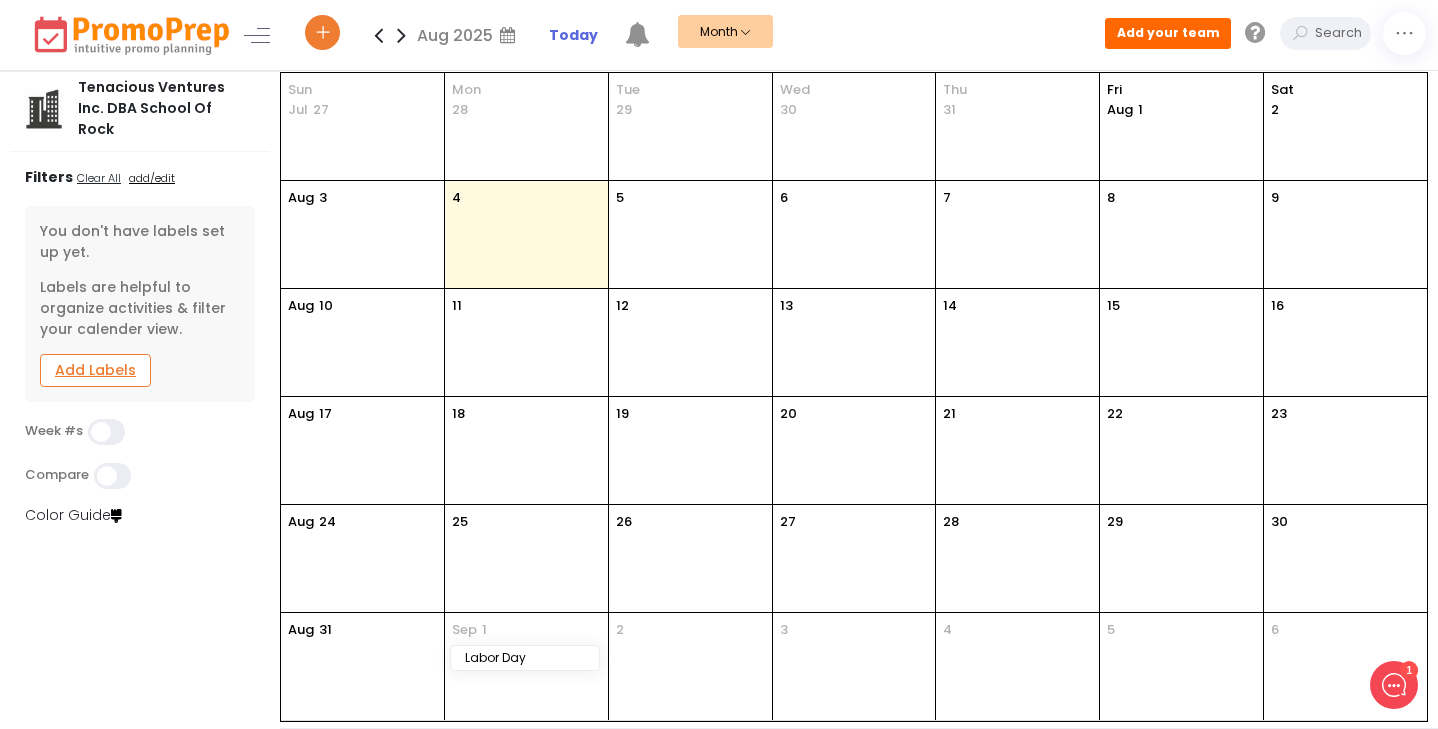 click on "Add Labels" at bounding box center [95, 370] 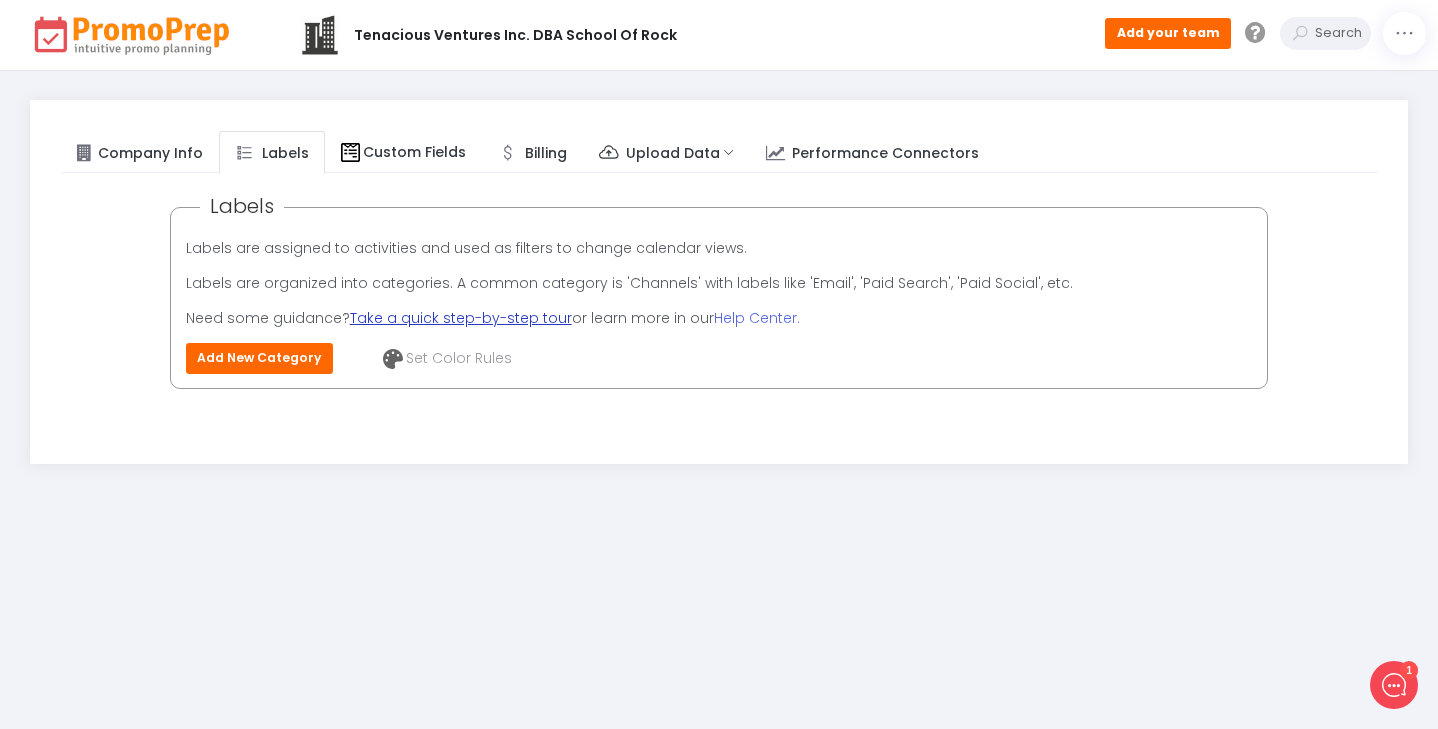 click on "Take a quick step-by-step tour" 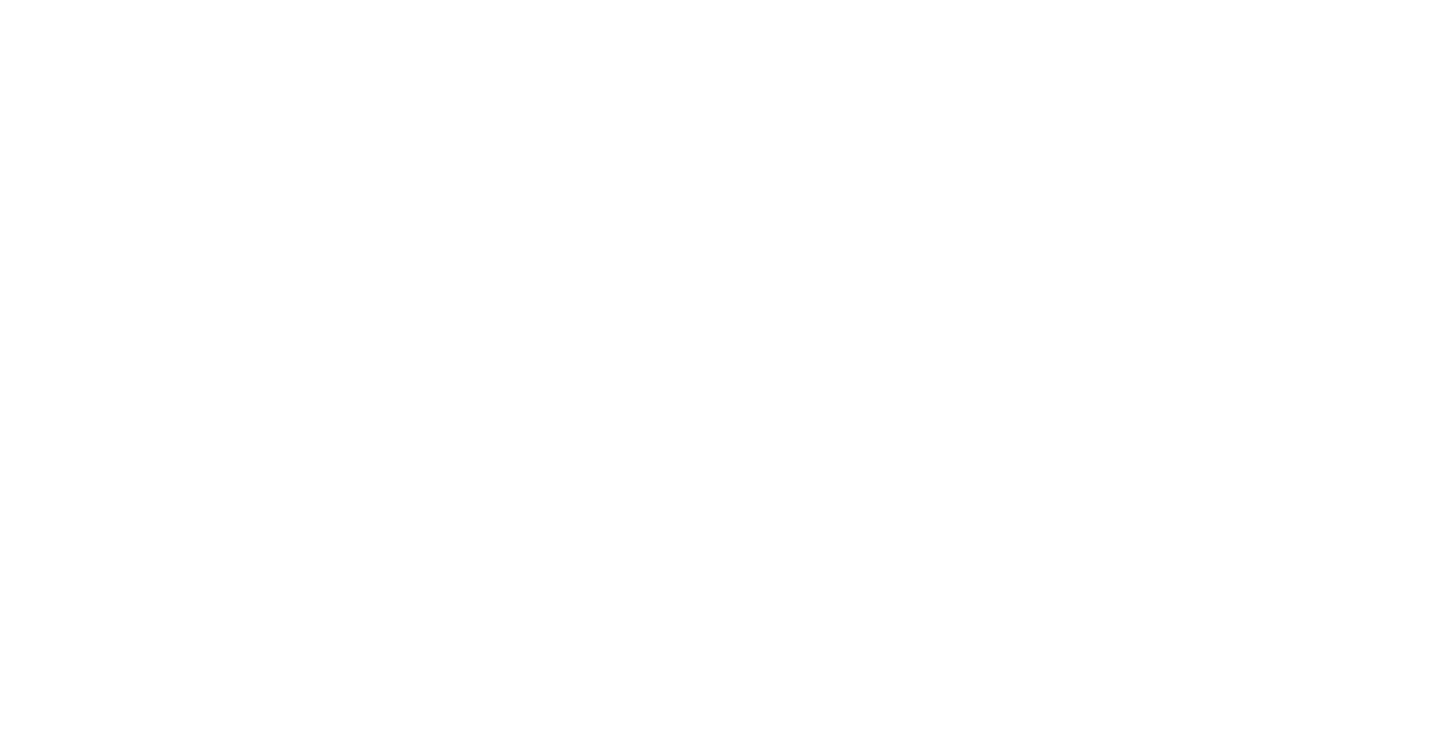 scroll, scrollTop: 0, scrollLeft: 0, axis: both 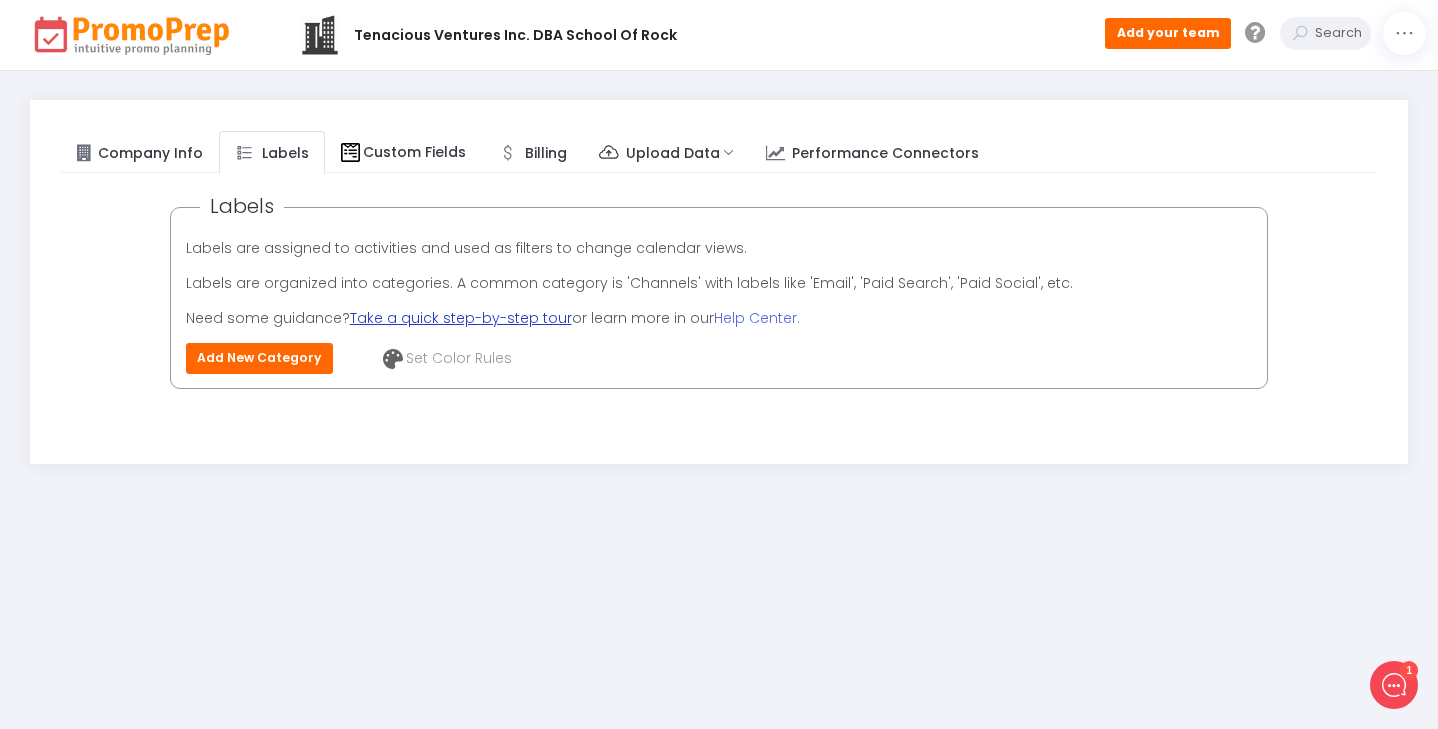 click on "Take a quick step-by-step tour" 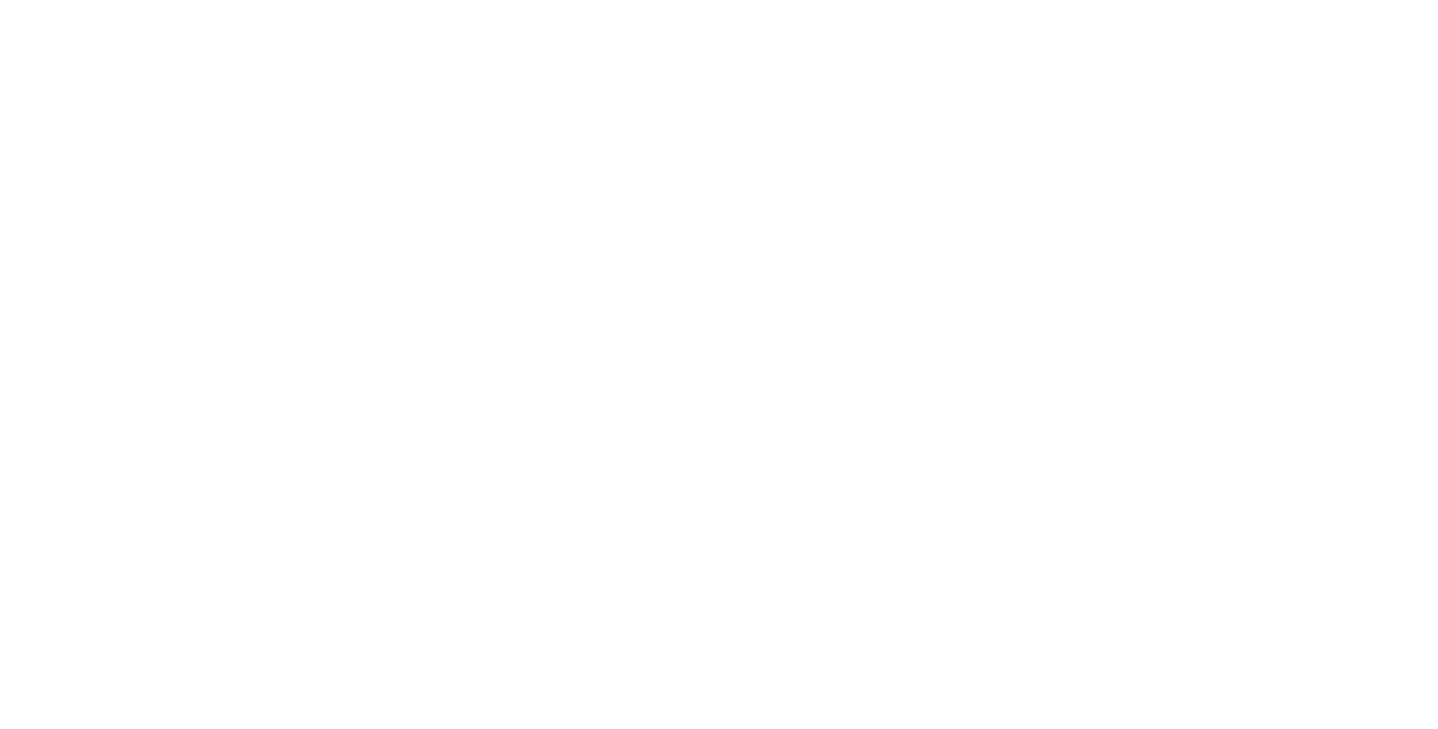 scroll, scrollTop: 0, scrollLeft: 0, axis: both 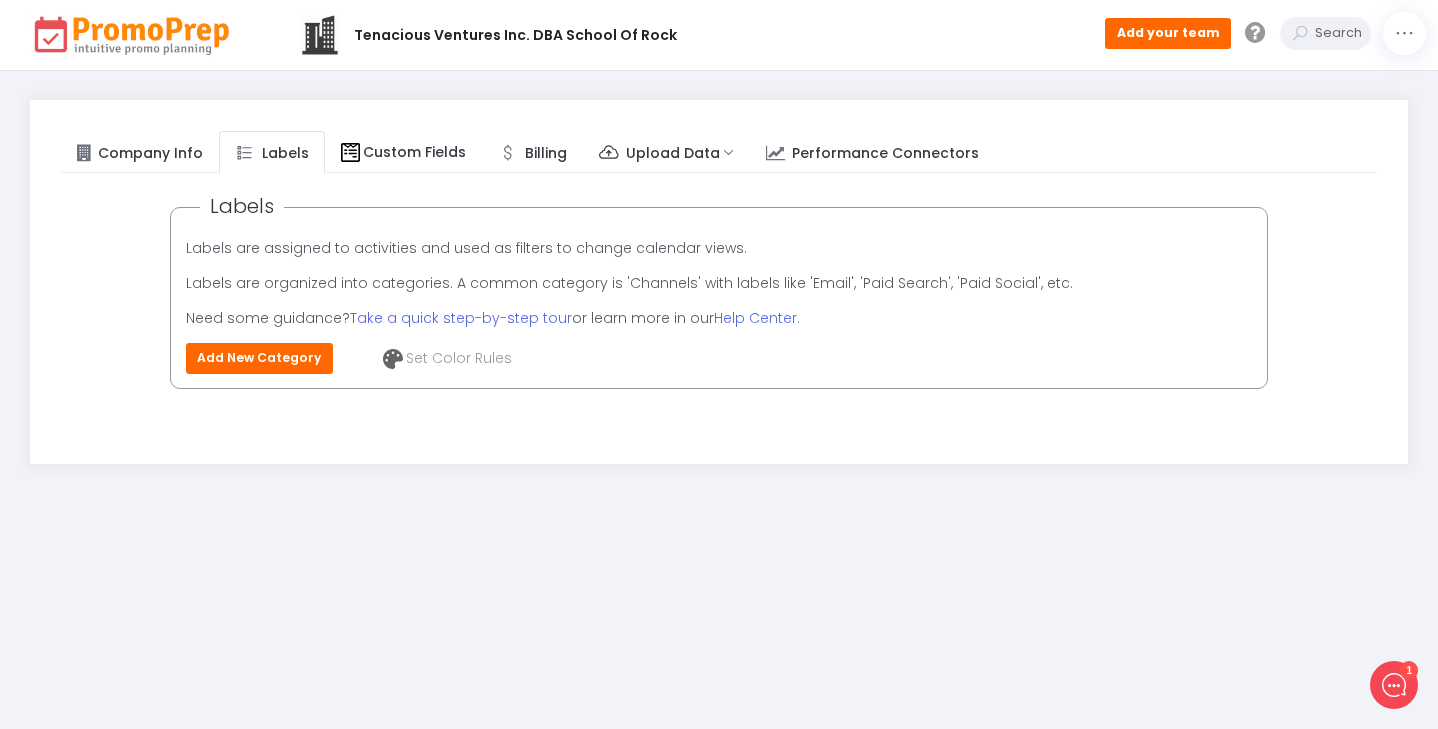 click on "Add New Category" 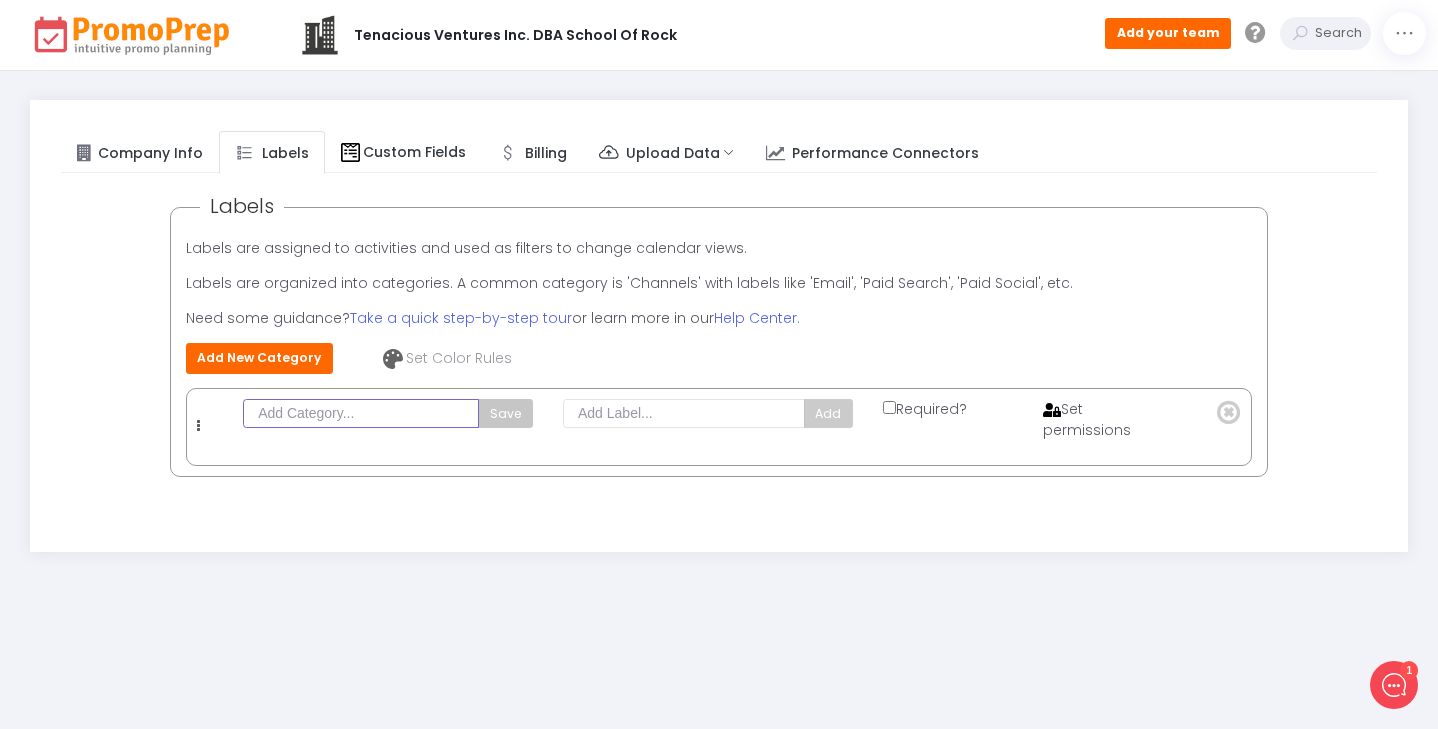 click 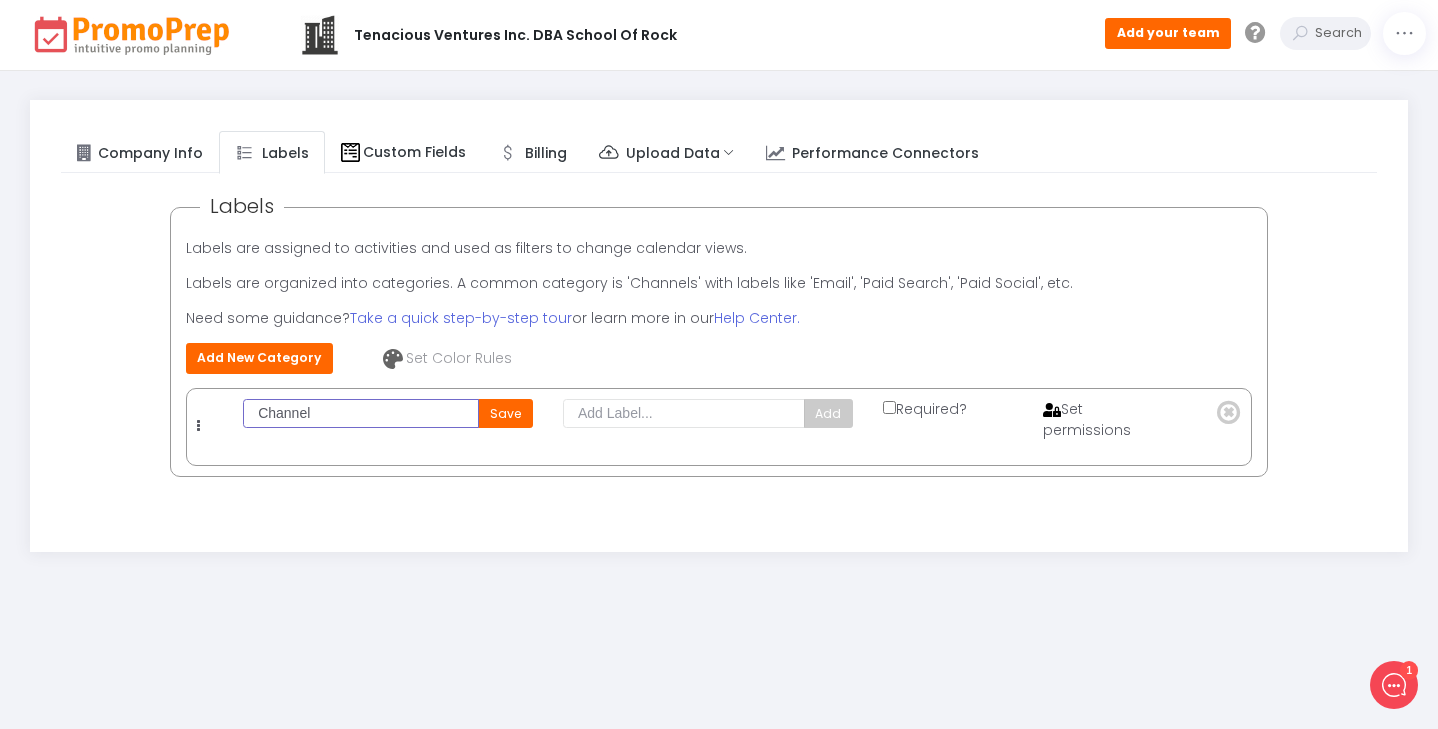 type on "Channel" 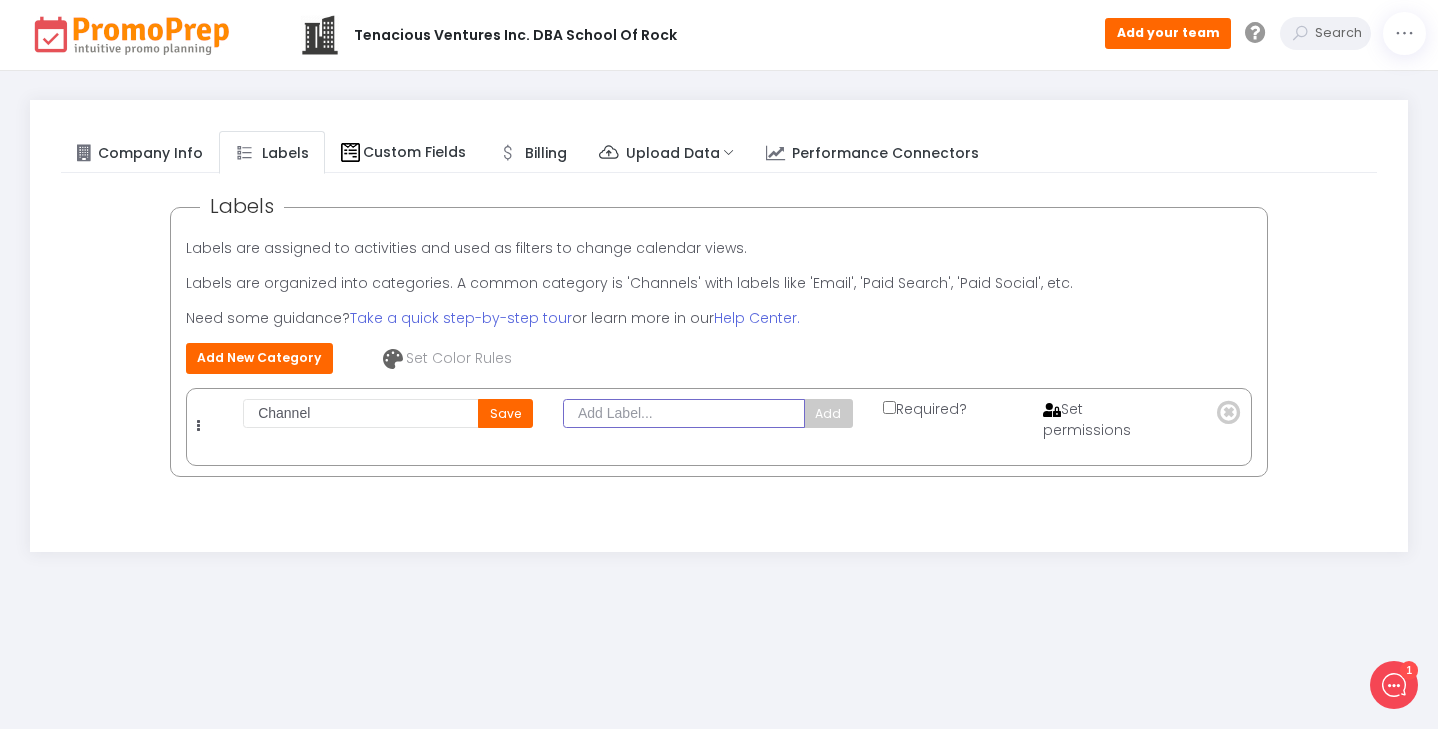 click 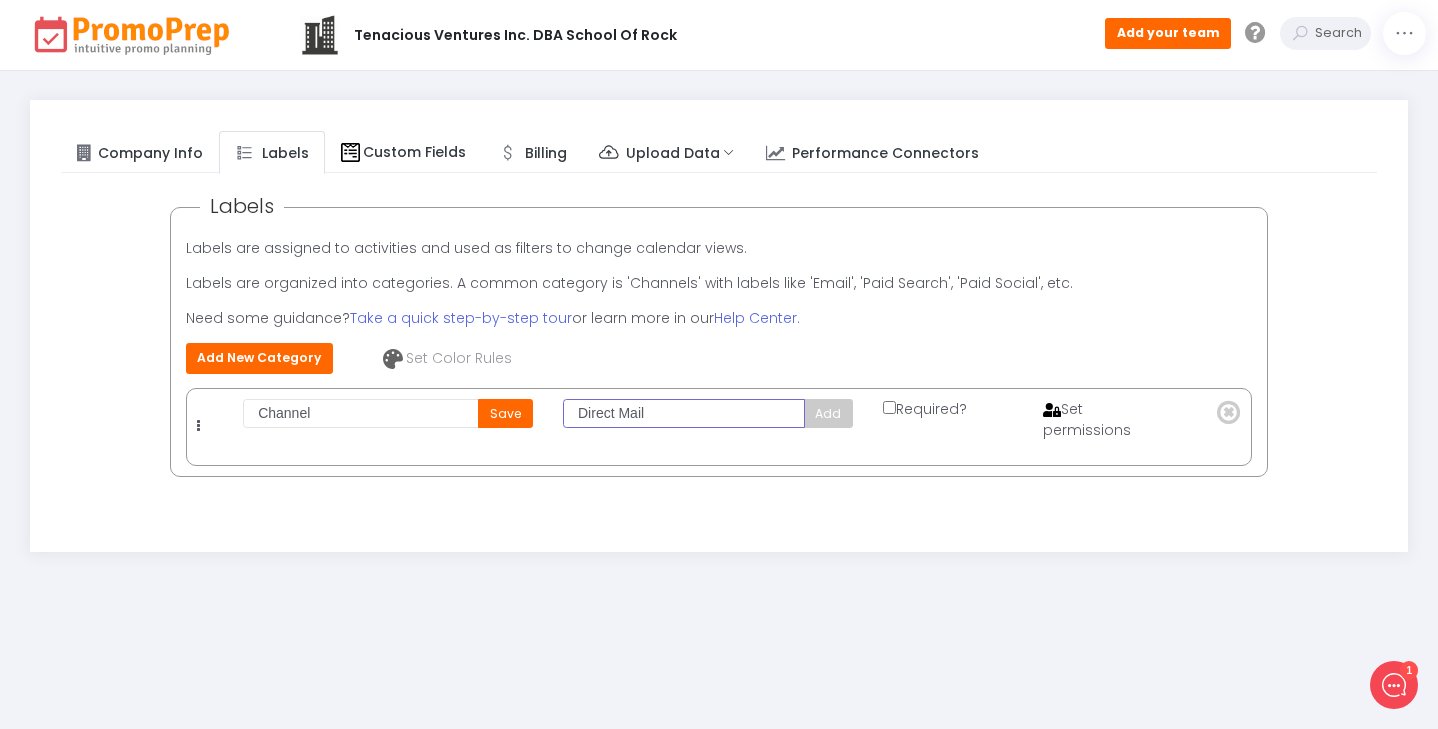 type on "Direct Mail" 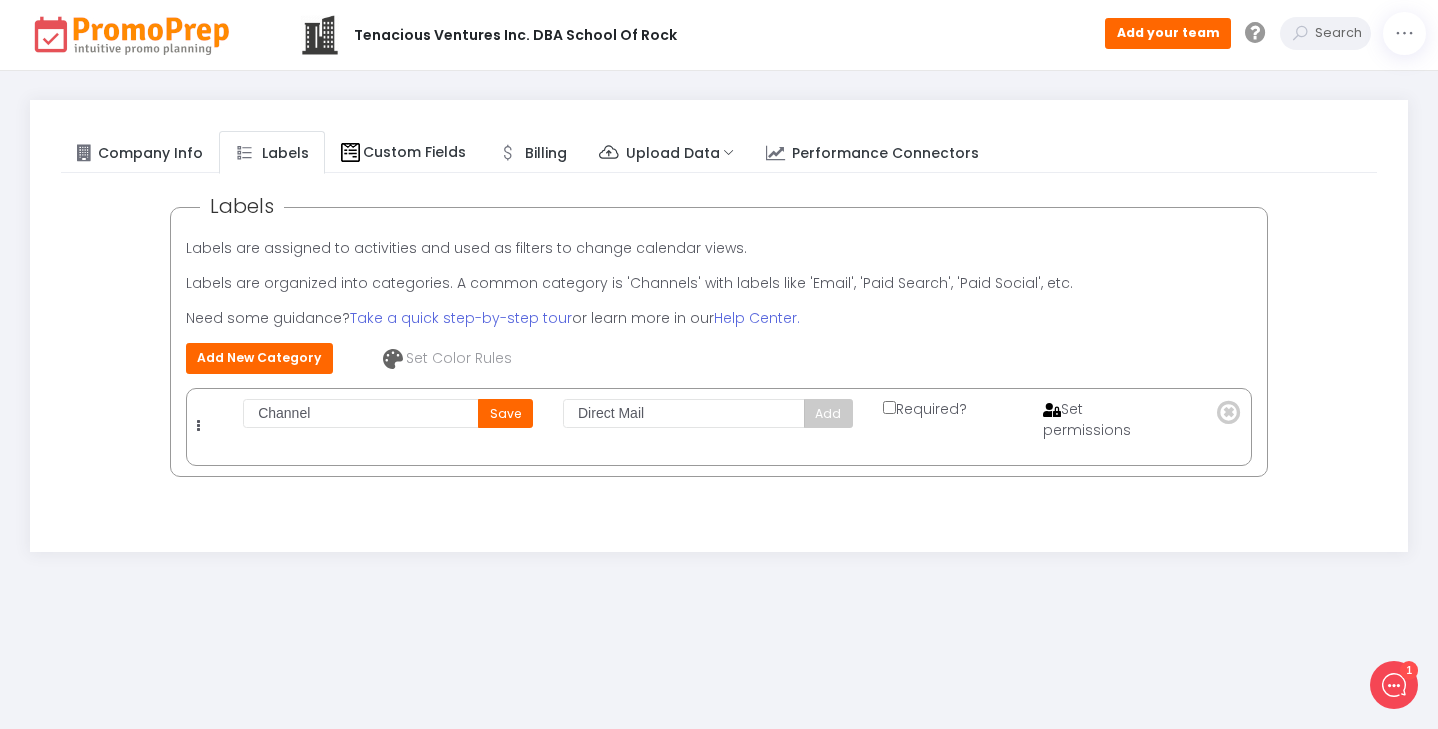 click on "Save" 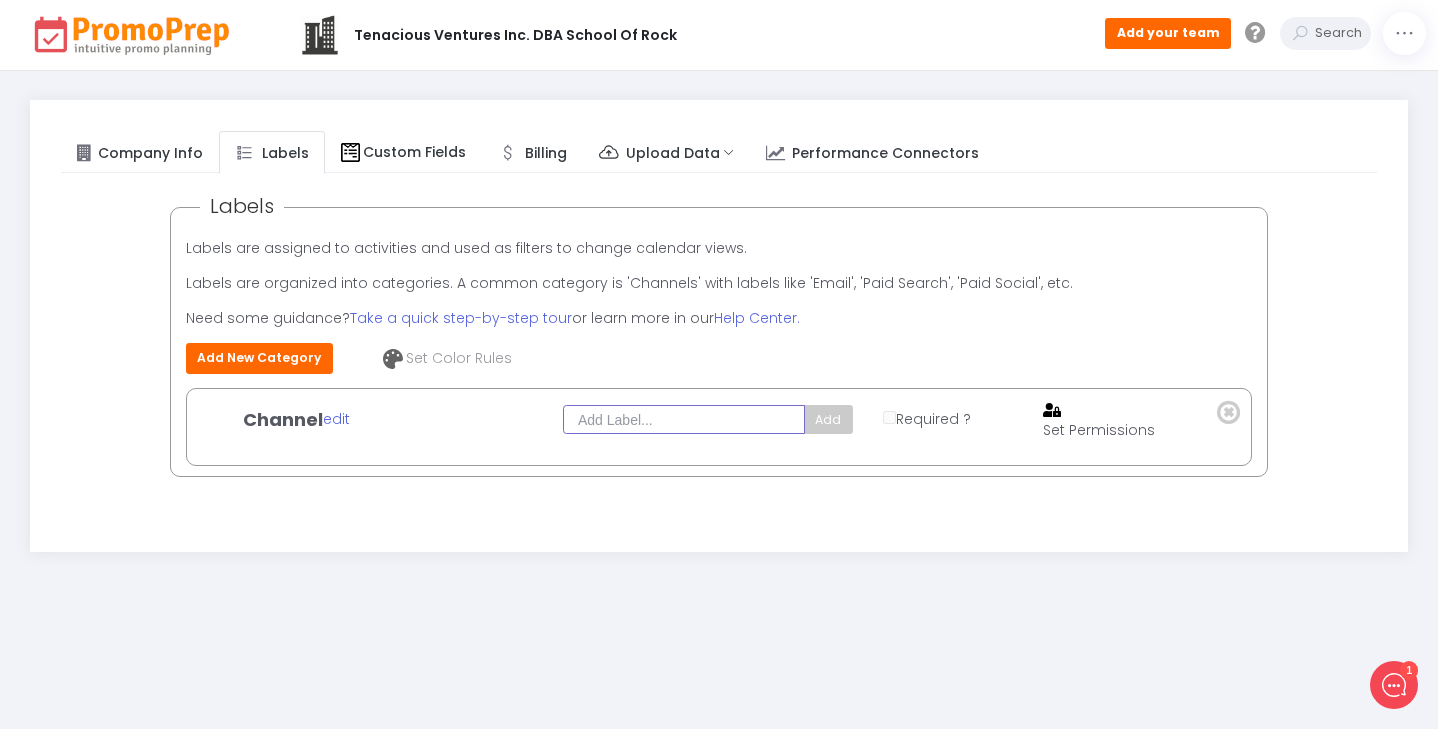 click at bounding box center (684, 419) 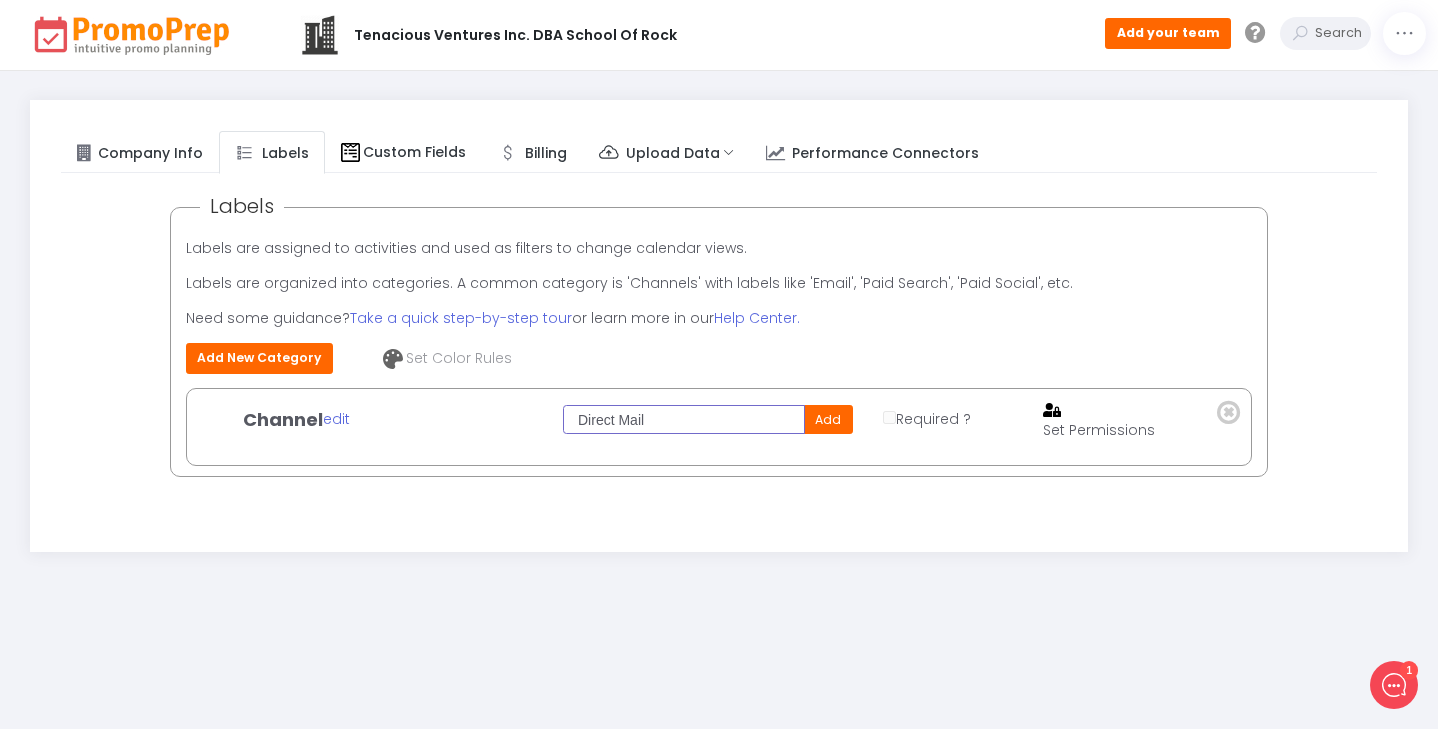 type on "Direct Mail" 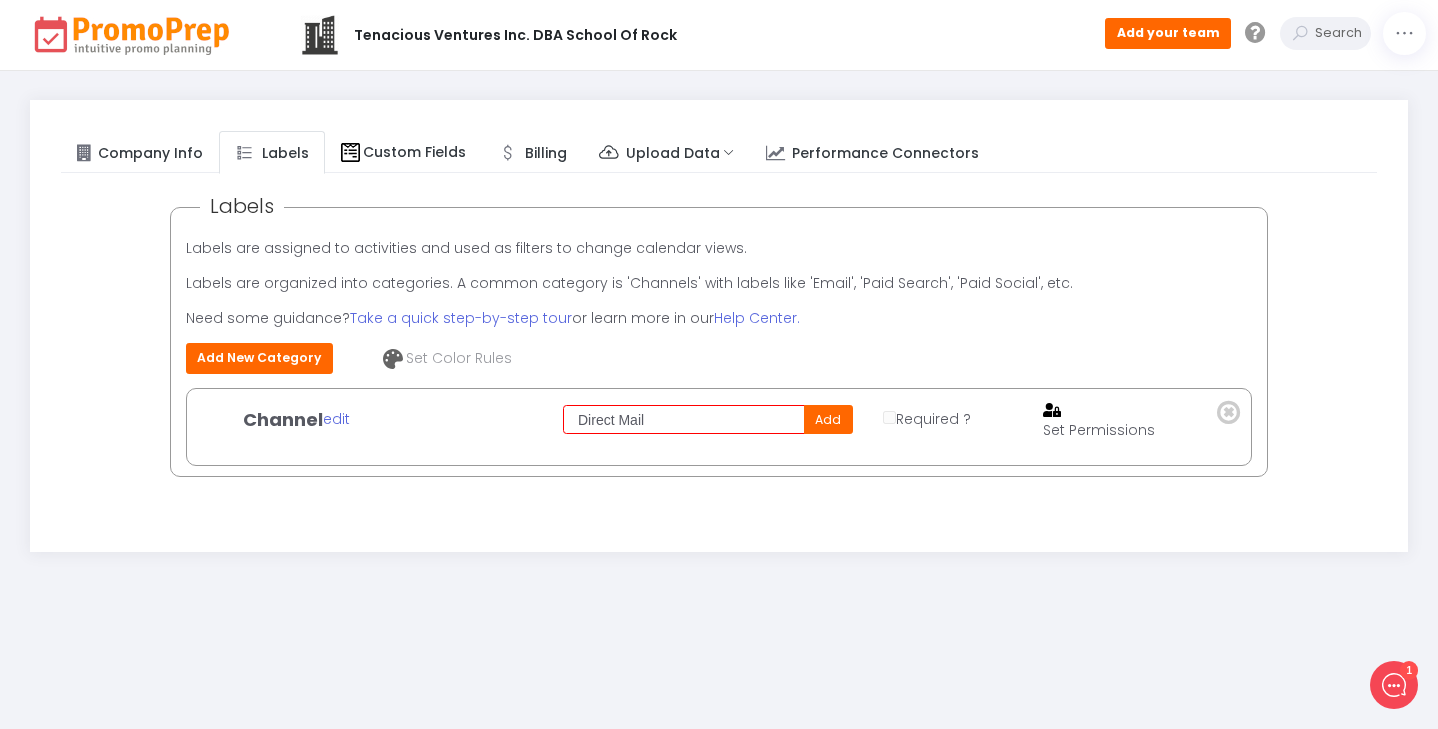 click on "Add" 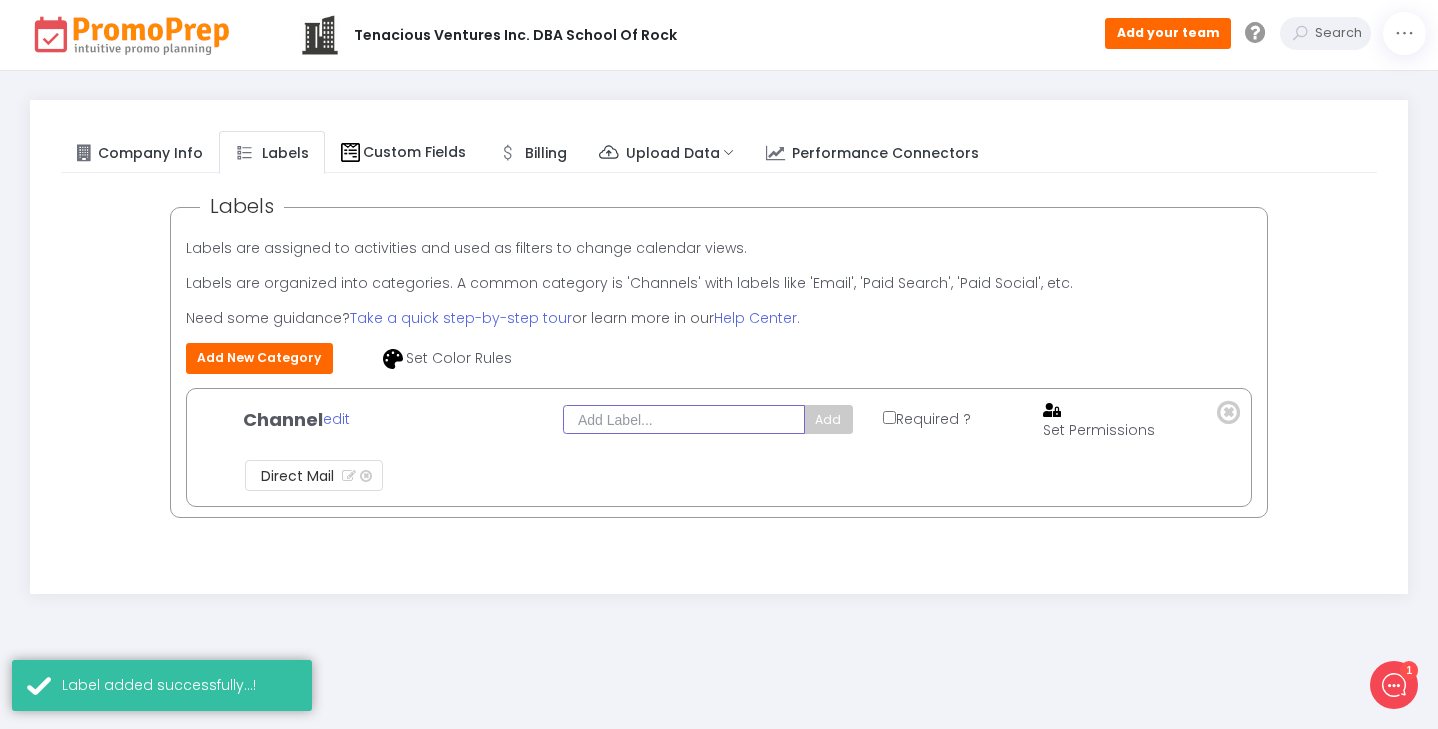 click at bounding box center (684, 419) 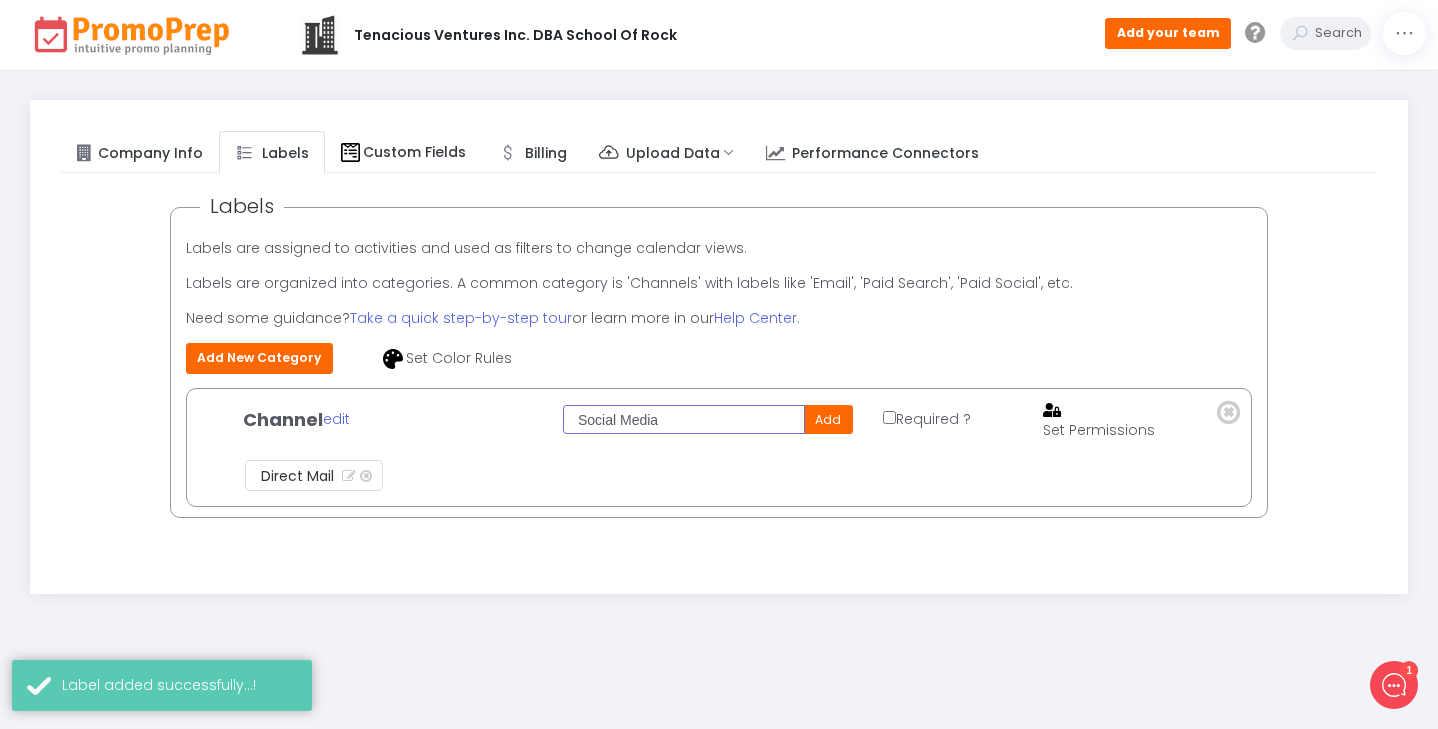 type on "Social Media" 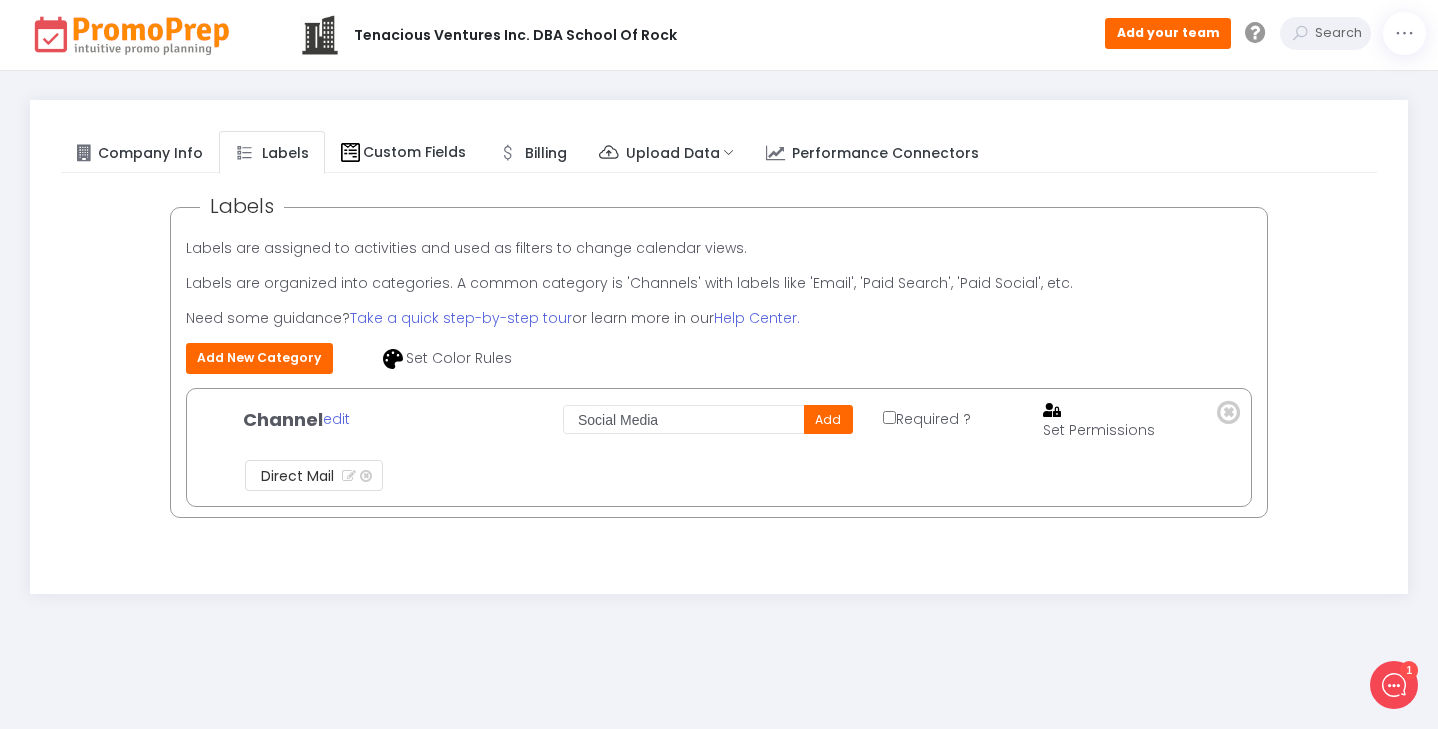 click on "Add" 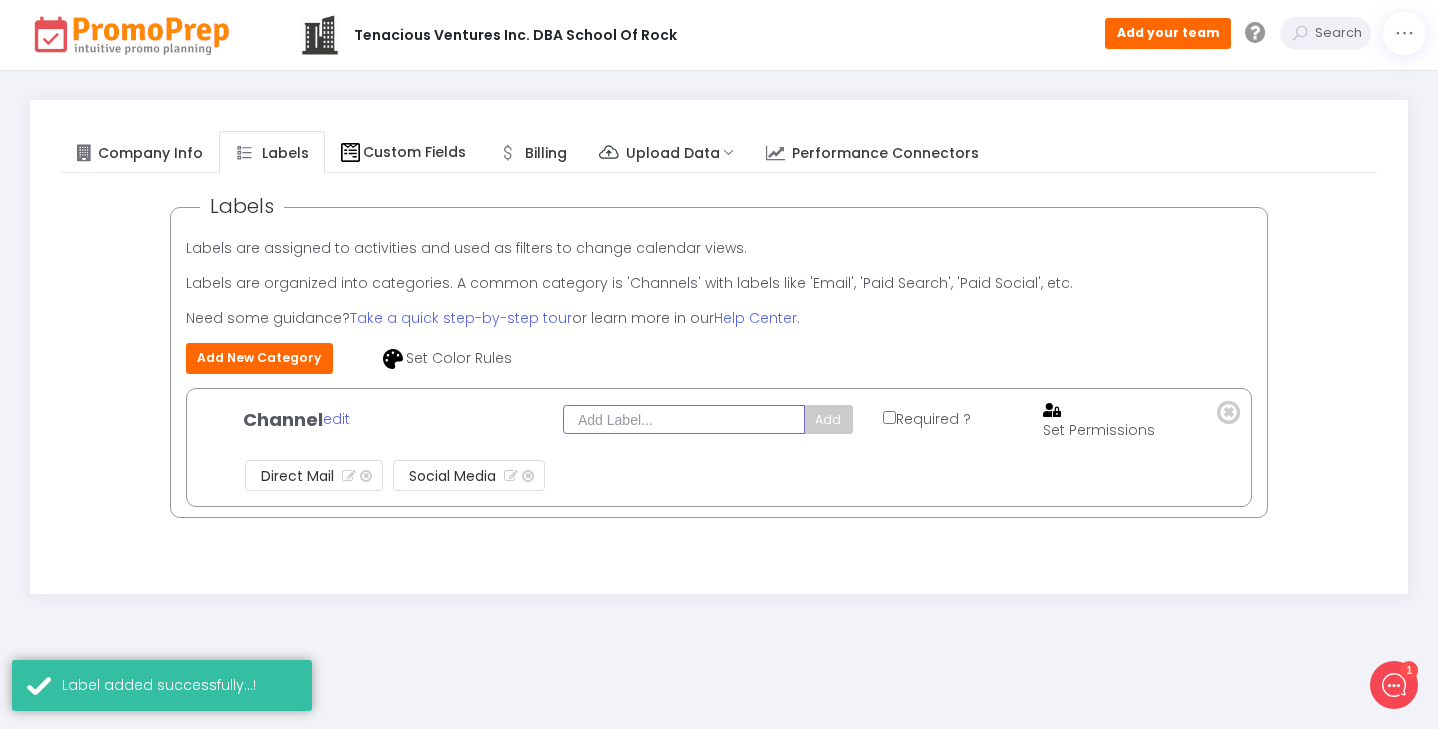click at bounding box center [684, 419] 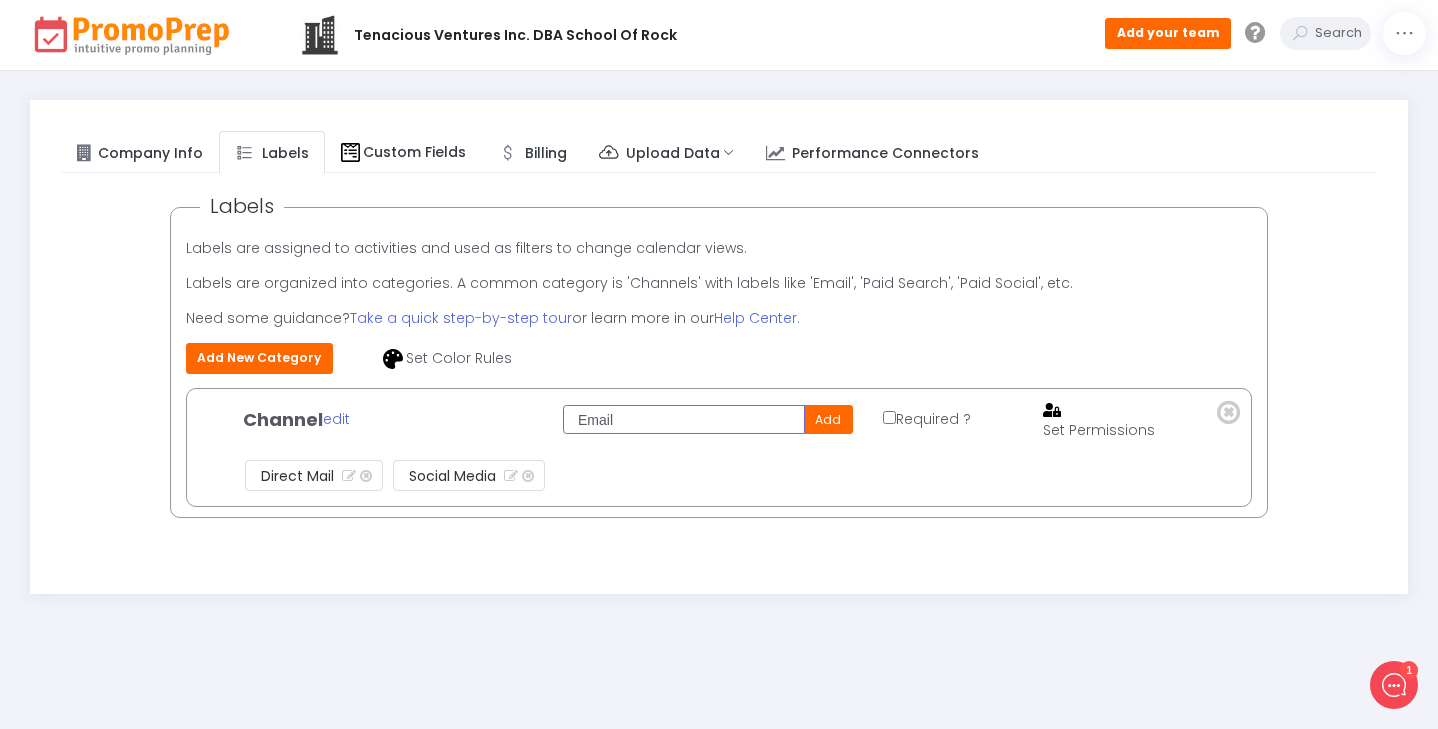 type on "Email" 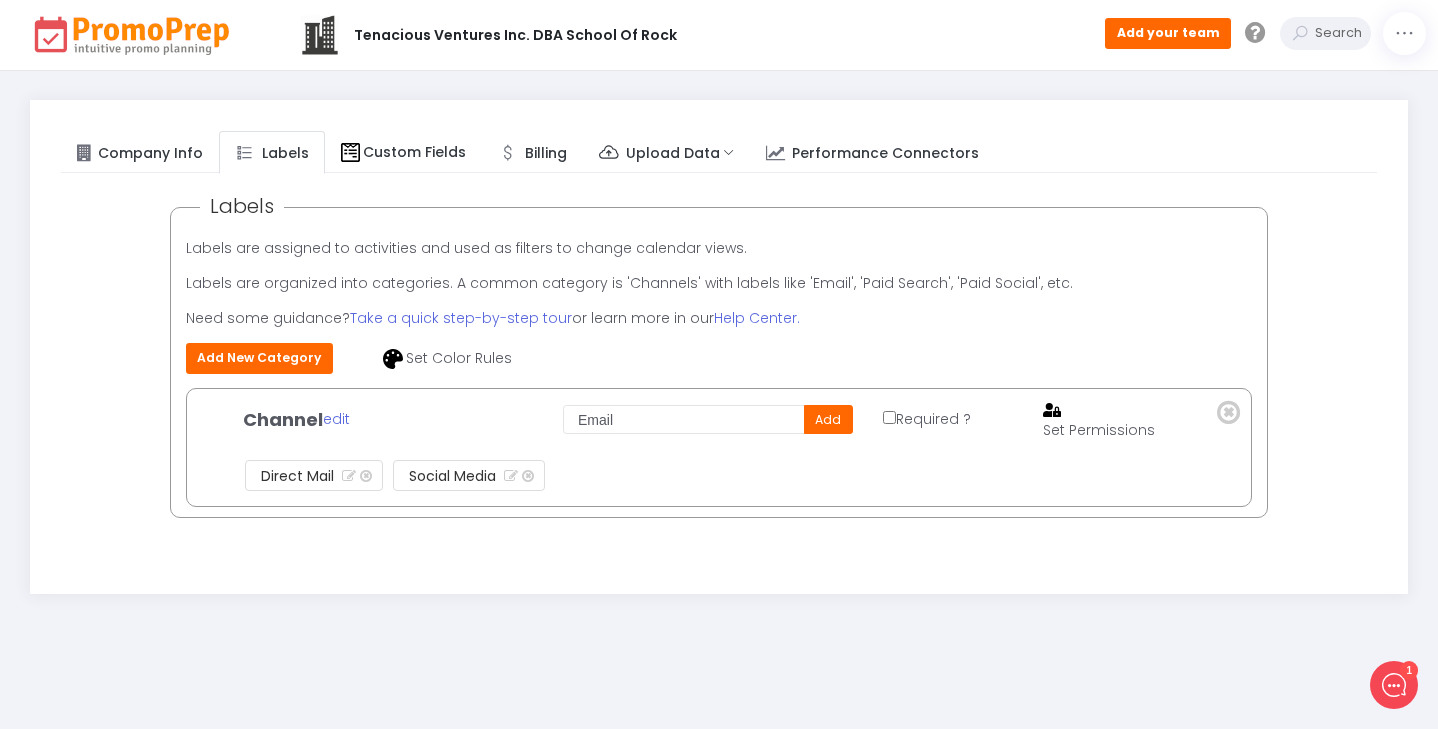 click on "Add" 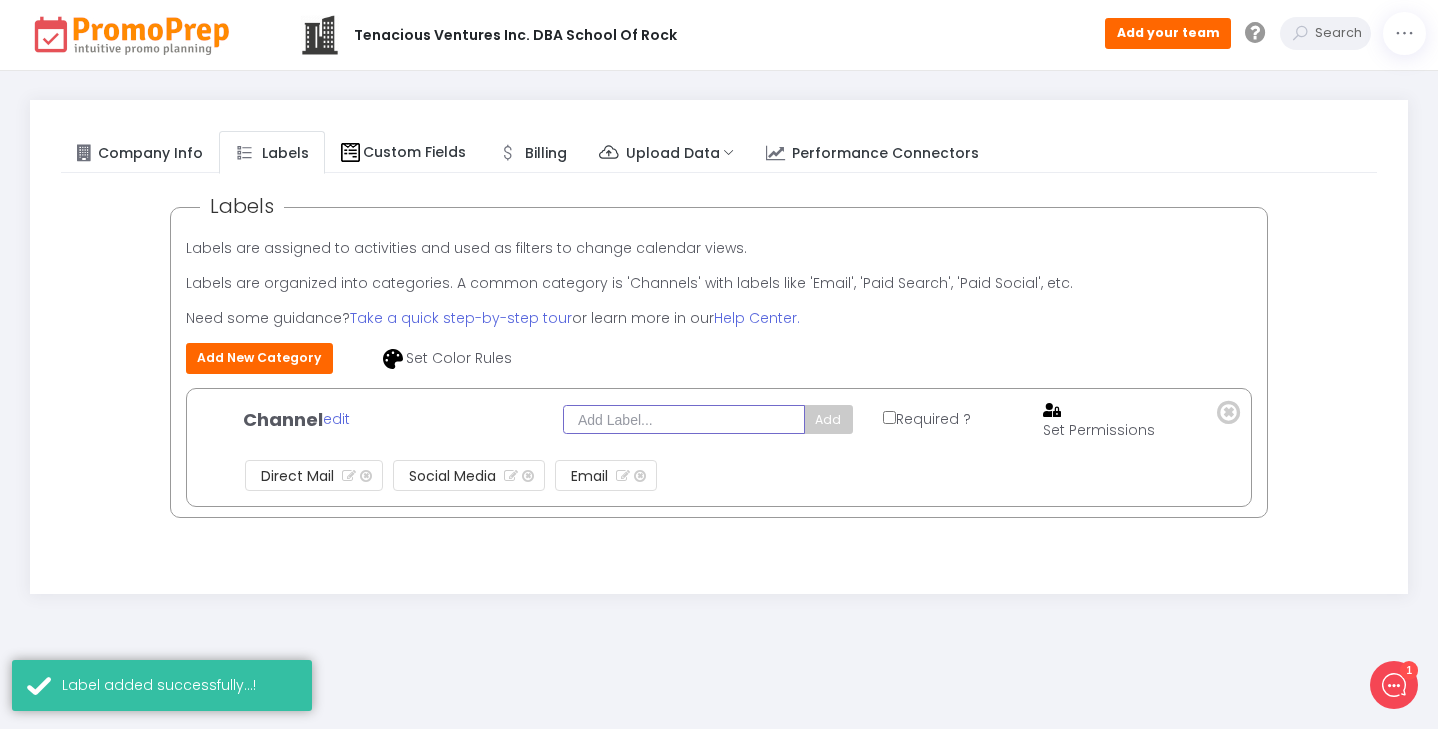 click at bounding box center (684, 419) 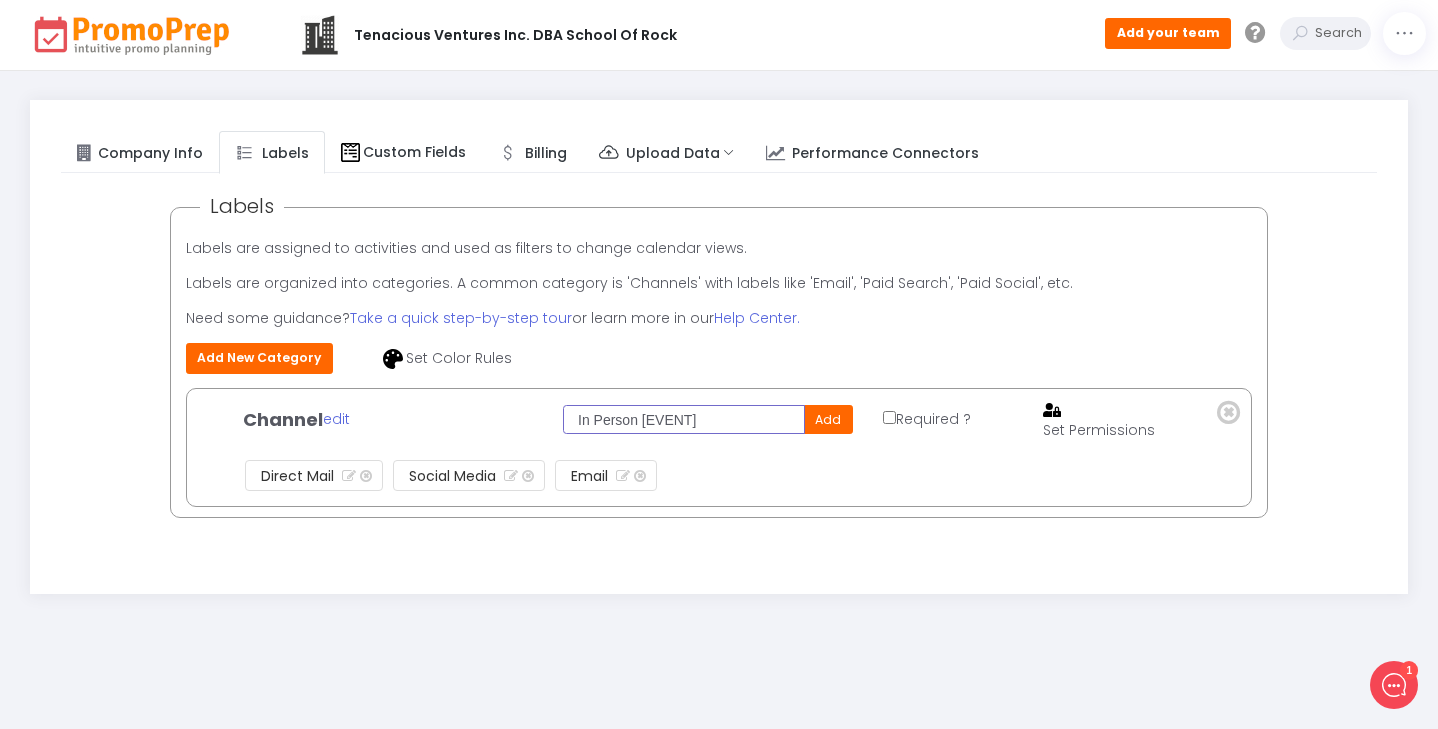 drag, startPoint x: 691, startPoint y: 410, endPoint x: 572, endPoint y: 410, distance: 119 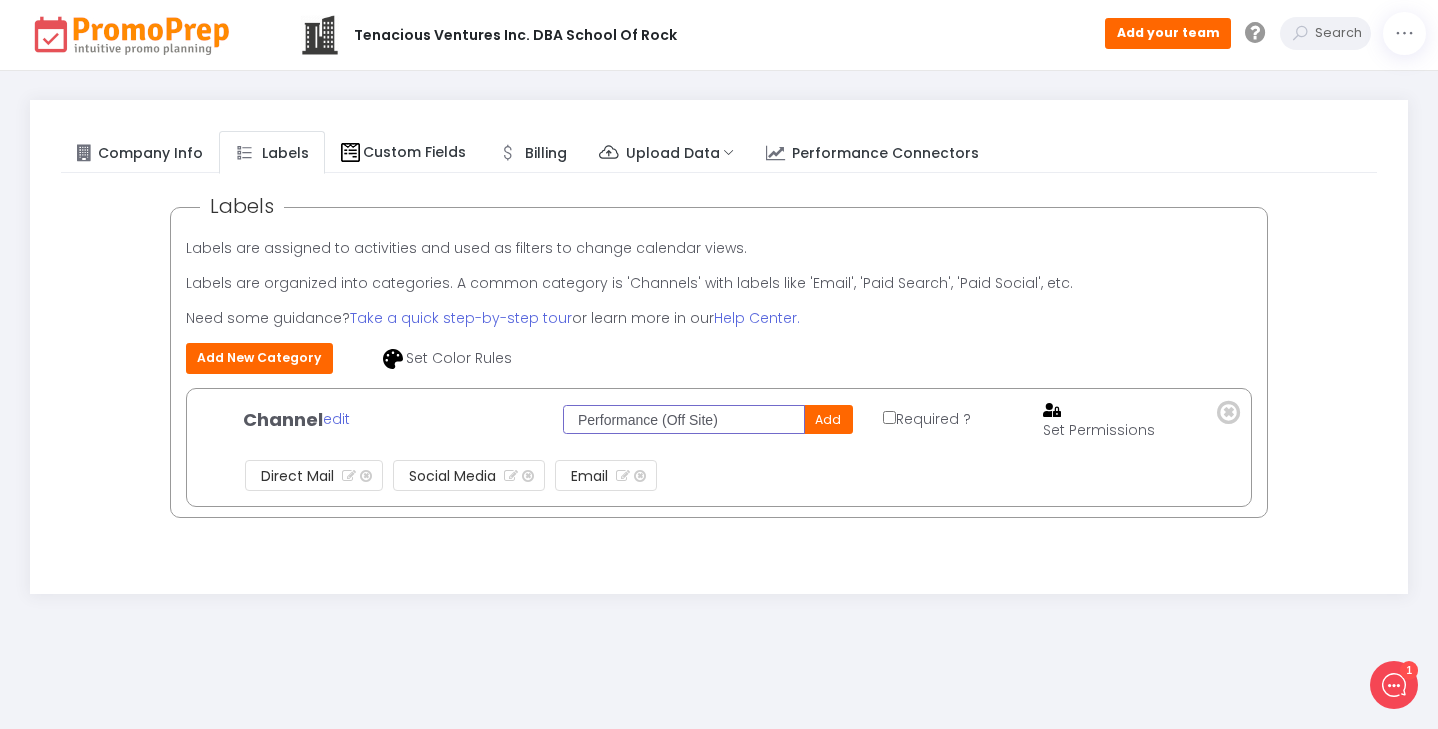 type on "Performance (Off Site)" 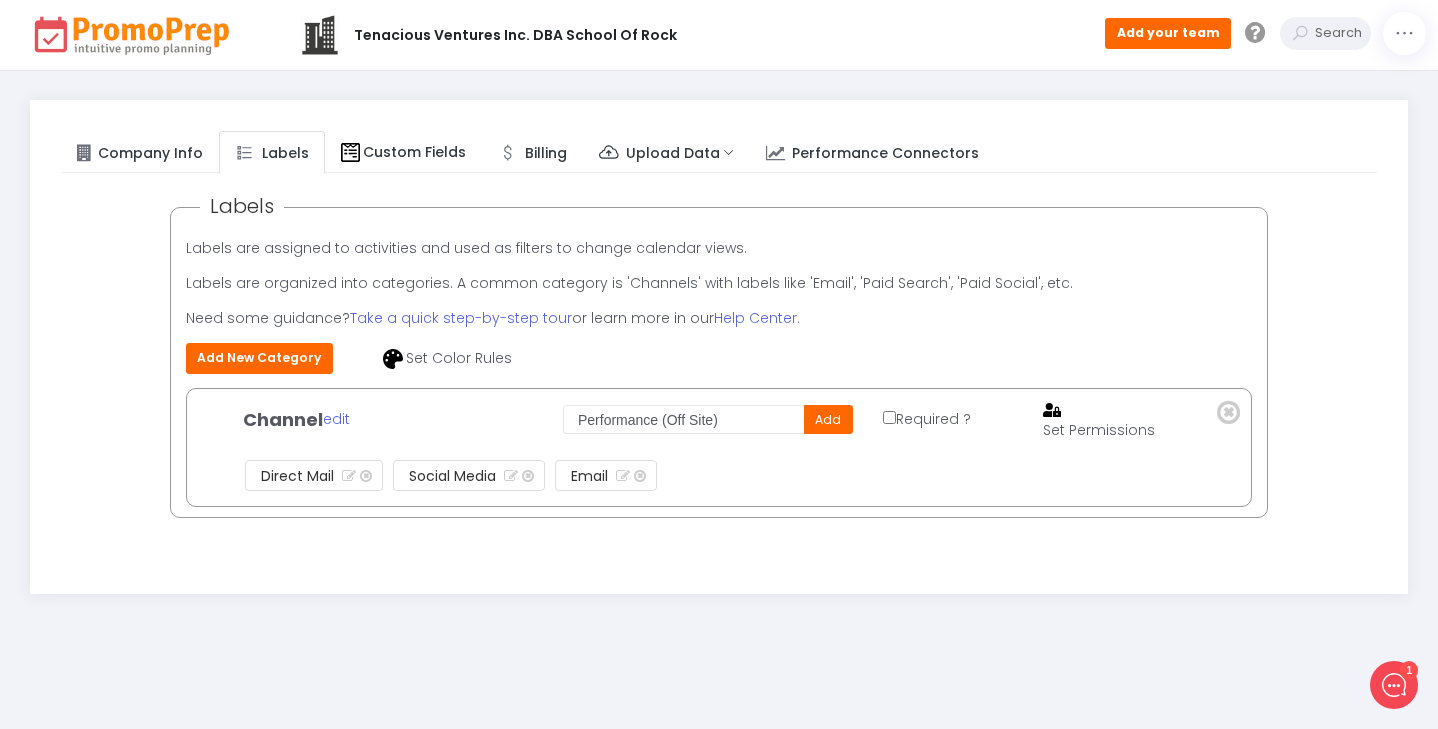 click on "Add" 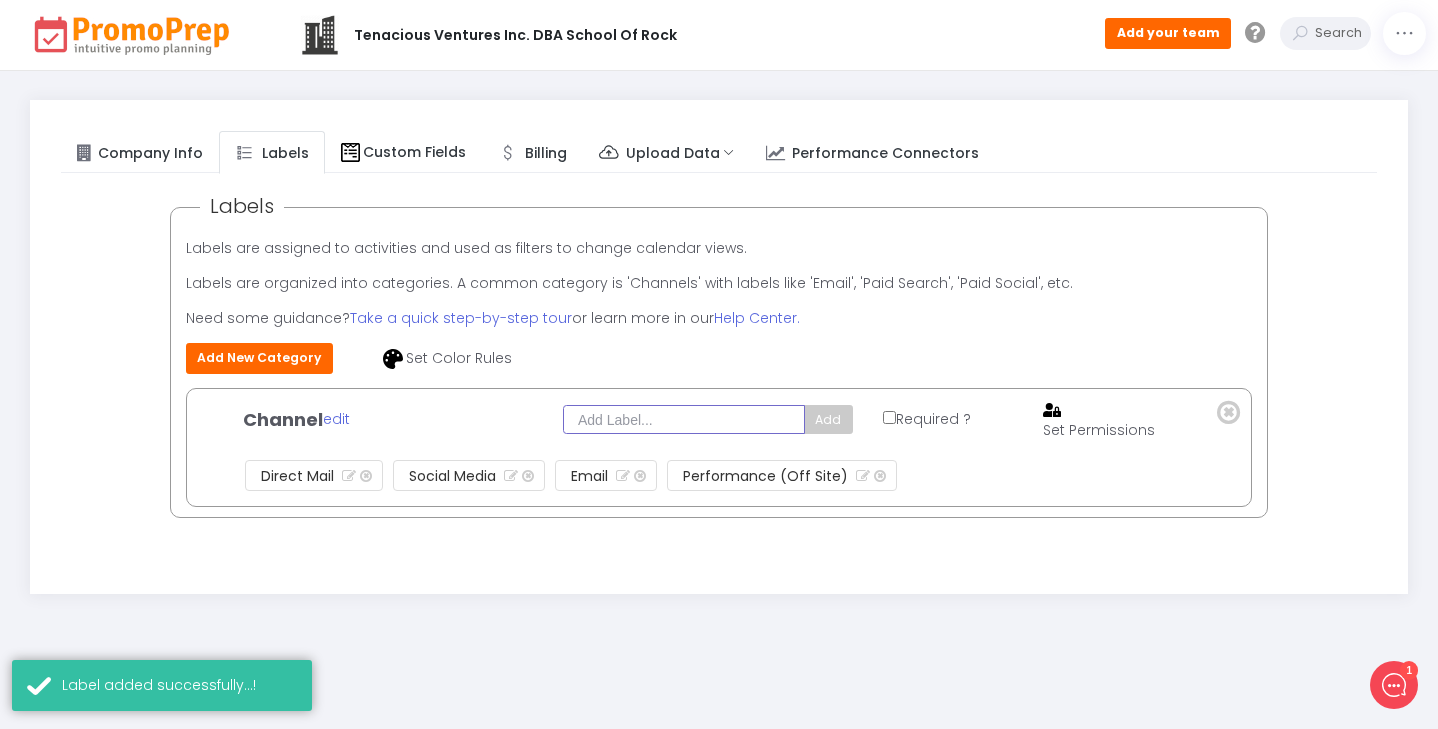 click at bounding box center (684, 419) 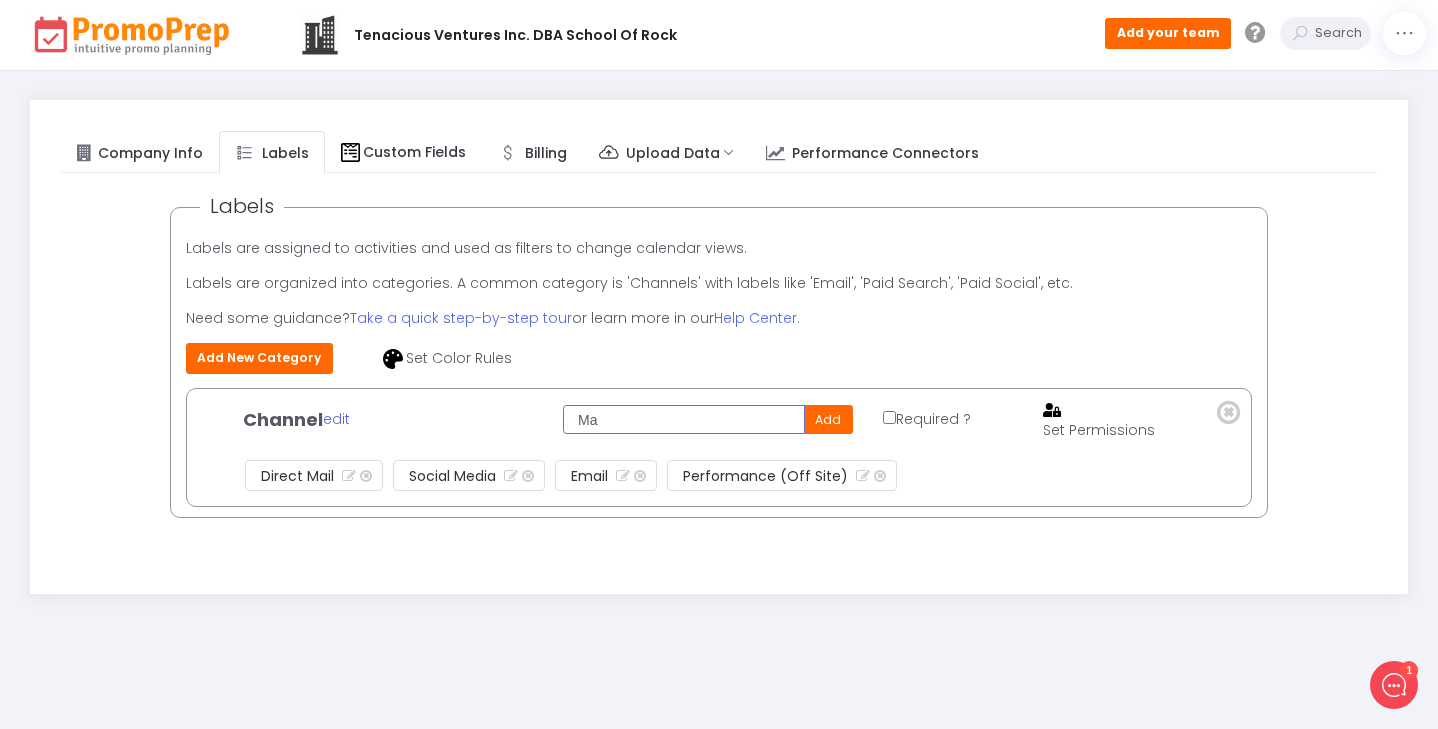 type on "M" 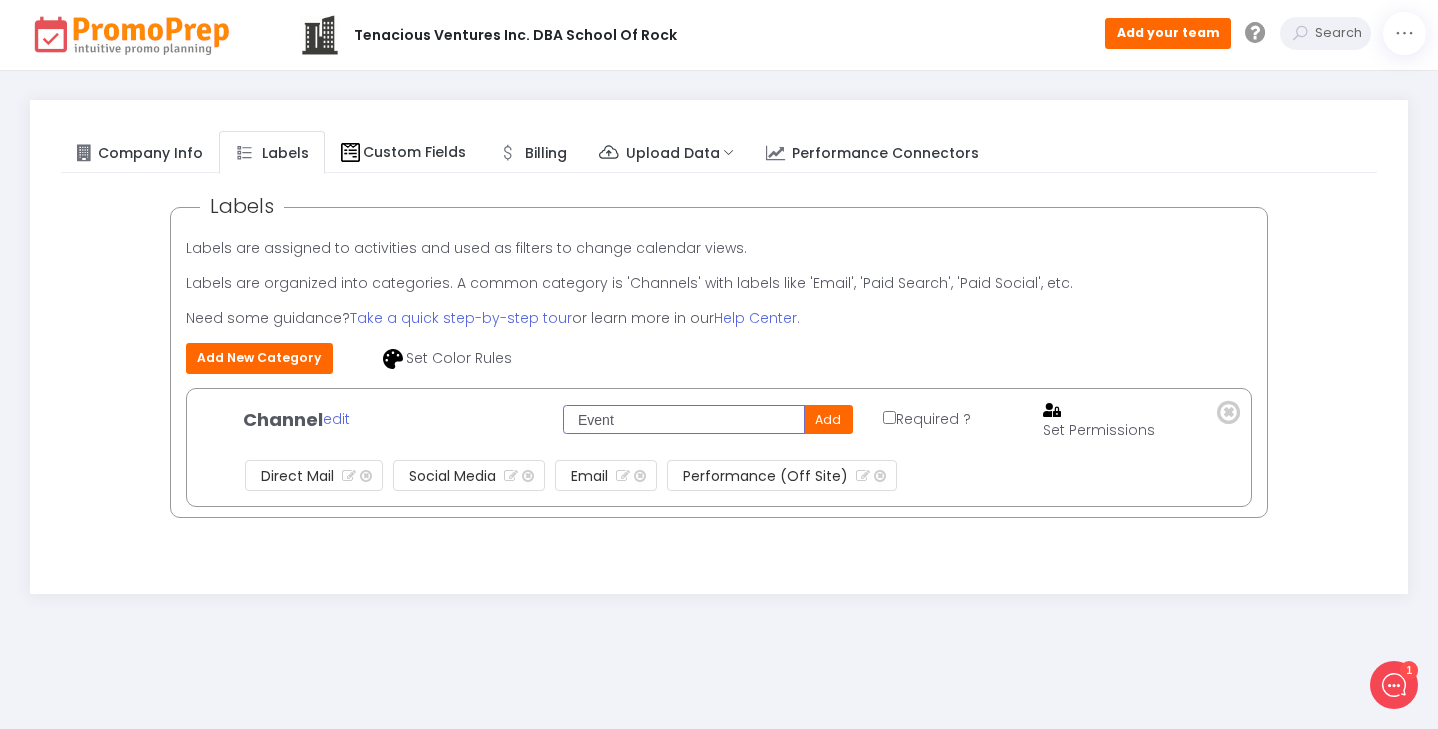 type on "Event" 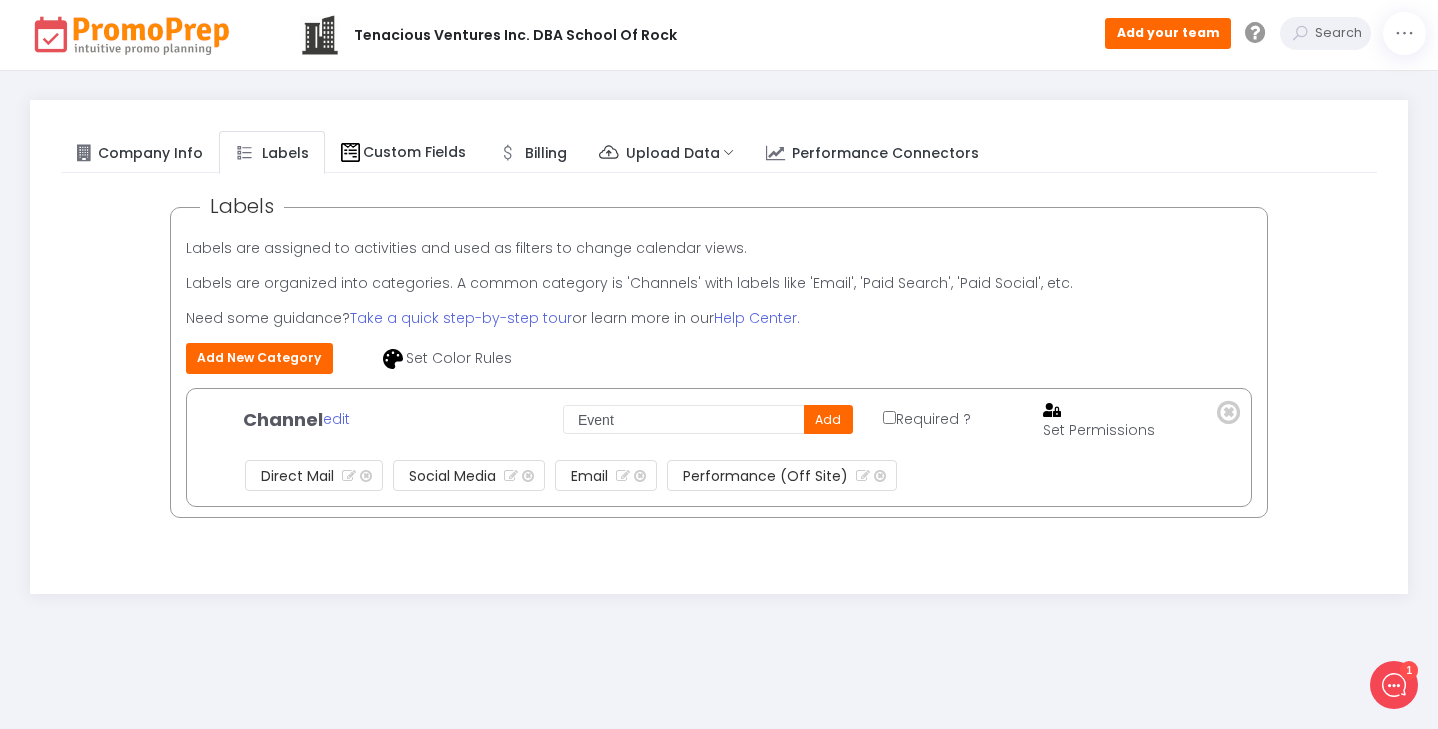 click on "Add" 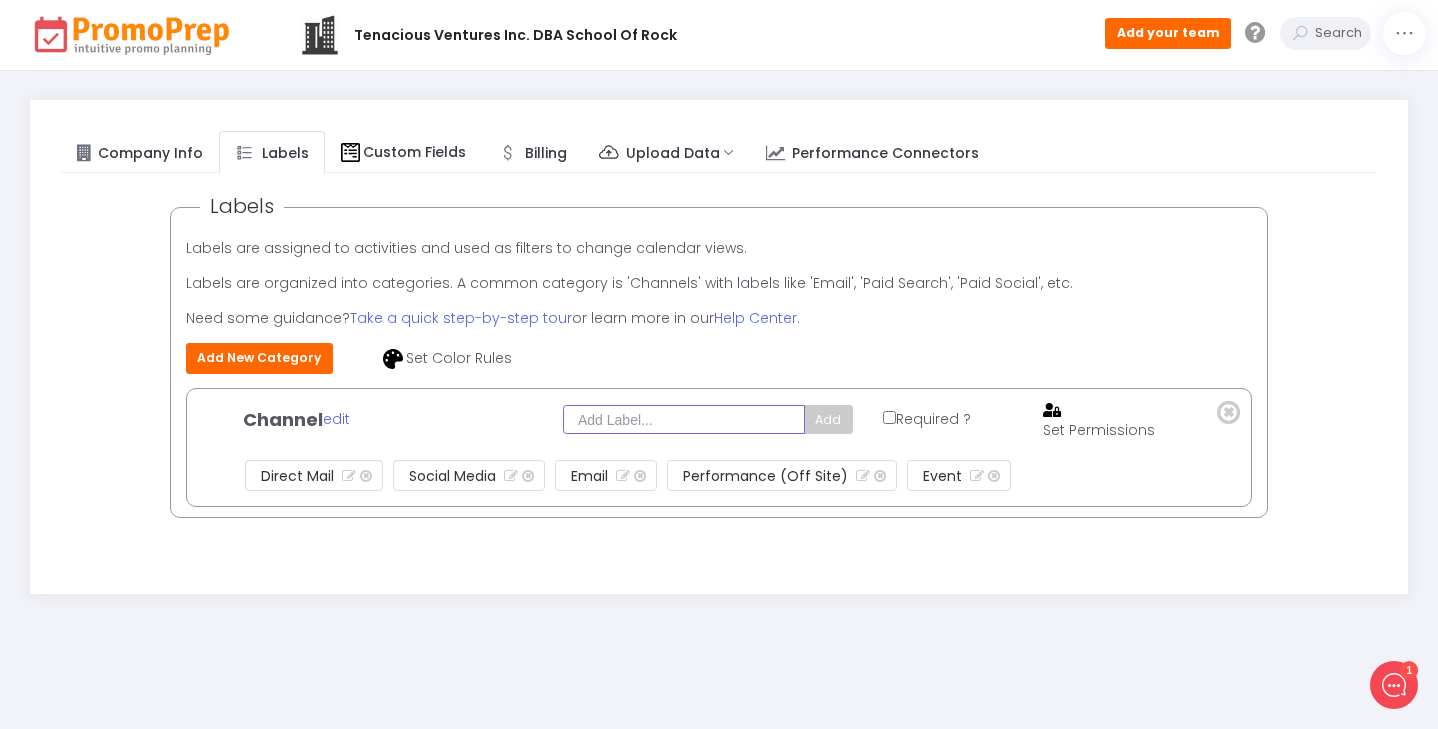 click at bounding box center (684, 419) 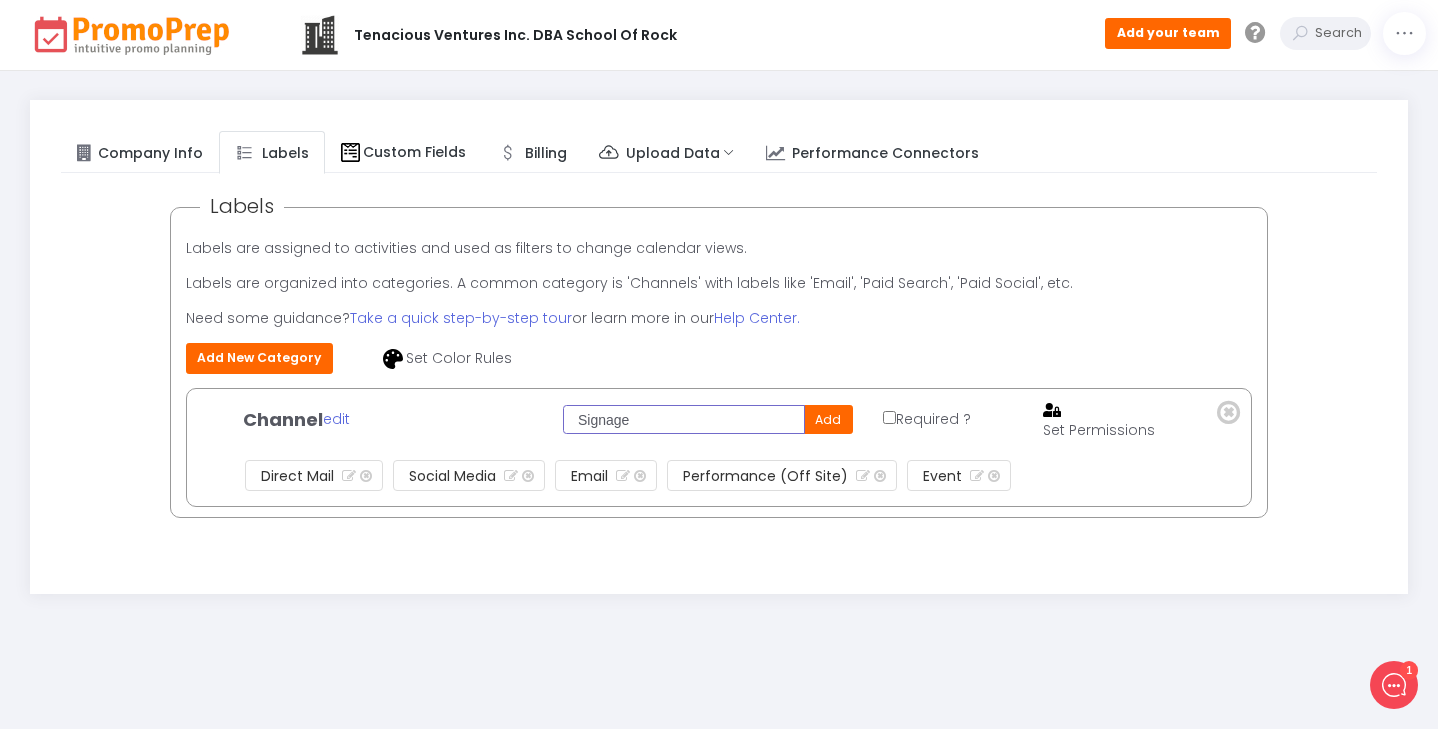 type on "Signage" 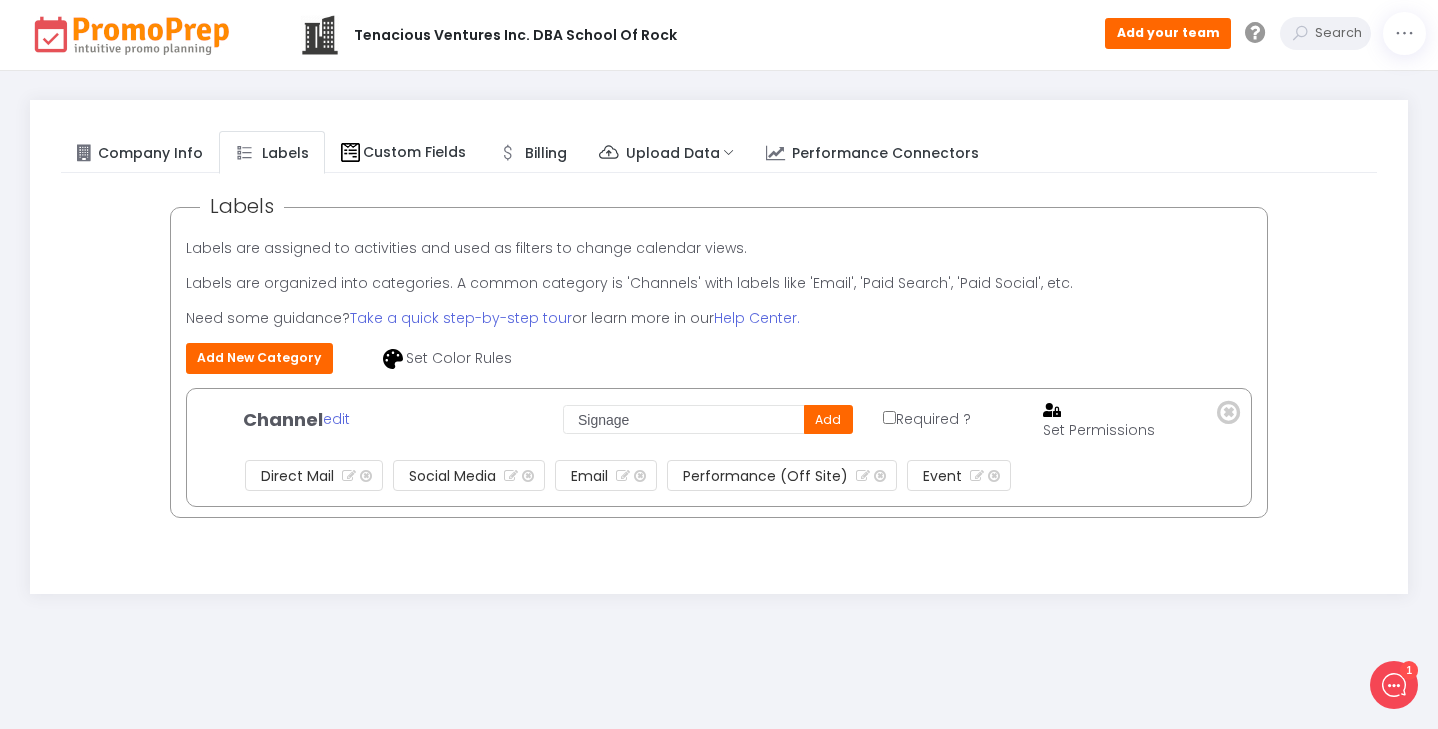 click on "Add" 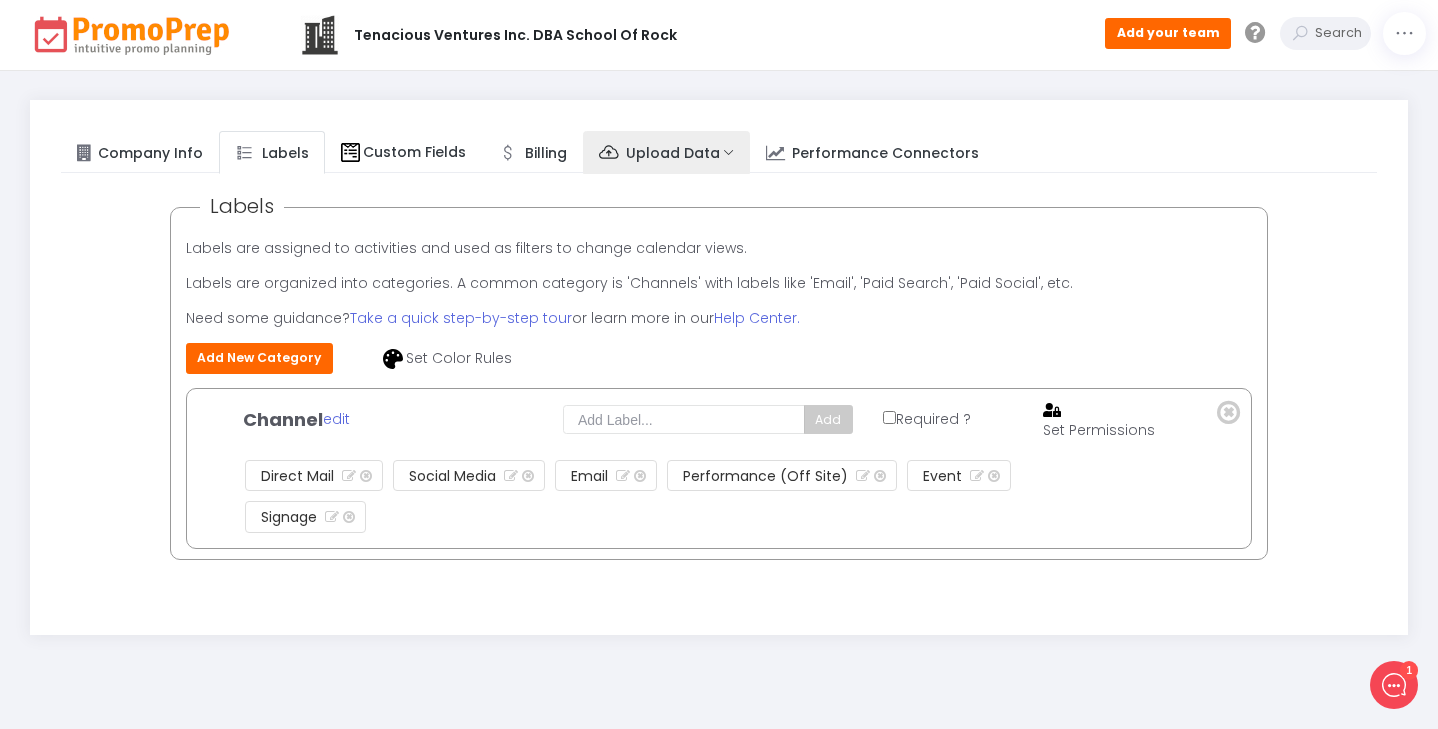 click on "Upload Data" 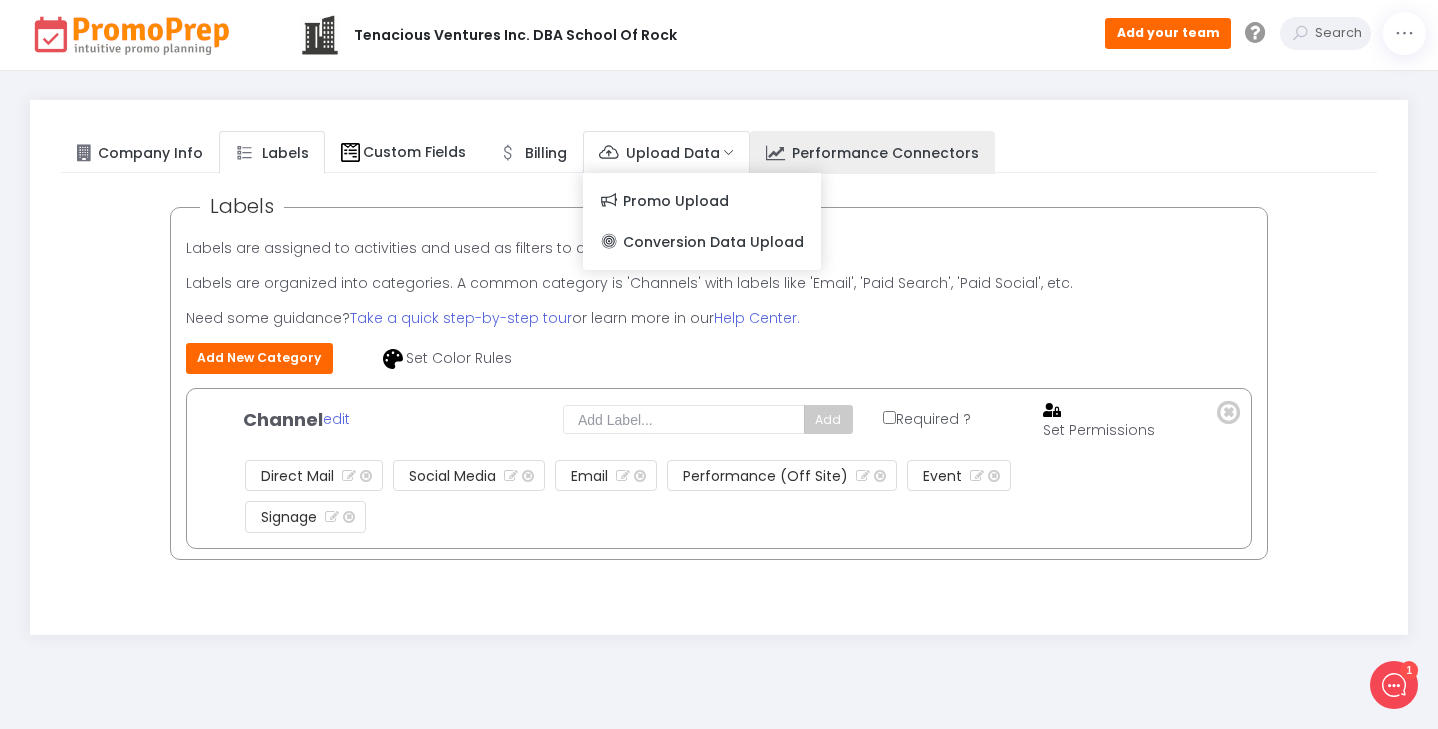 click on "Performance Connectors" 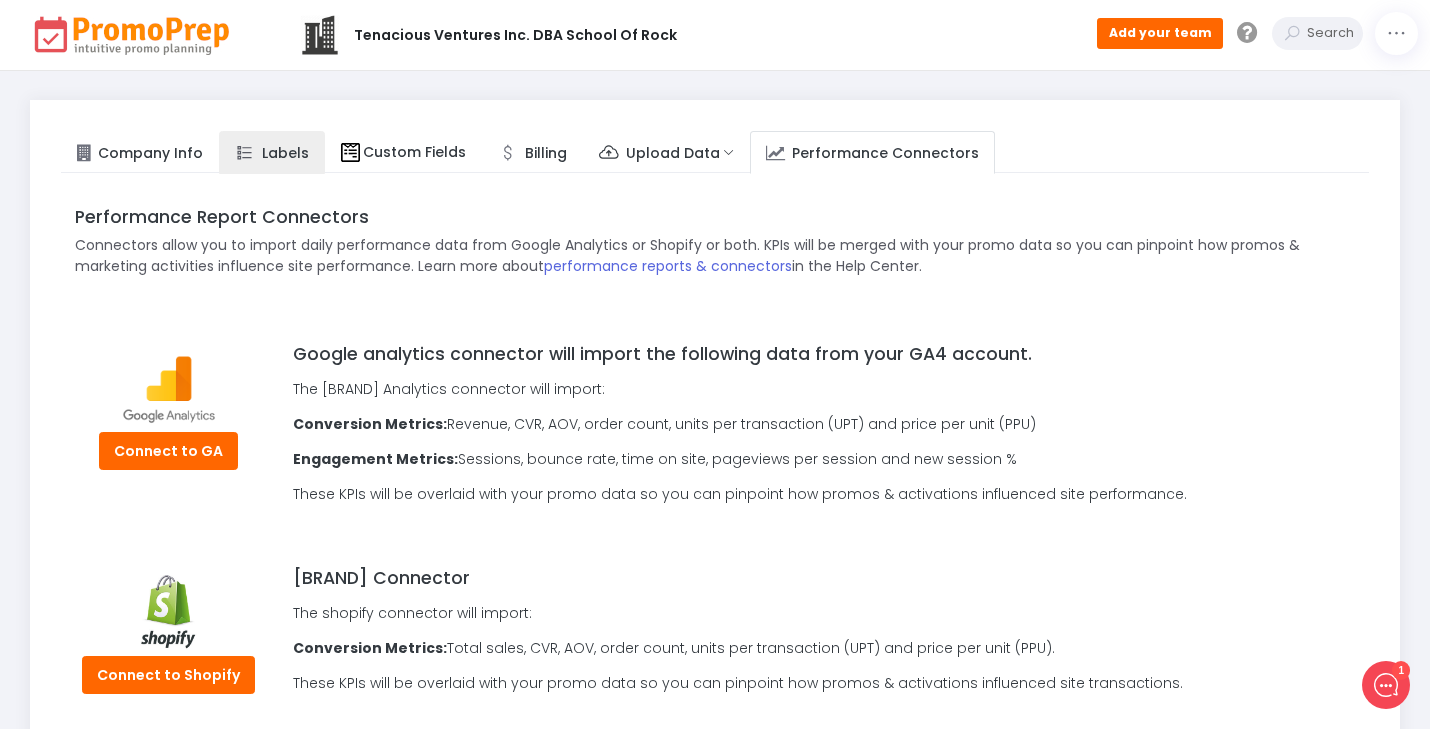 click on "Labels" 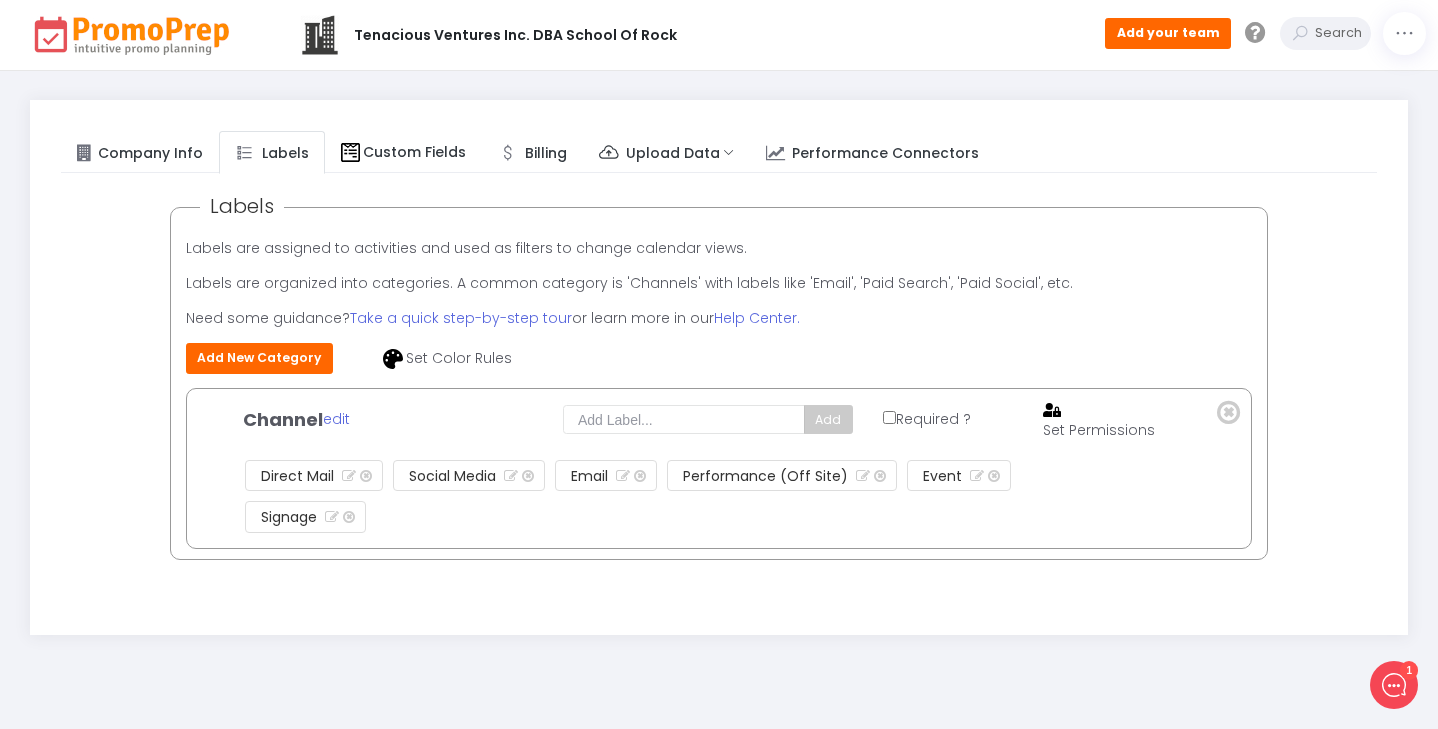 click 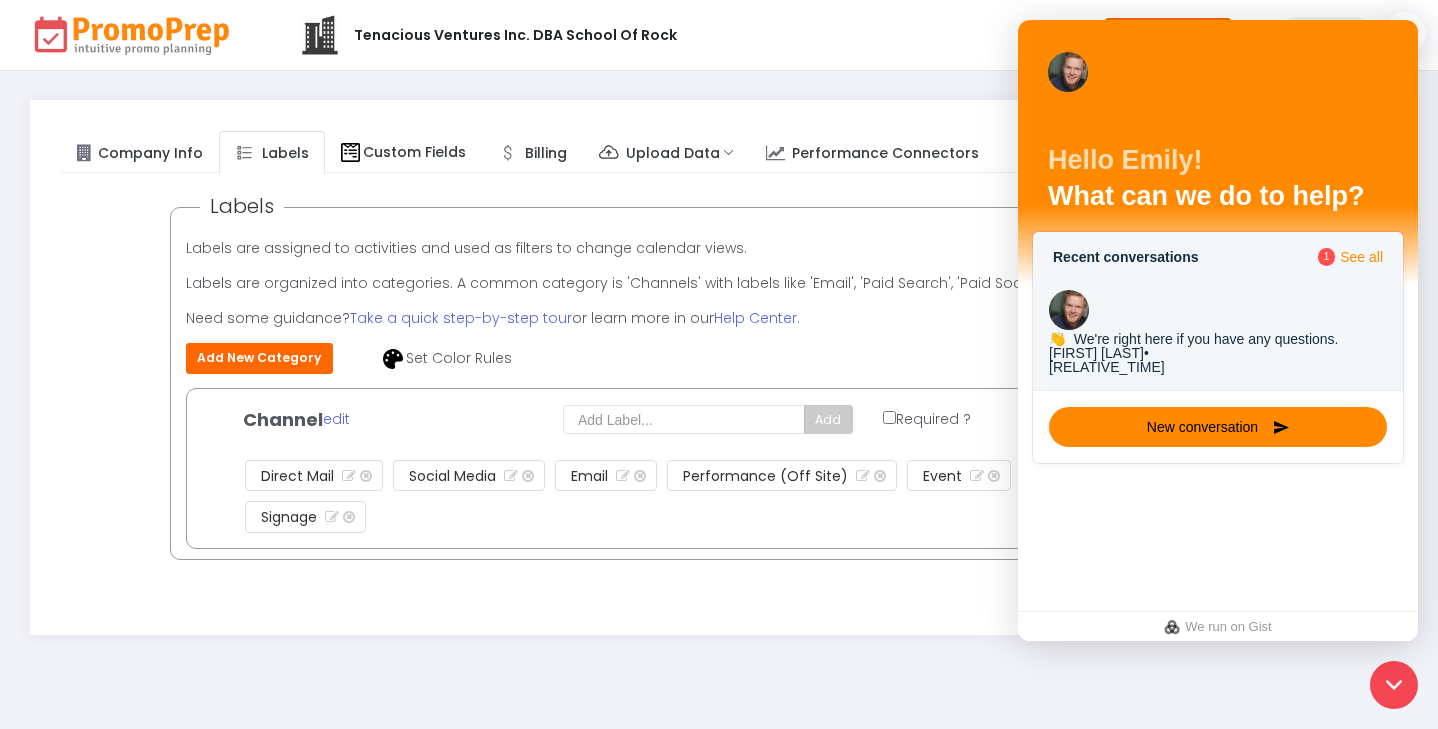 click on "Tenacious Ventures Inc. DBA School of Rock    Aug [MONTH] [YEAR] Today  Promo Notifications - 0 New   Previous     |     Next   Month  Week Month Quarter Year List Add your team  Quick Actions   Add Your Team   Promo Calendar   Account Setup   Users   My Profile   Media Library   Upload Promos   Add New Company   Download Promos   Logout" 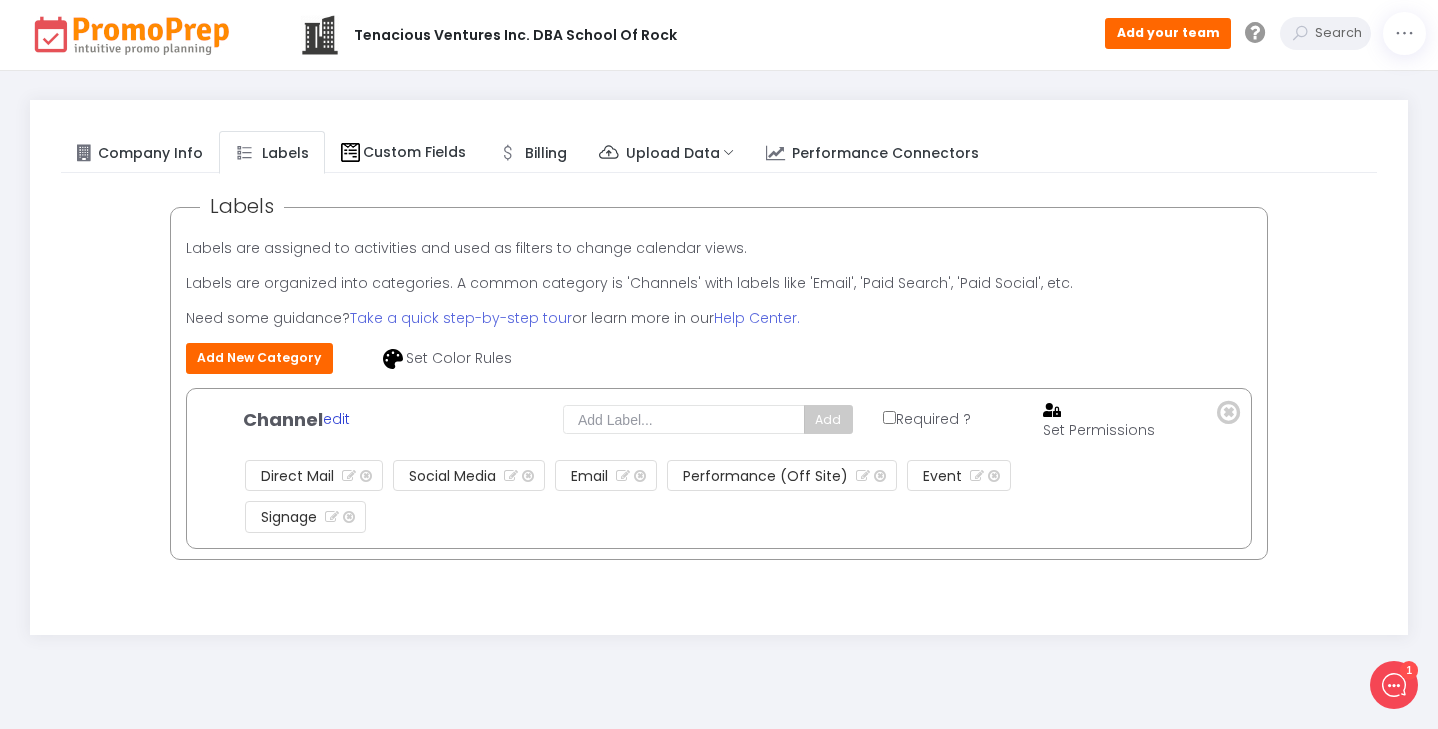click on "edit" 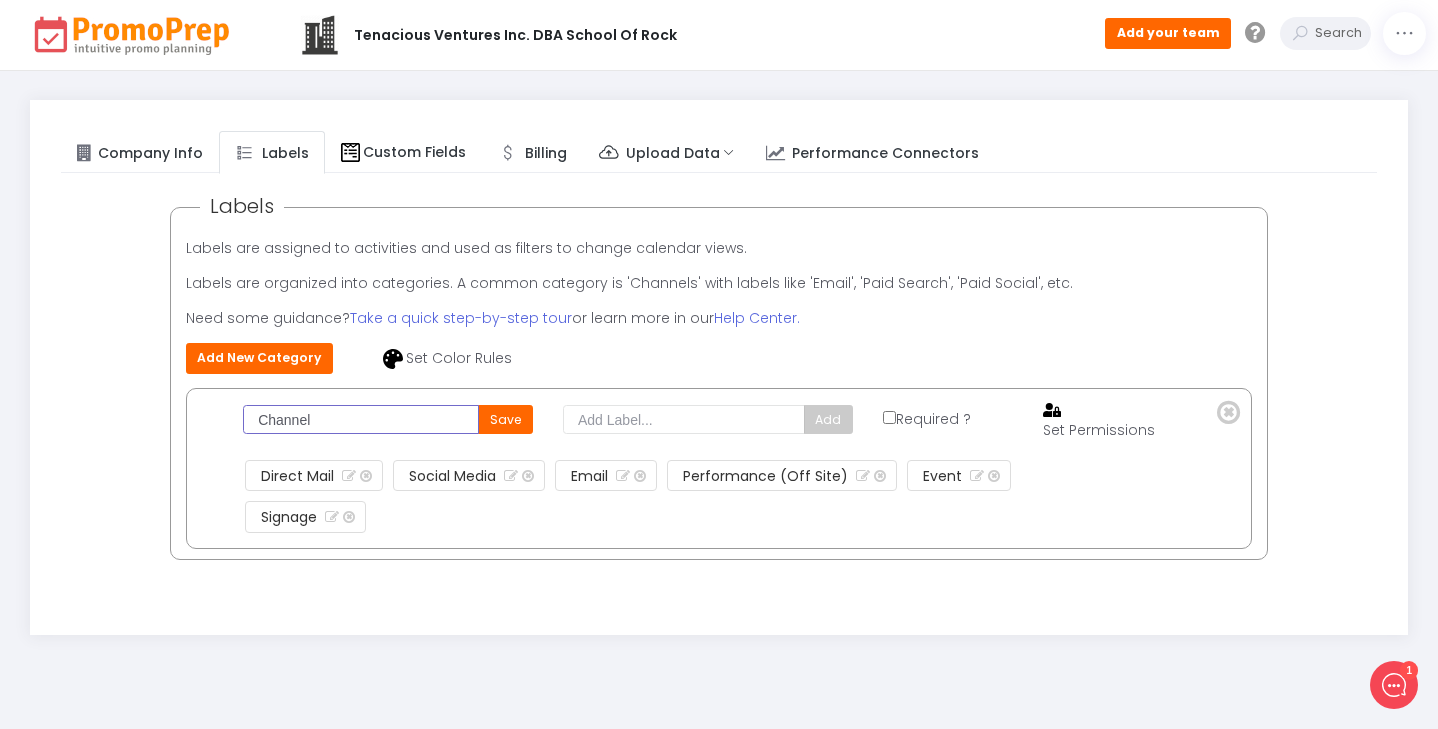 click on "Channel" 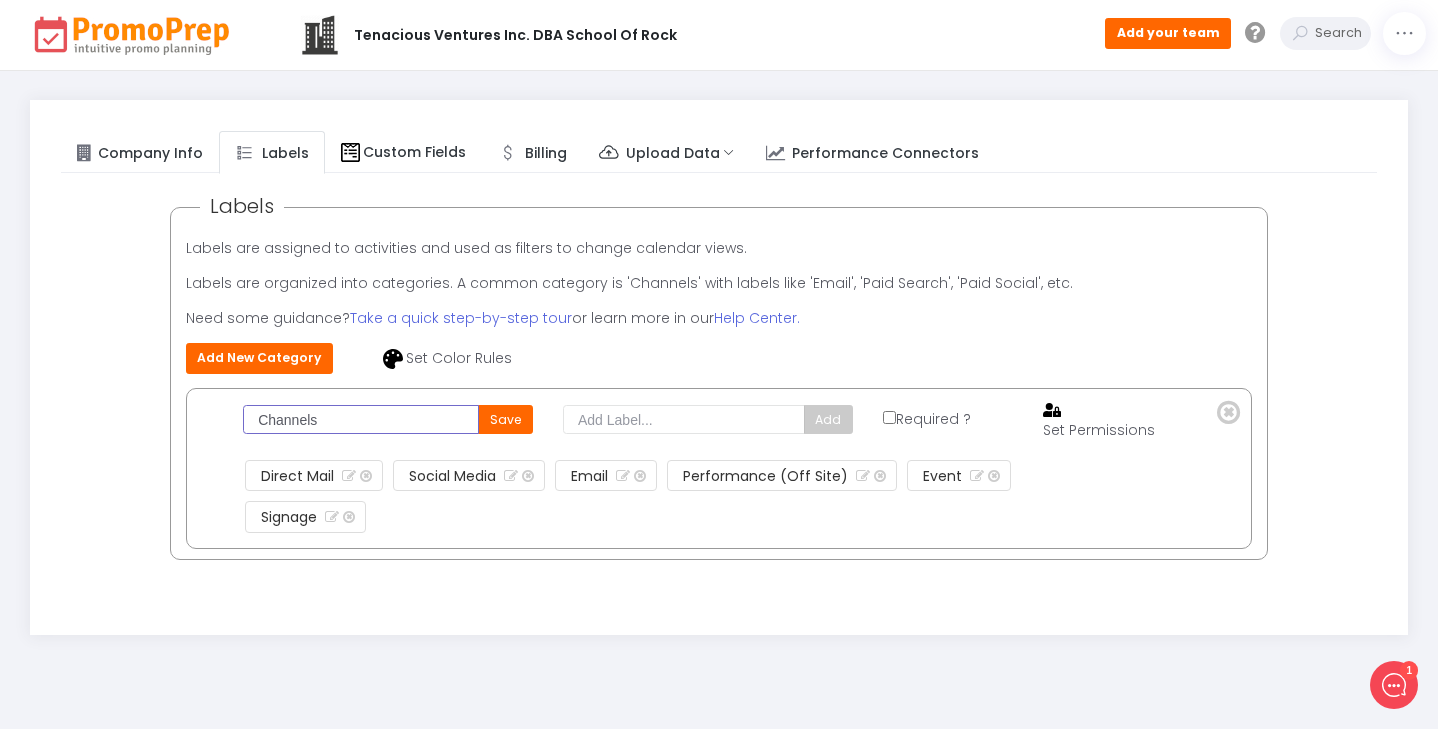 type on "Channels" 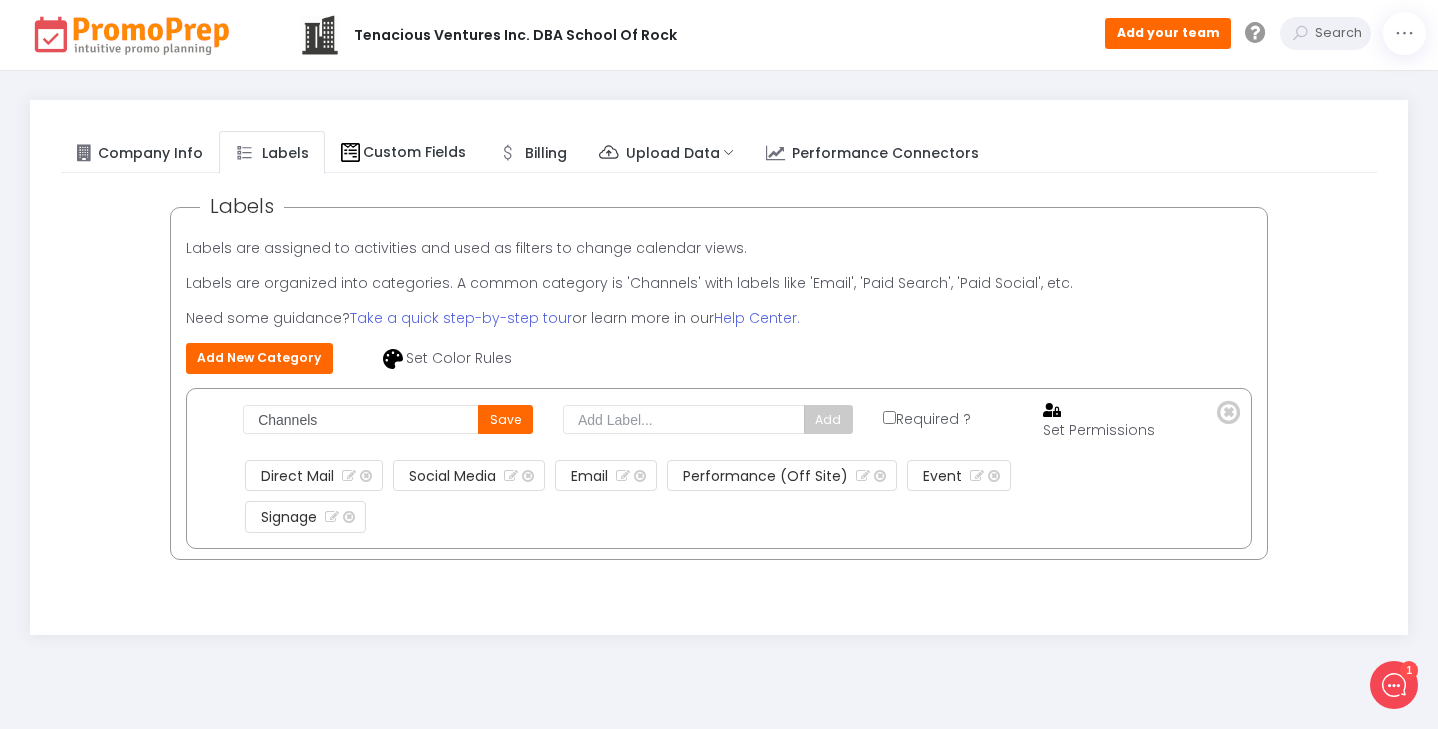 click on "Save" 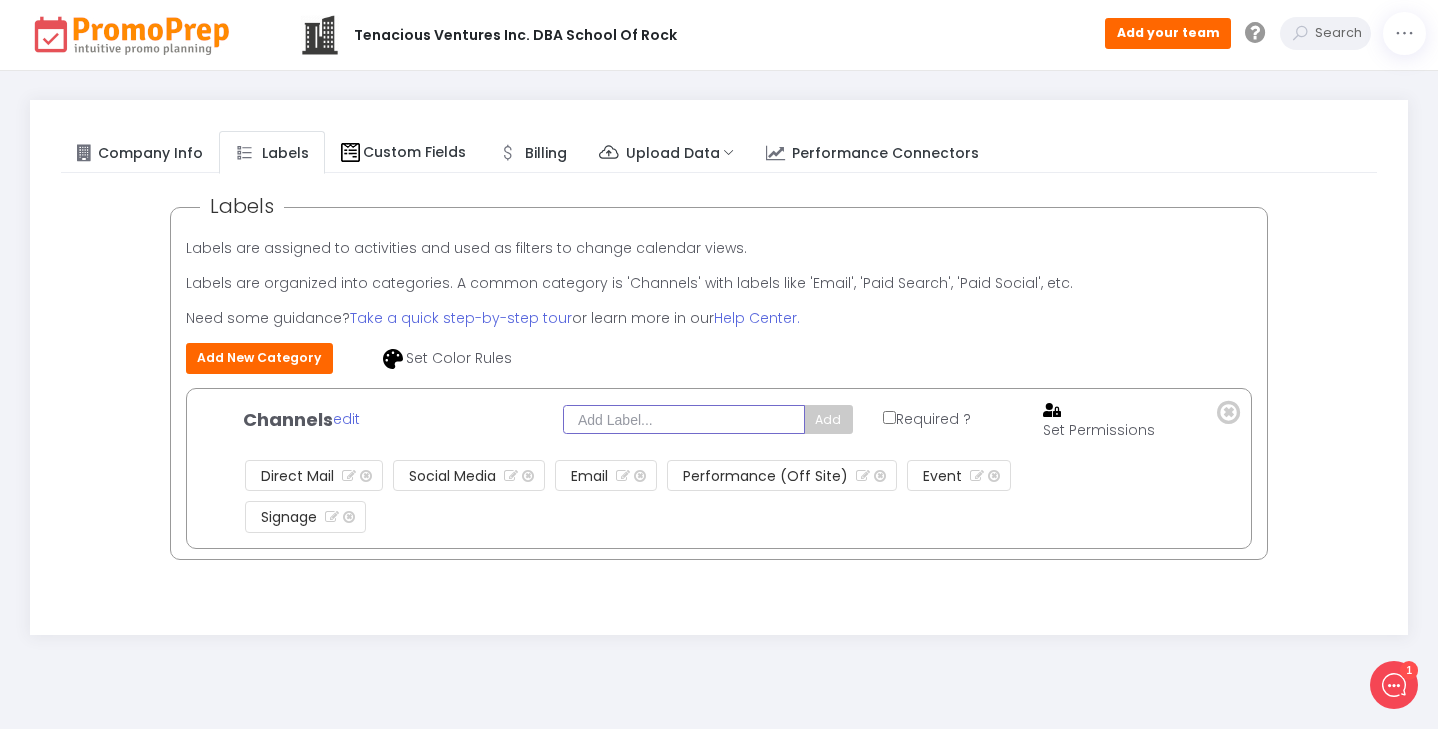 click at bounding box center [684, 419] 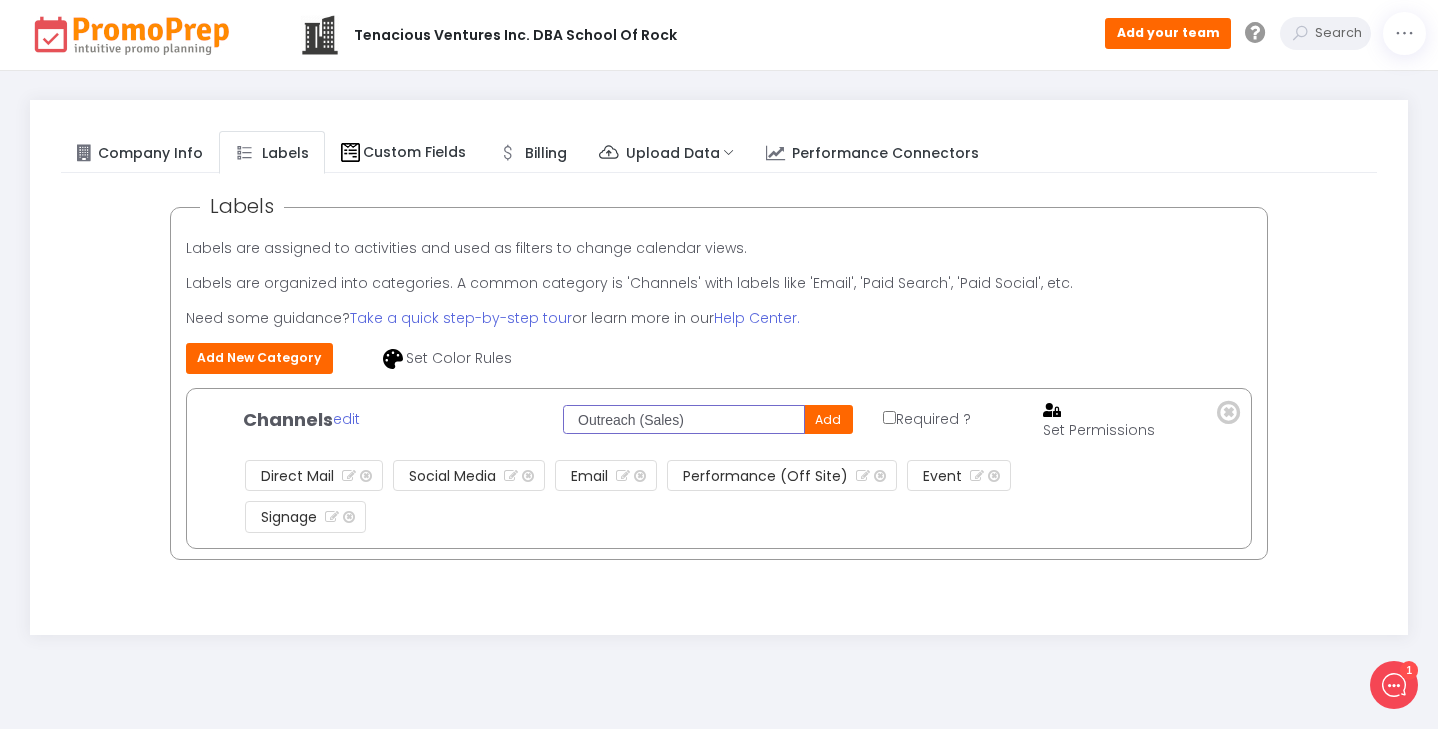 type on "Outreach (Sales)" 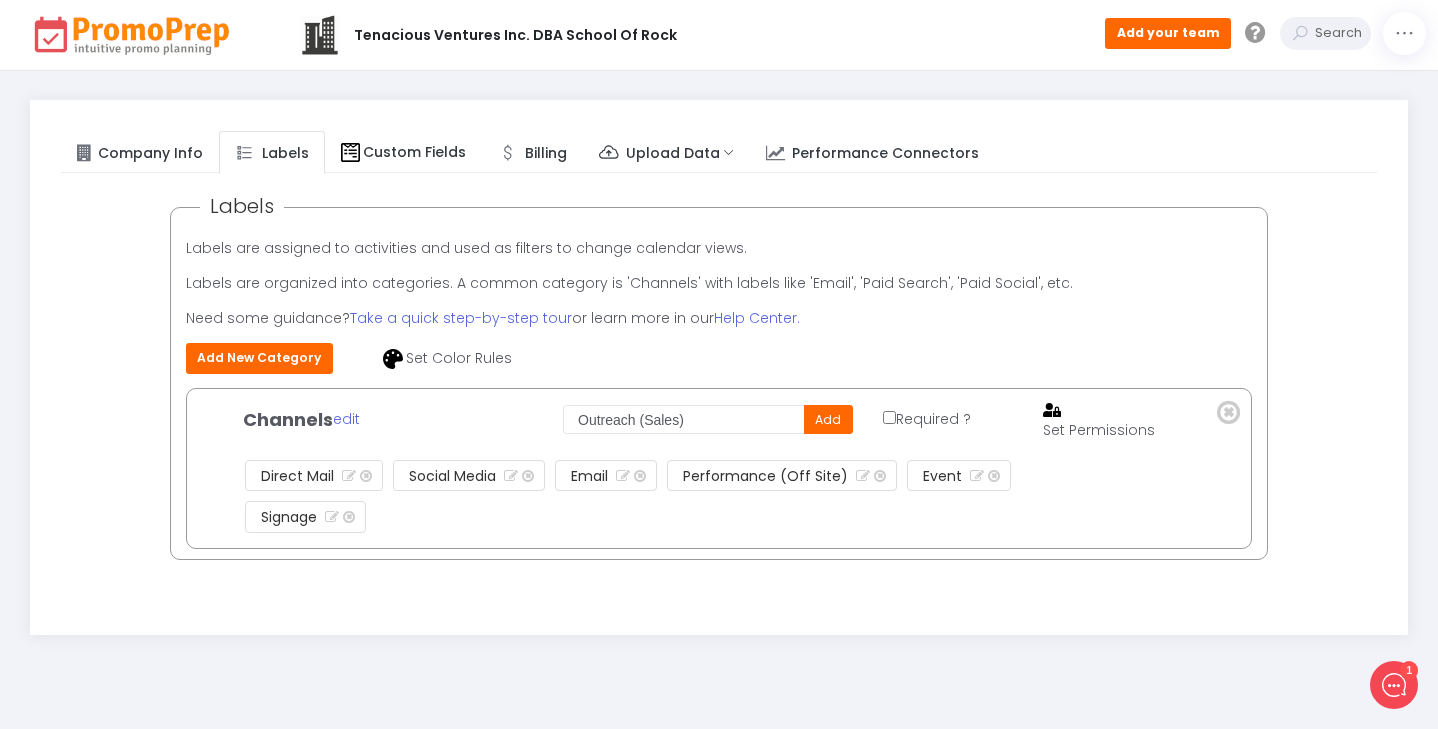 click on "Add" 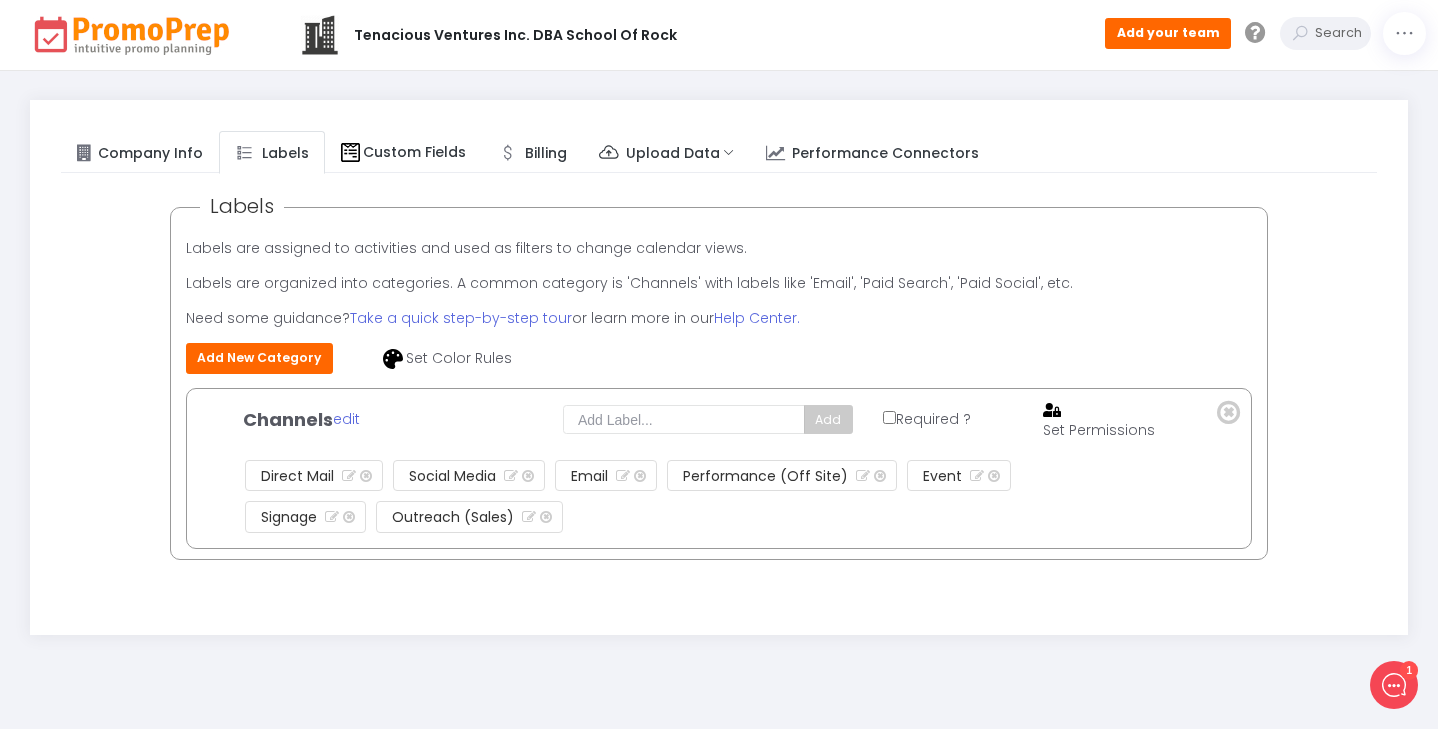 click on "Tenacious Ventures Inc. DBA School of Rock" at bounding box center (515, 35) 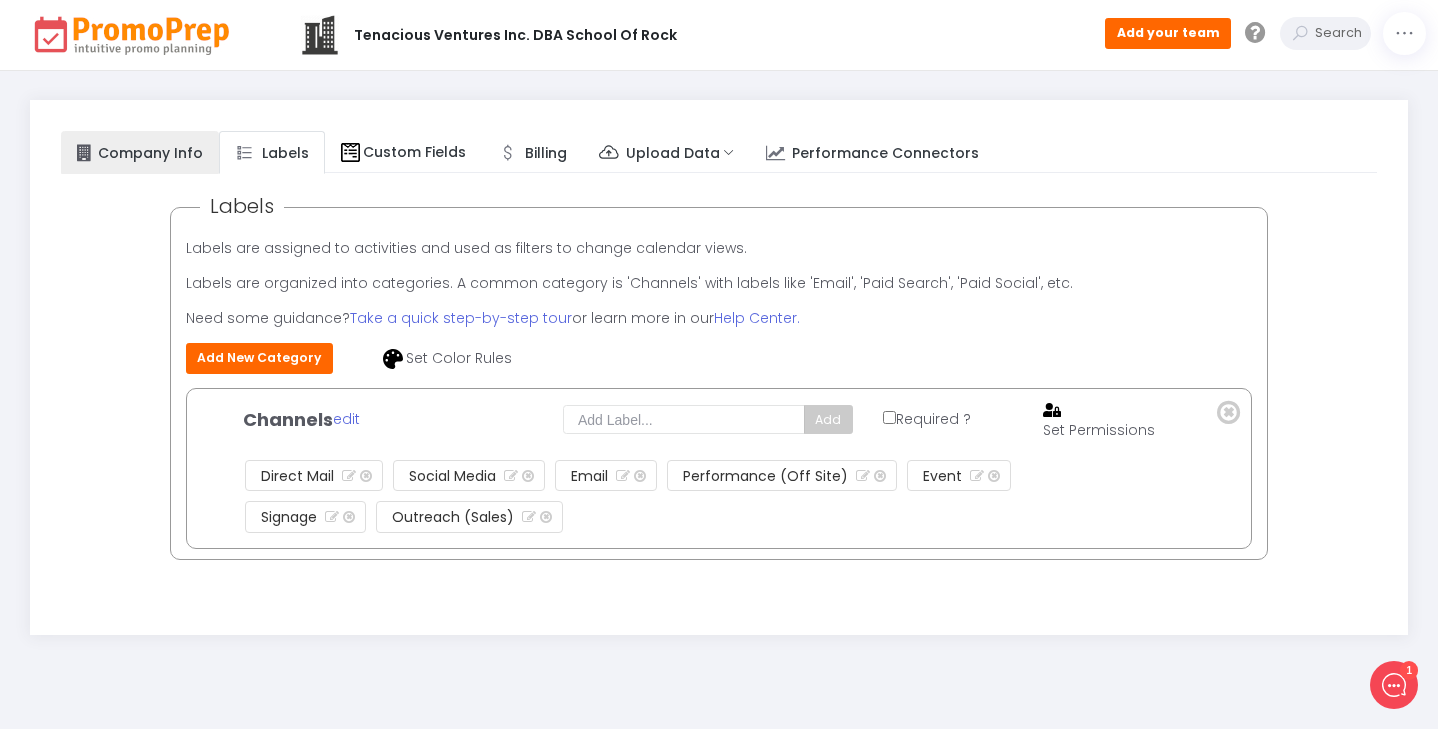 click on "Company Info" 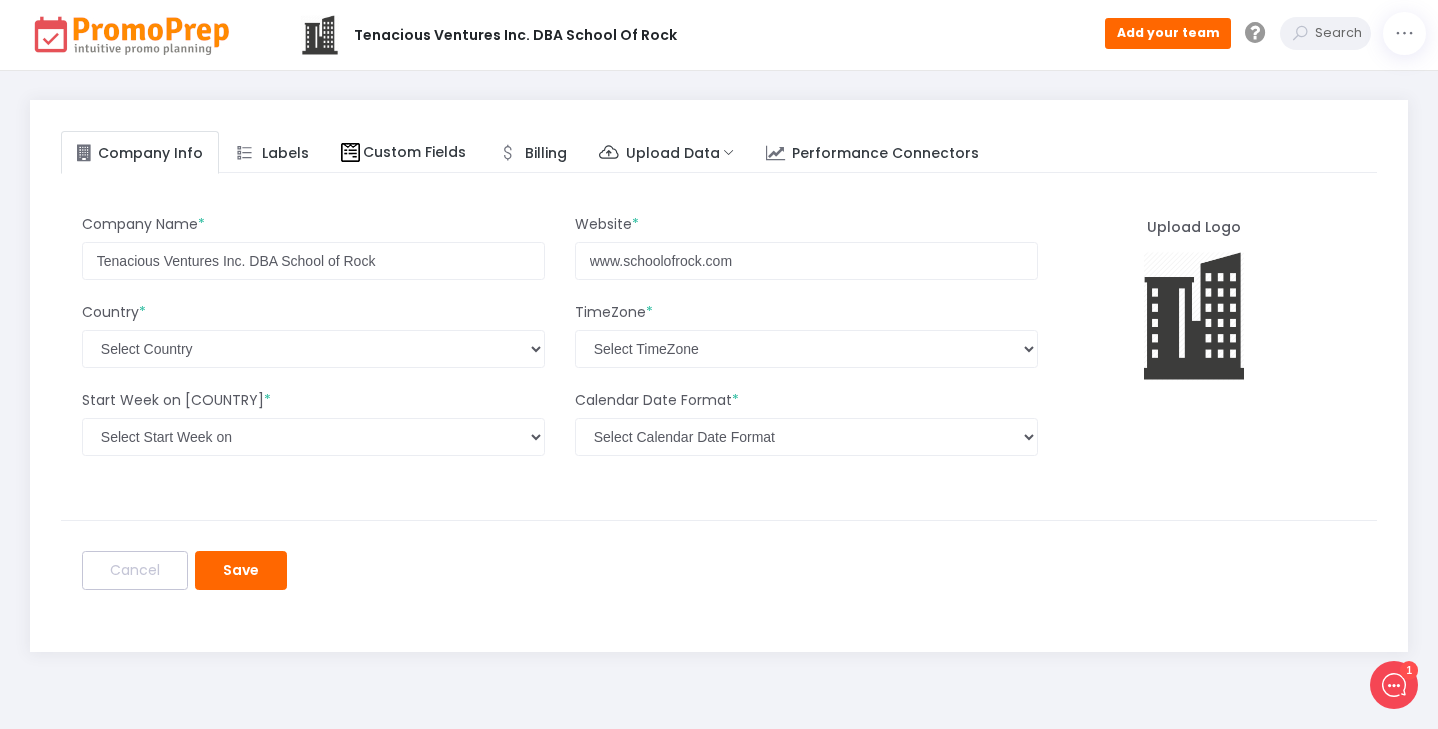 click on "Save" 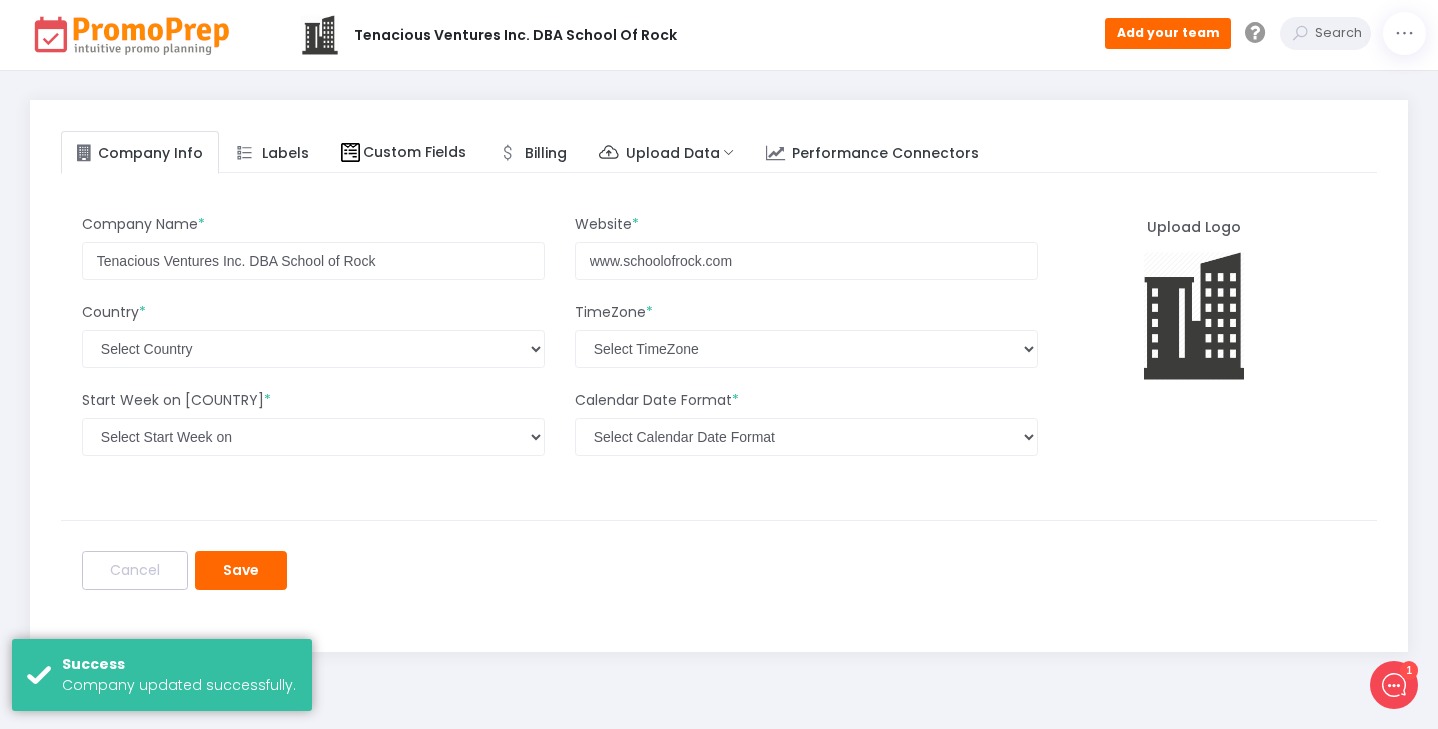 click on "Tenacious Ventures Inc. DBA School of Rock" at bounding box center (515, 35) 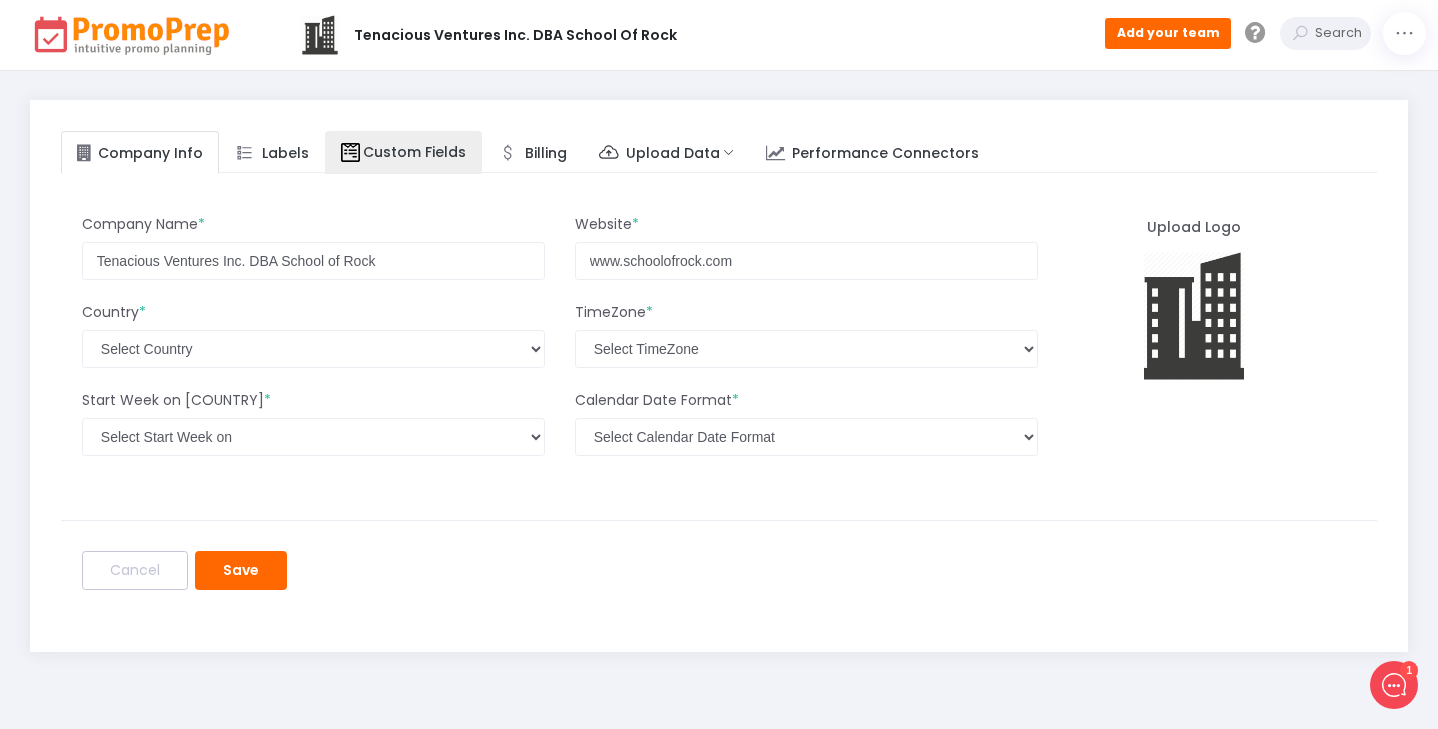 click on "Custom Fields" 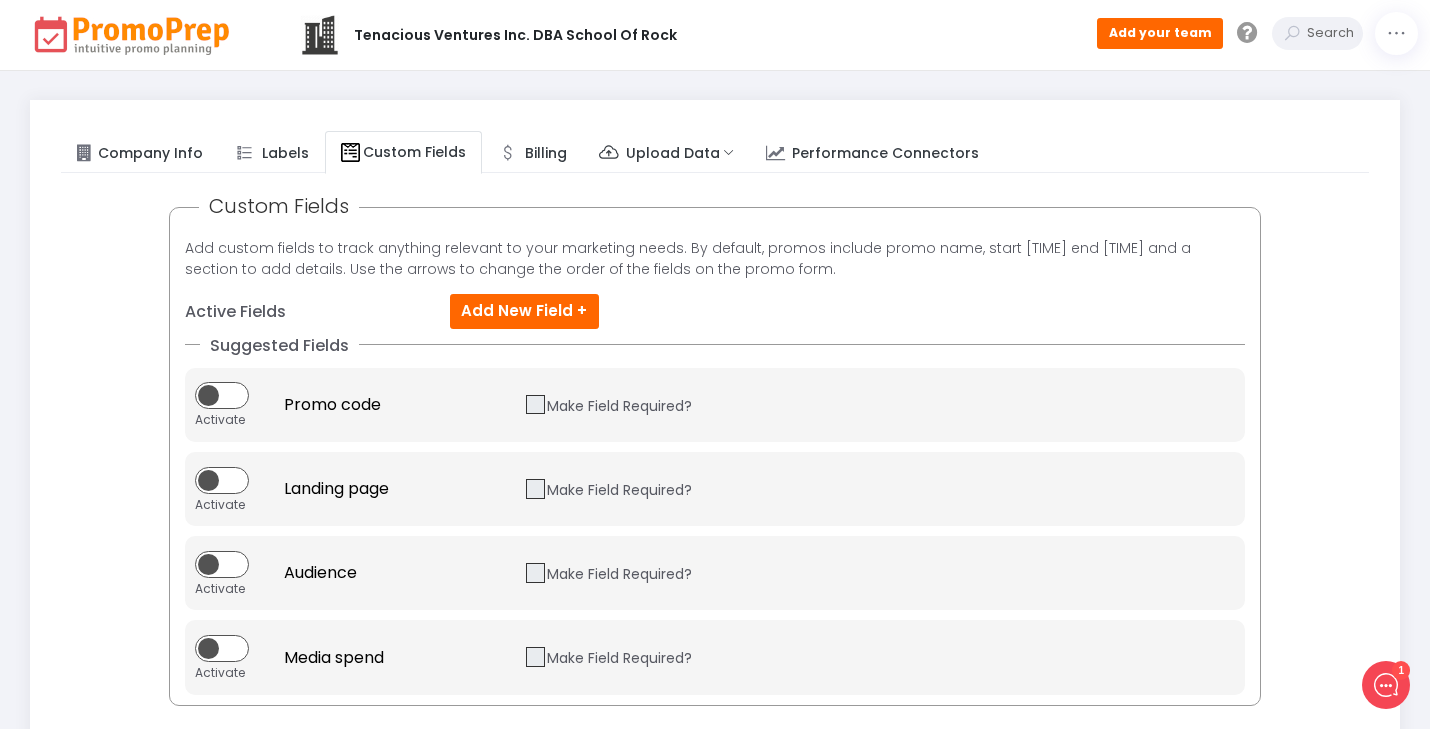 click 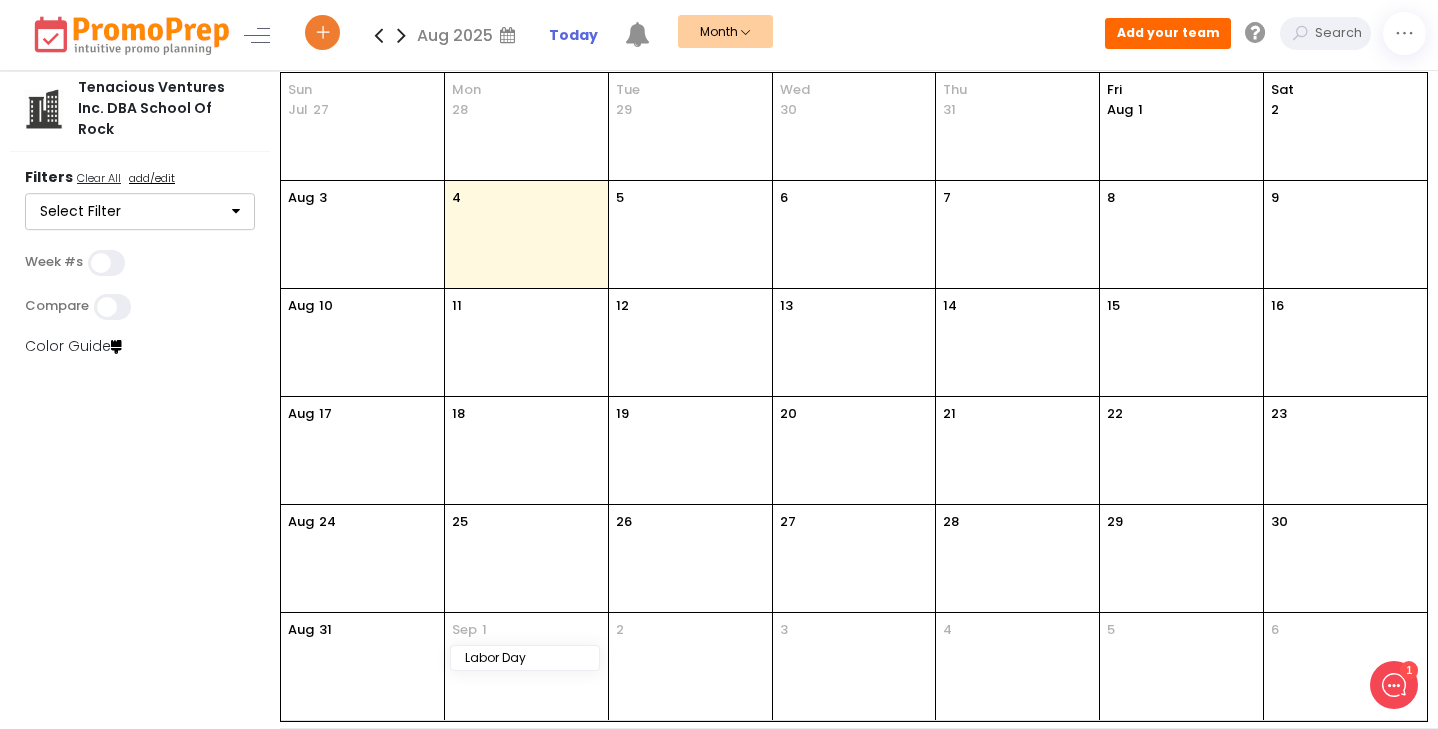 click on "Select Filter" at bounding box center [140, 212] 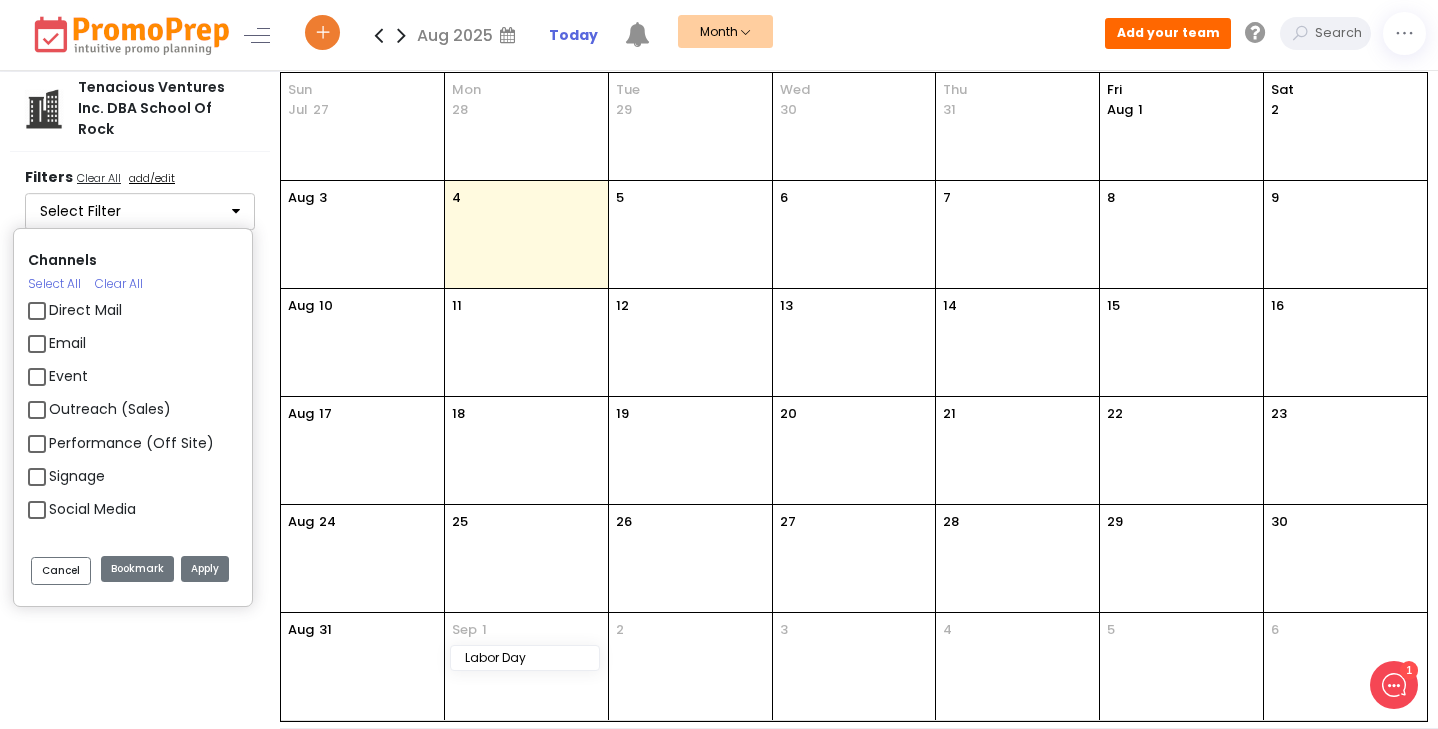 click at bounding box center (378, 35) 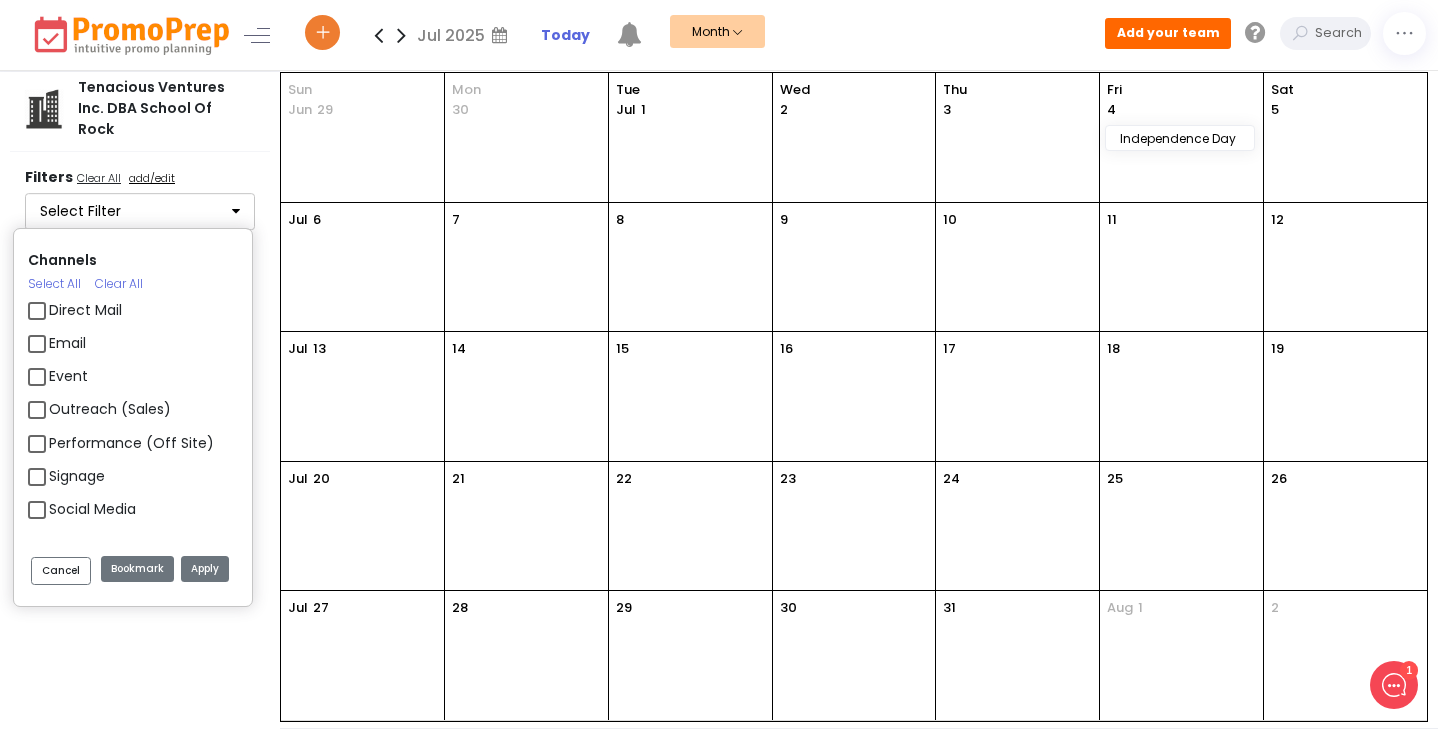 click at bounding box center (323, 35) 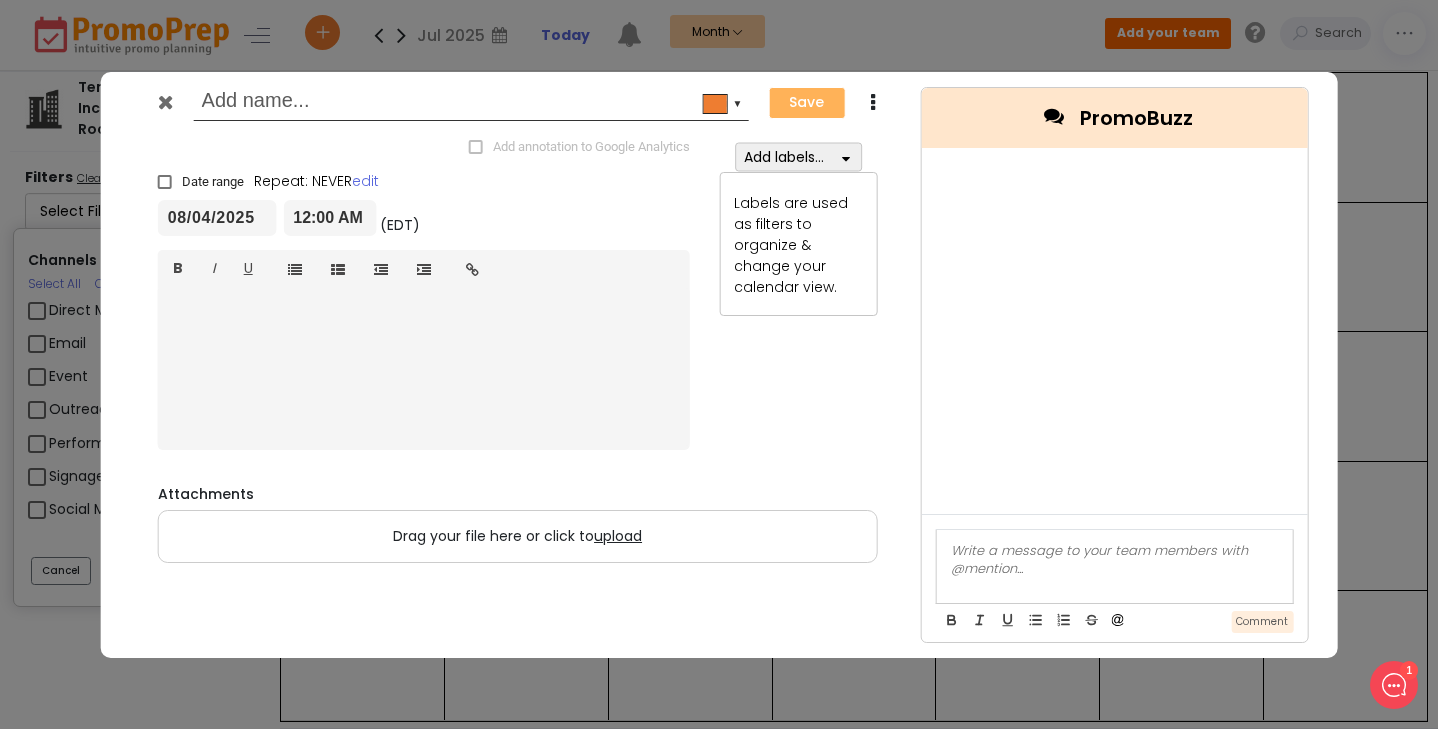 click at bounding box center (468, 103) 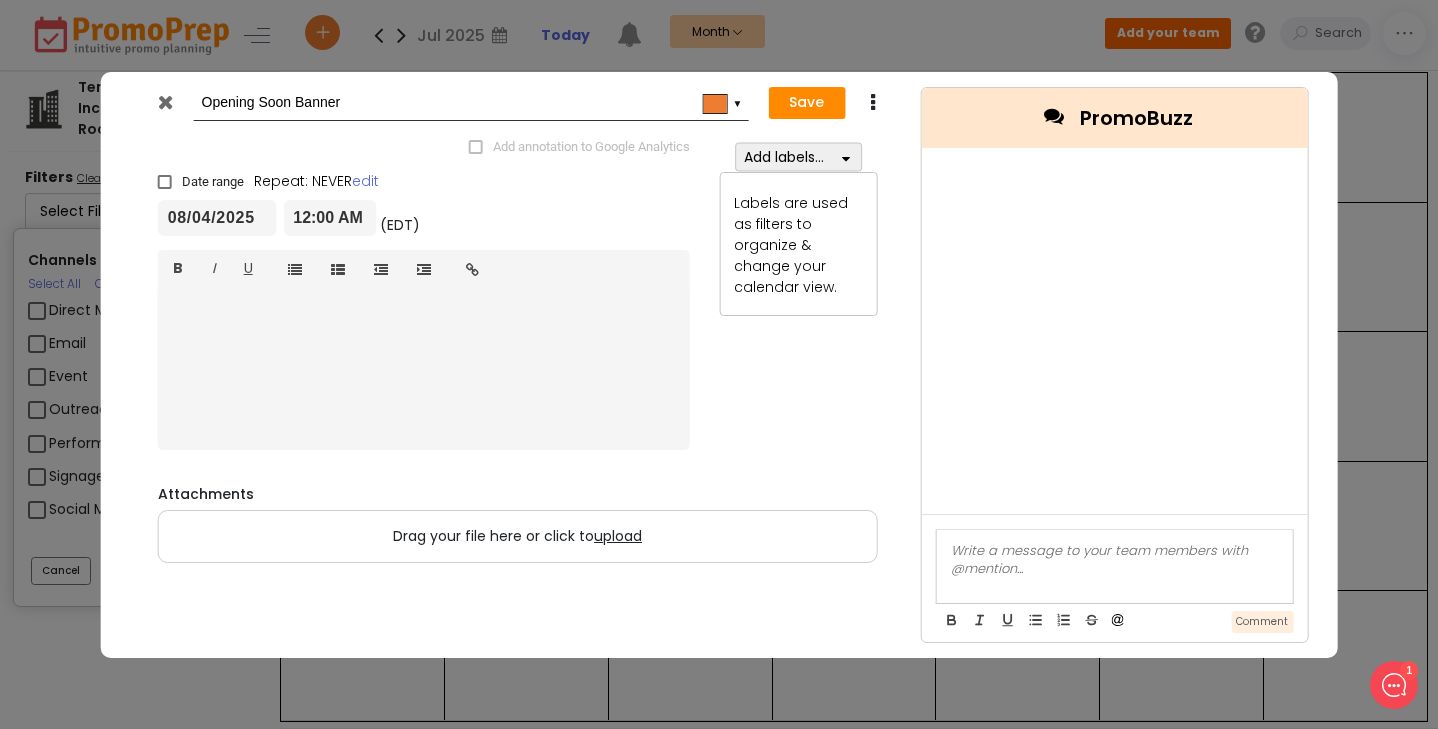 type on "Opening Soon Banner" 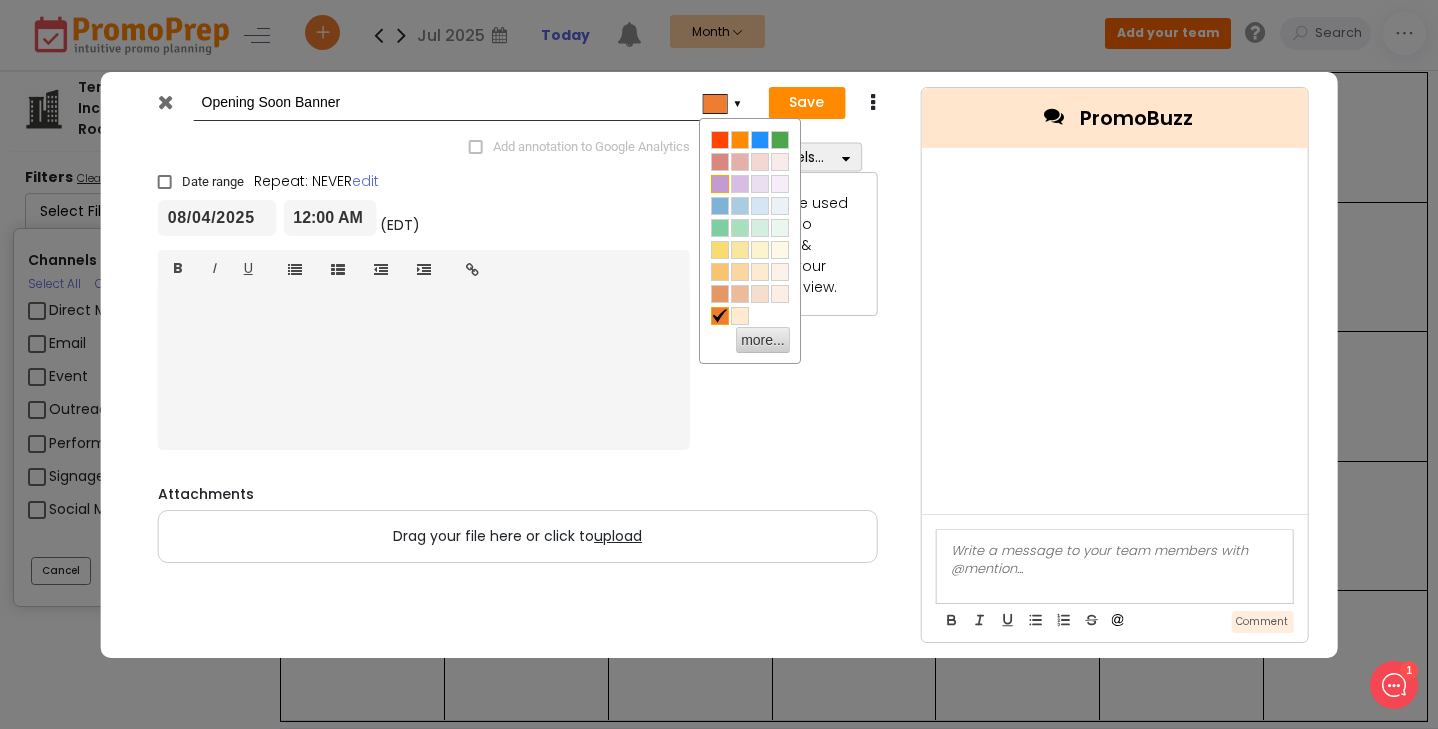 click at bounding box center [720, 184] 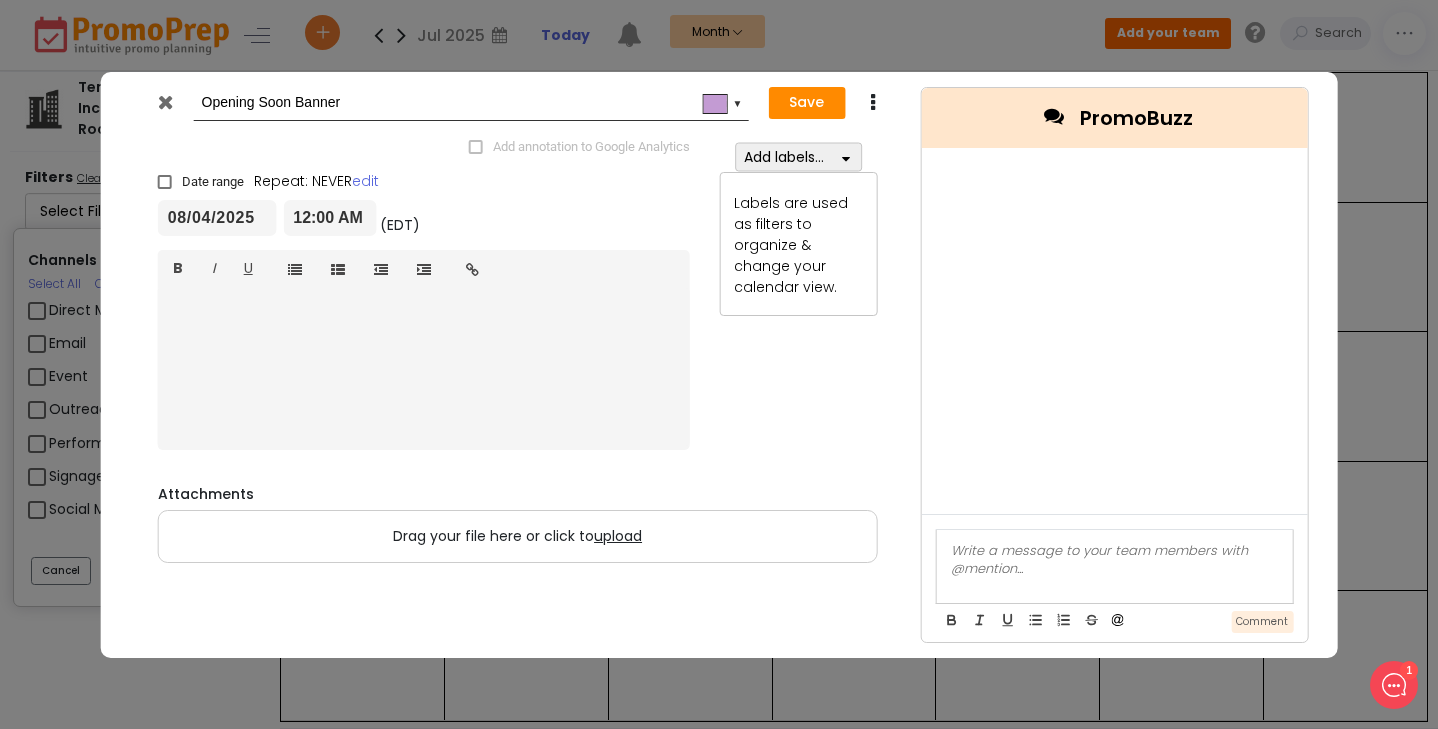 click on "upload" at bounding box center [618, 536] 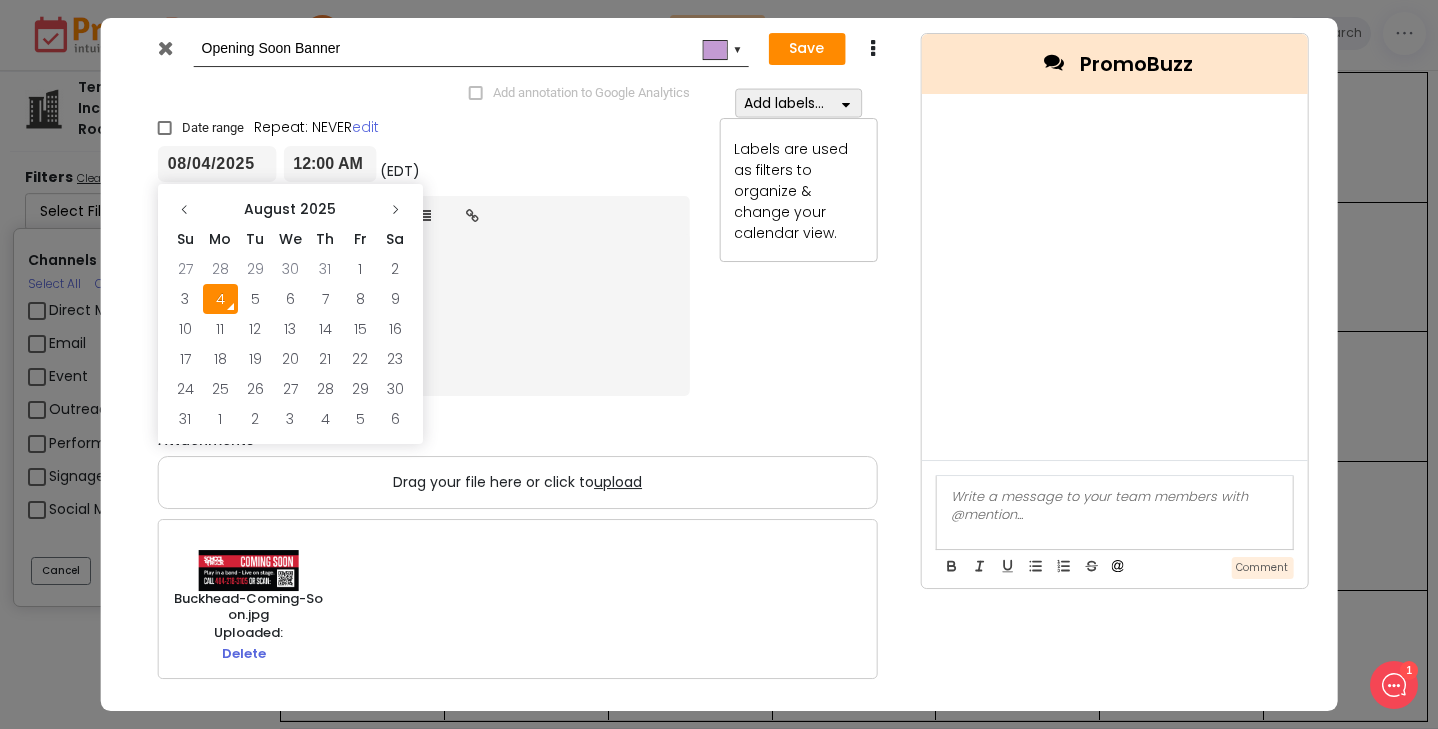 click on "08/04/2025" at bounding box center [217, 164] 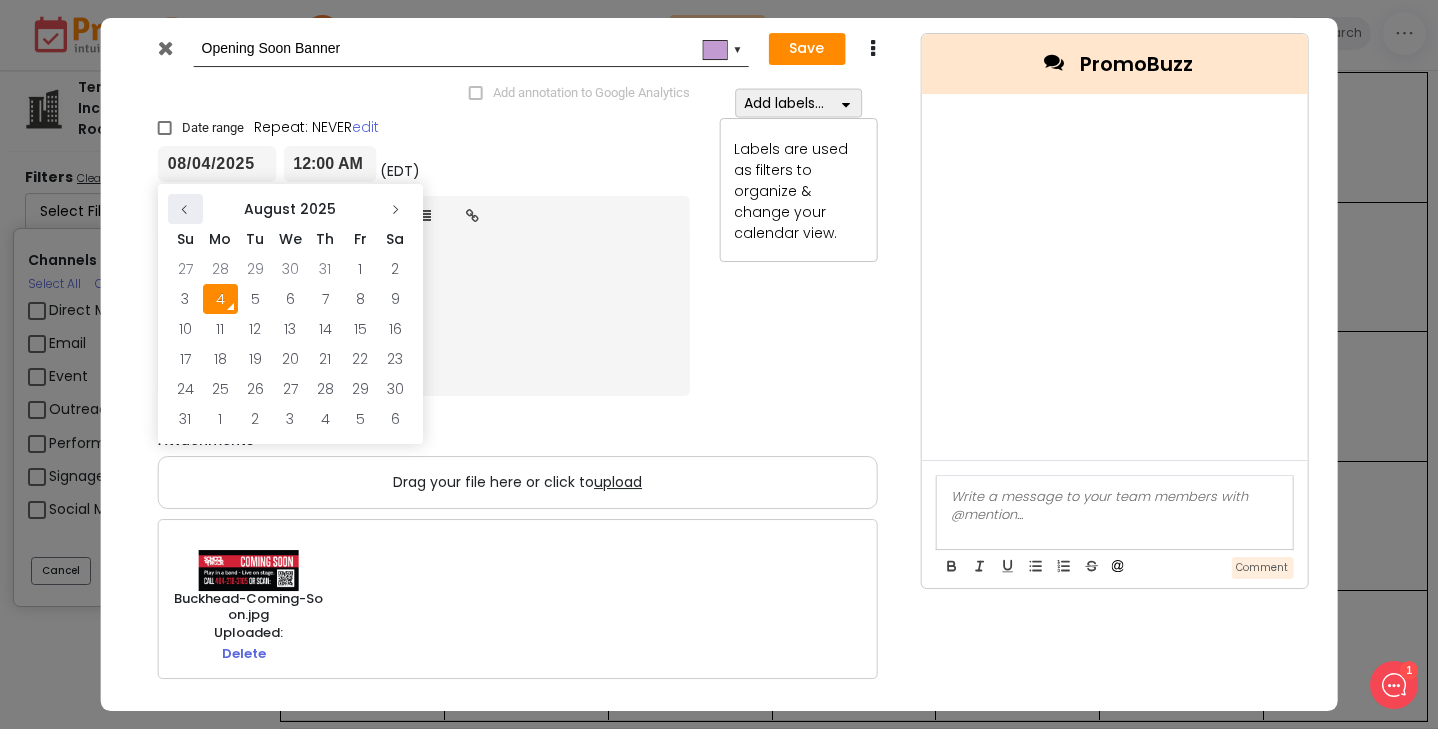 click at bounding box center (185, 210) 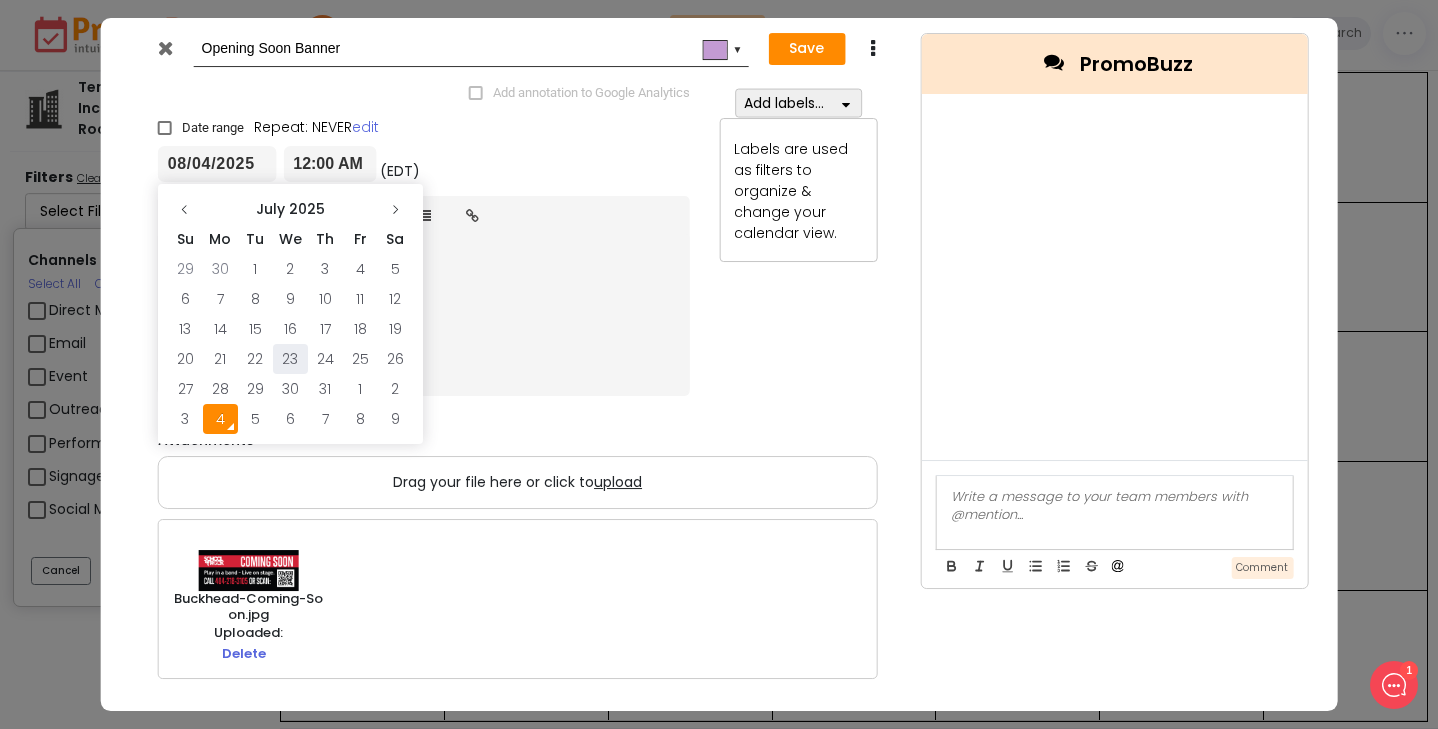click on "23" at bounding box center (290, 359) 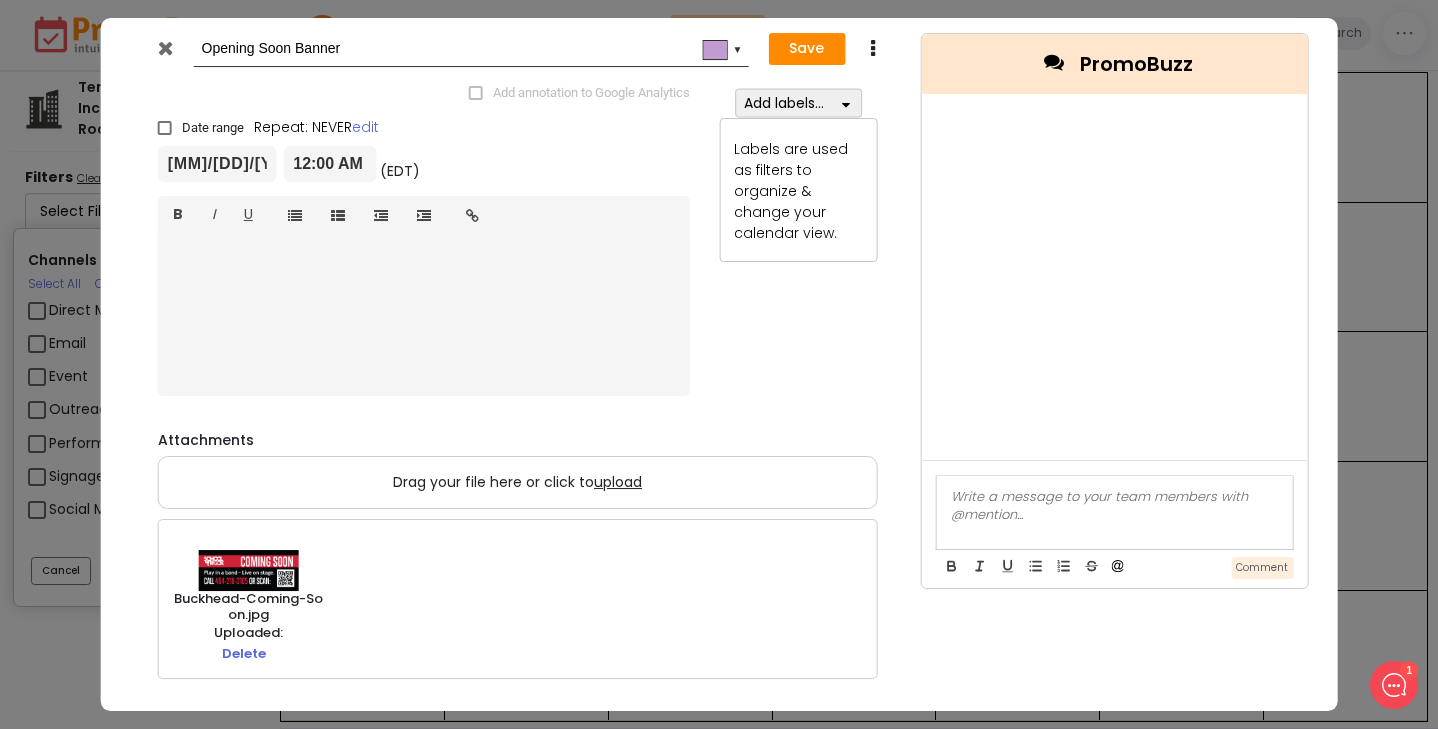 click at bounding box center [165, 128] 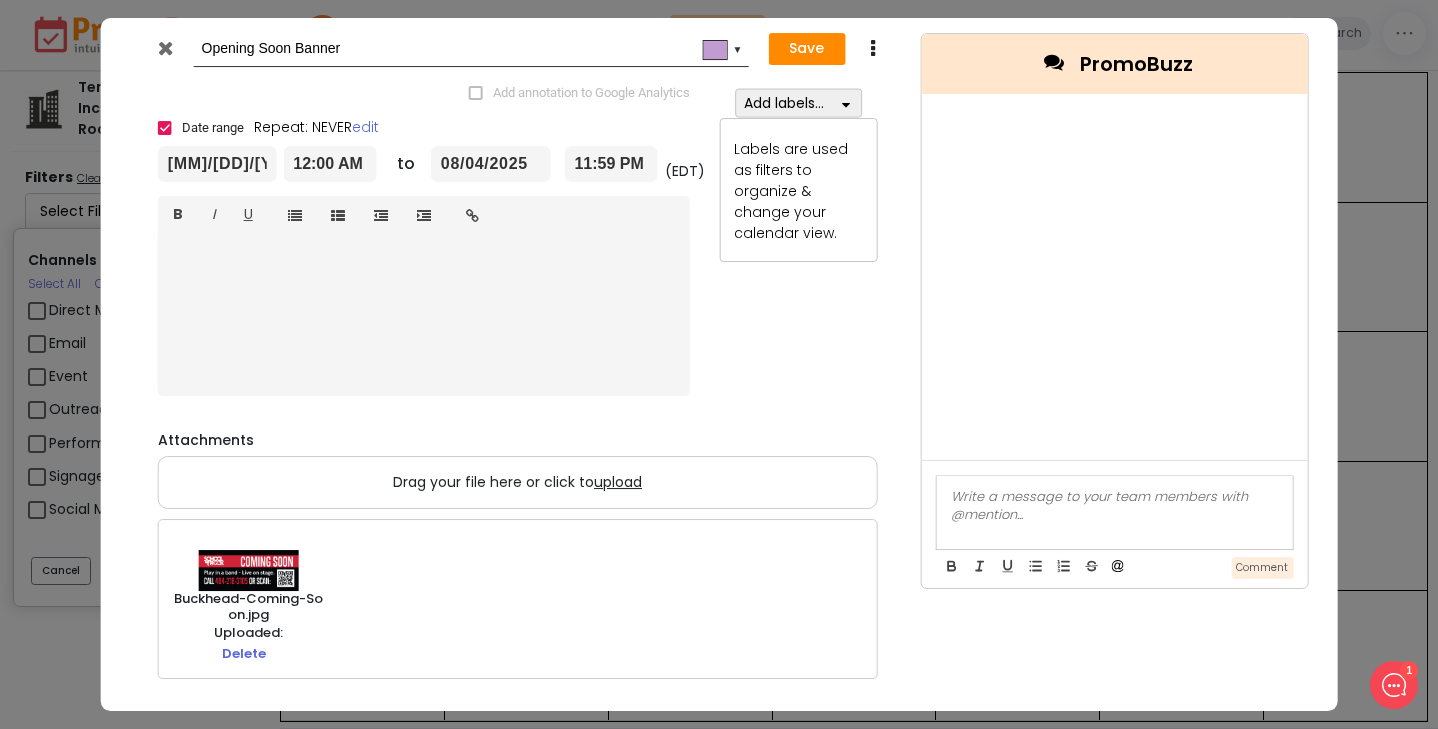 click on "08/04/2025" at bounding box center [491, 164] 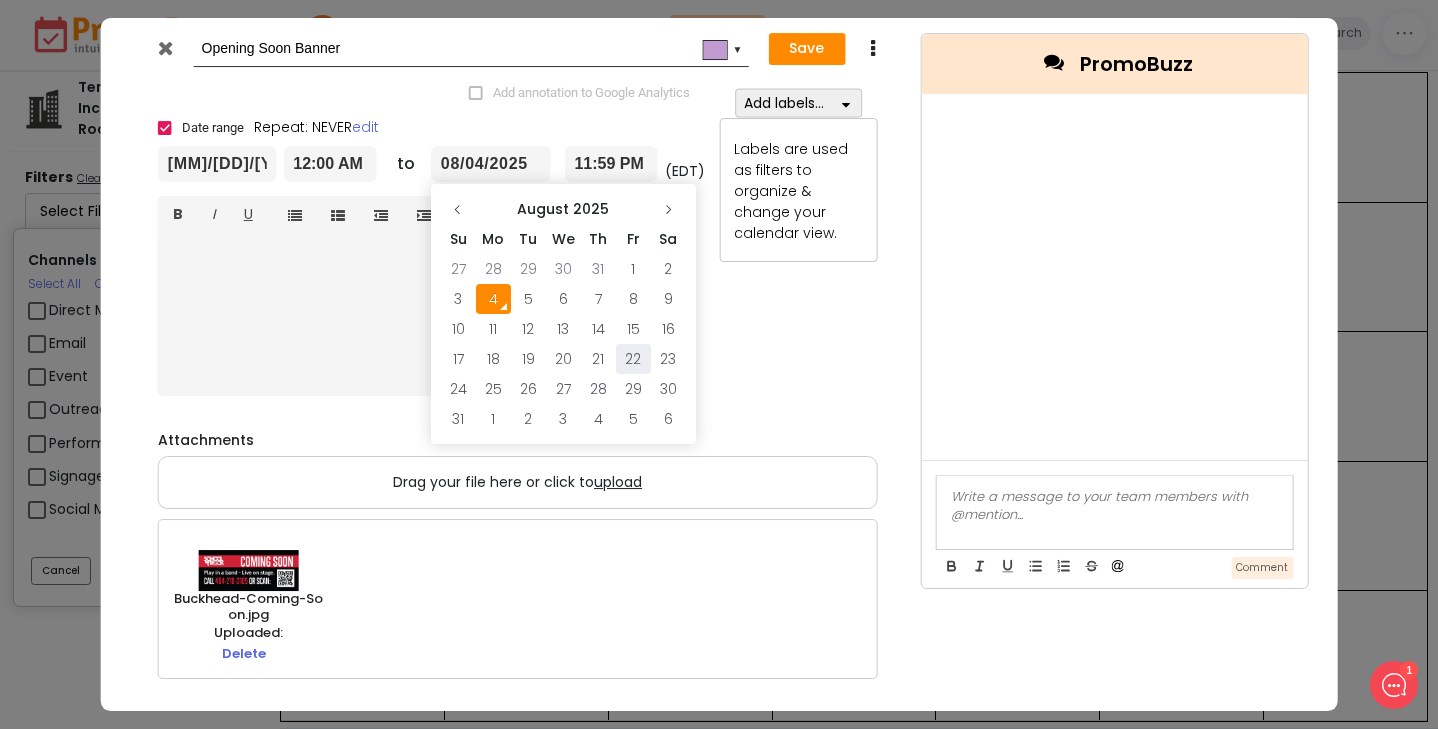 click on "22" at bounding box center [633, 359] 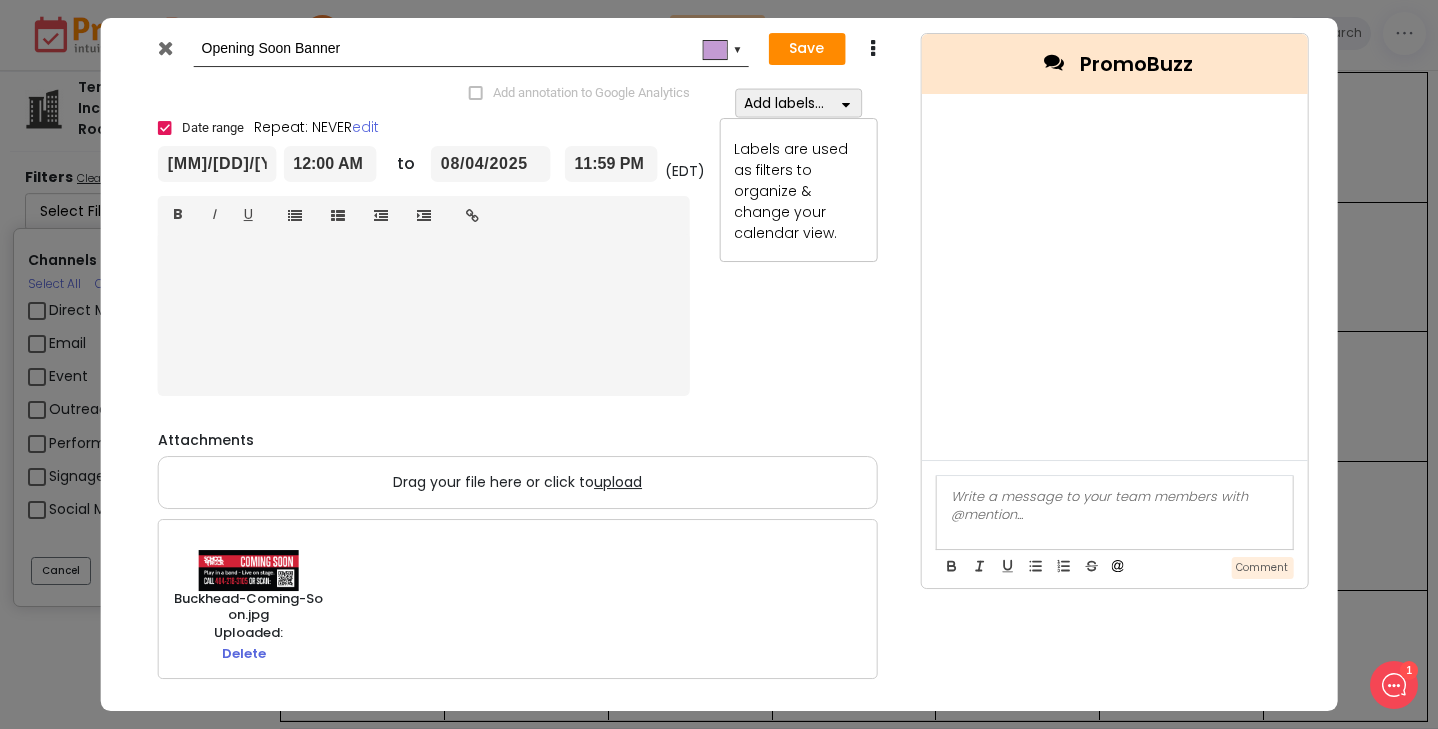 type on "[DATE]" 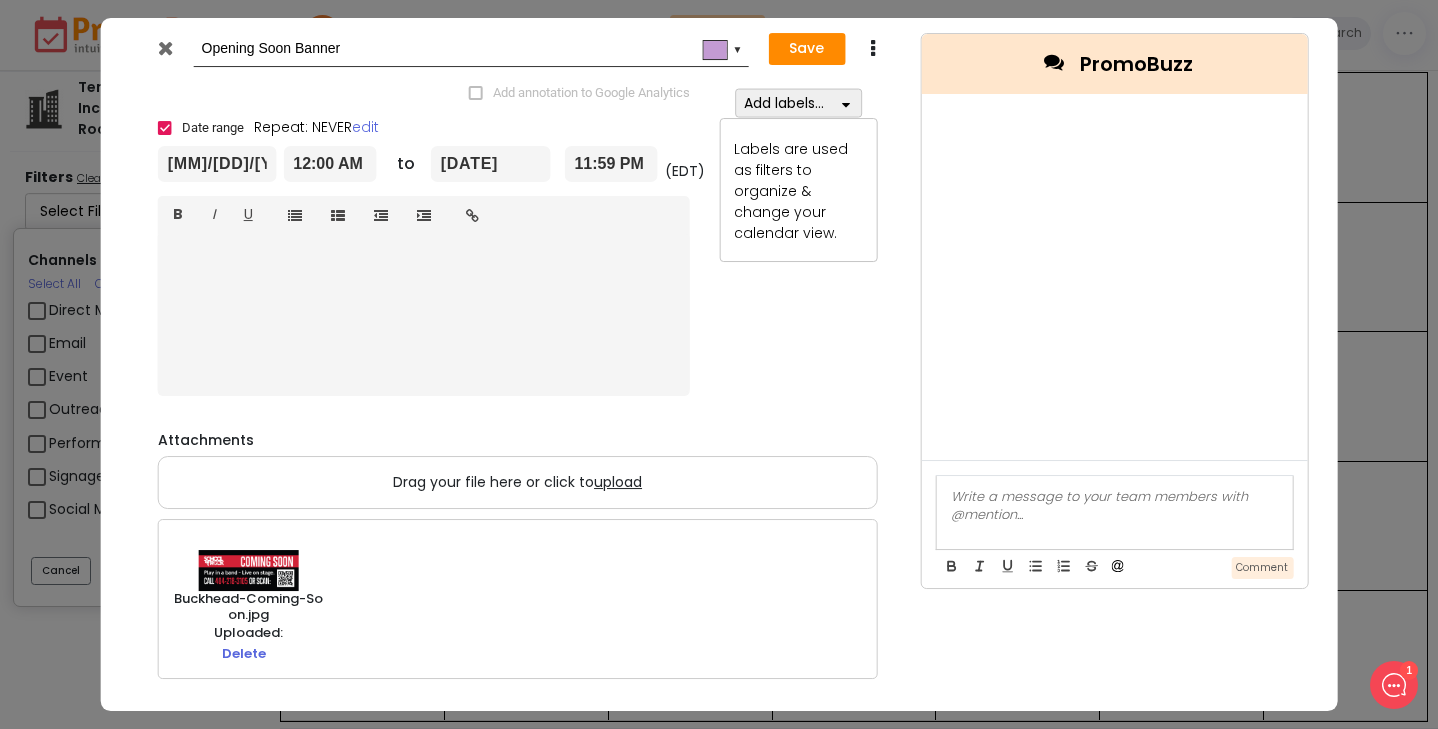 click on "Save" at bounding box center (806, 49) 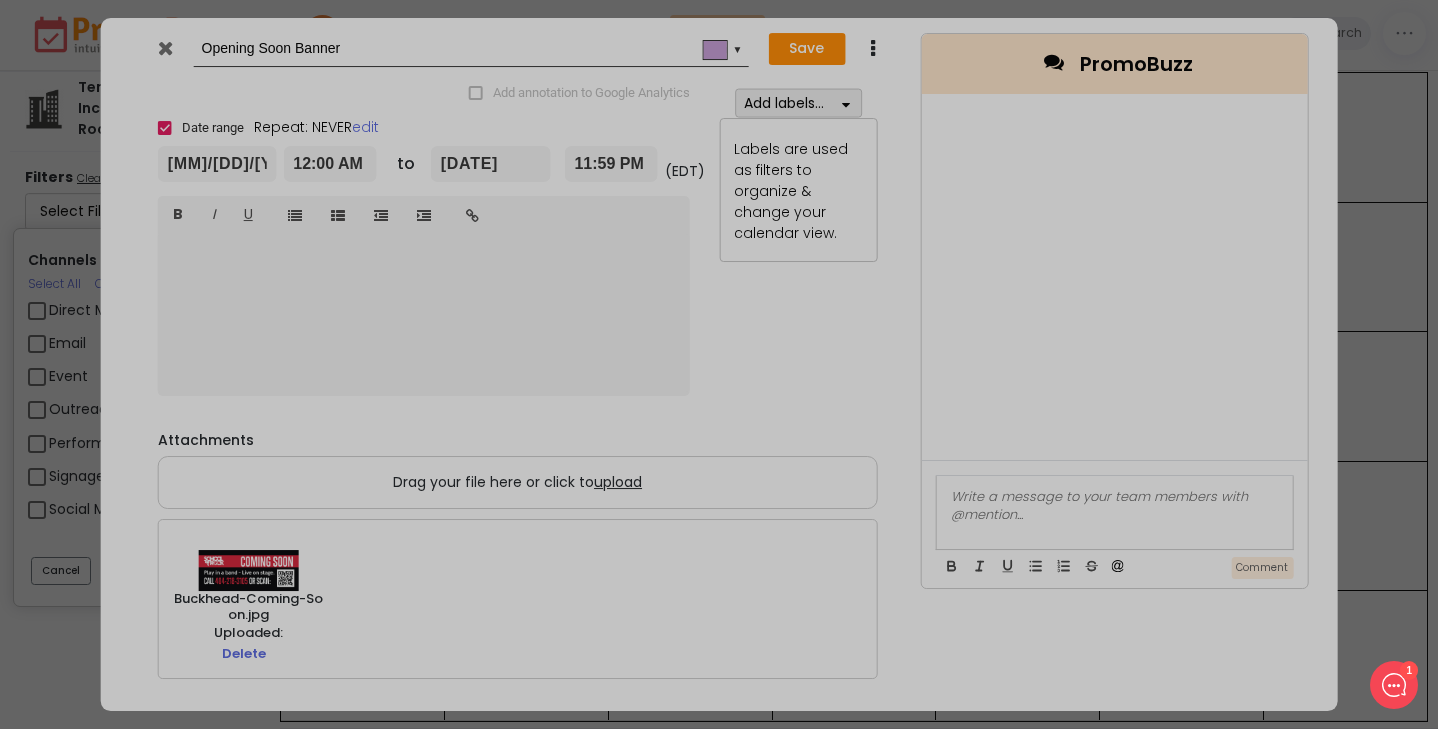 type on "[DATE]" 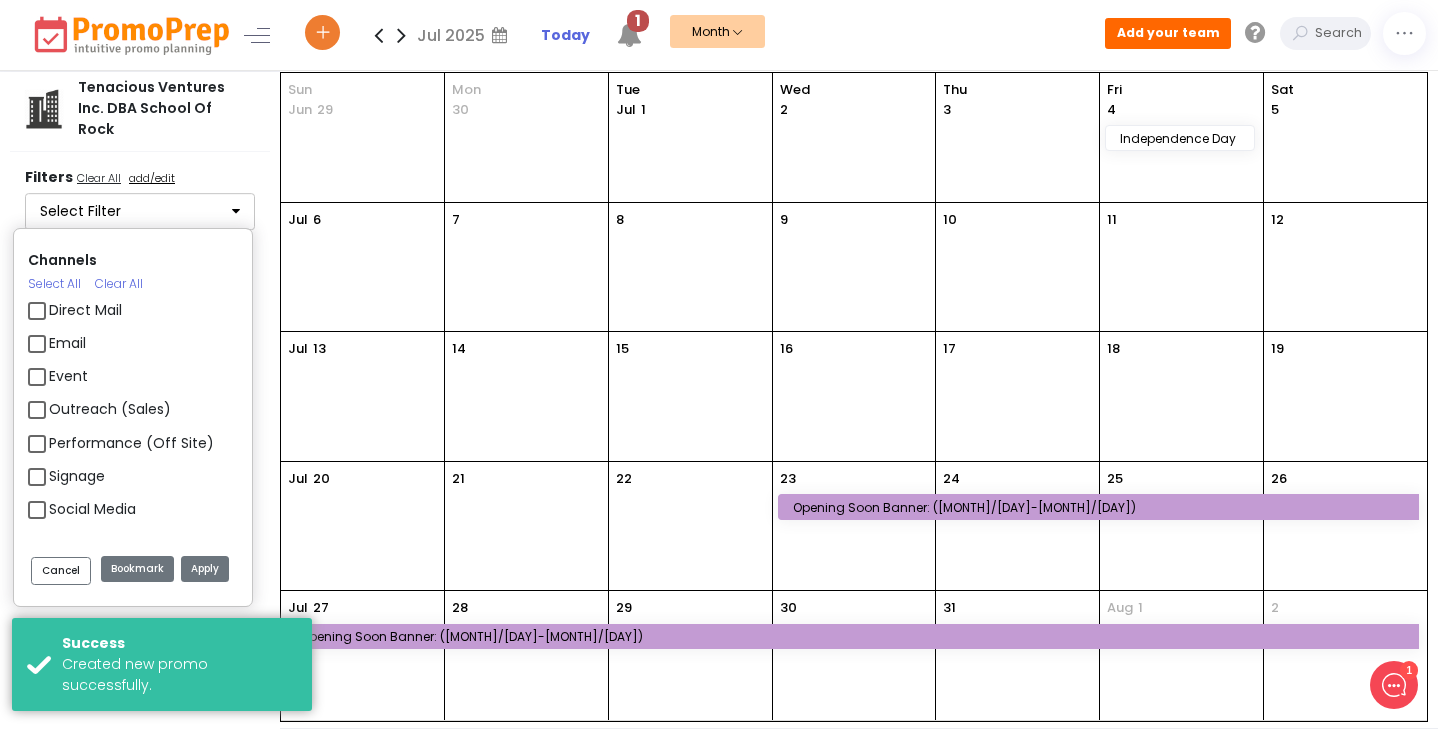 click on "Opening Soon Banner: ([MONTH]/[DAY]-[MONTH]/[DAY])" at bounding box center [1102, 507] 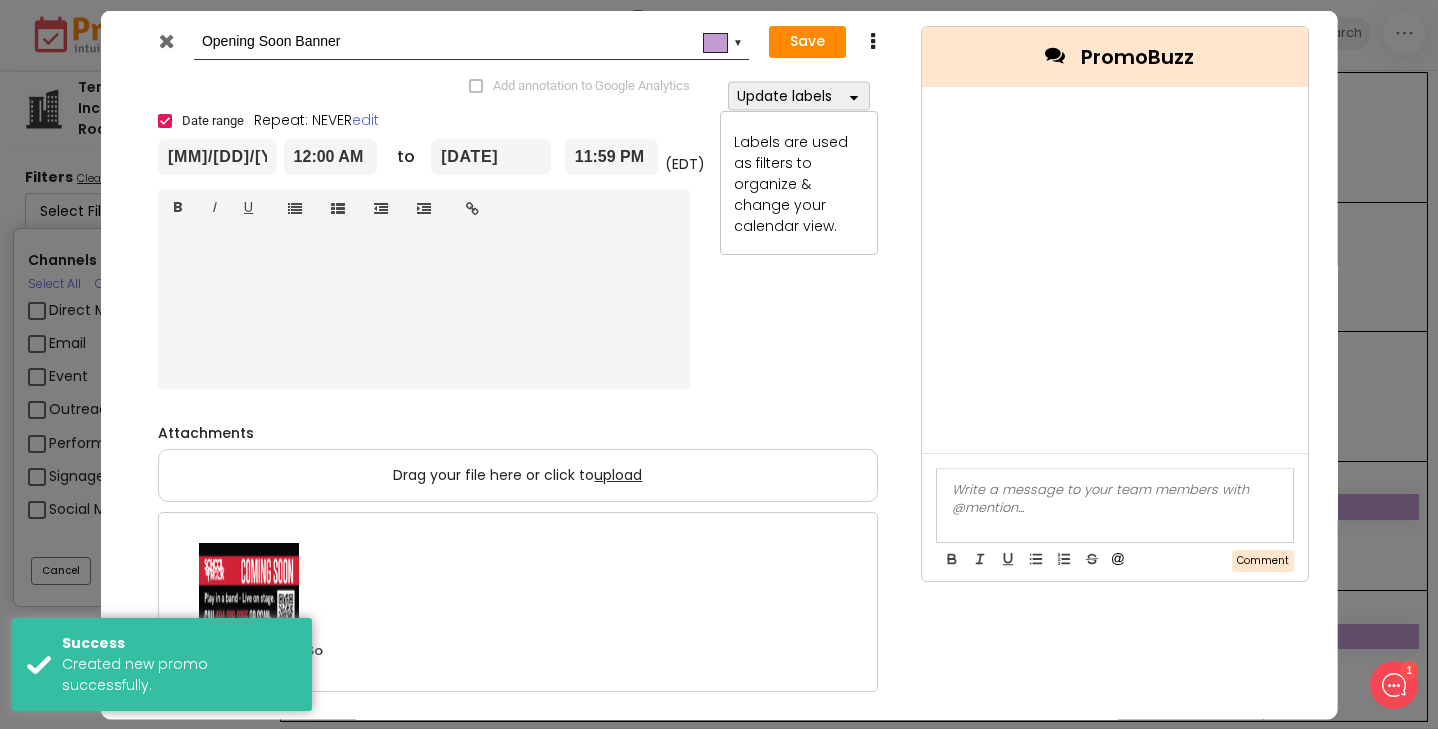 click at bounding box center (853, 95) 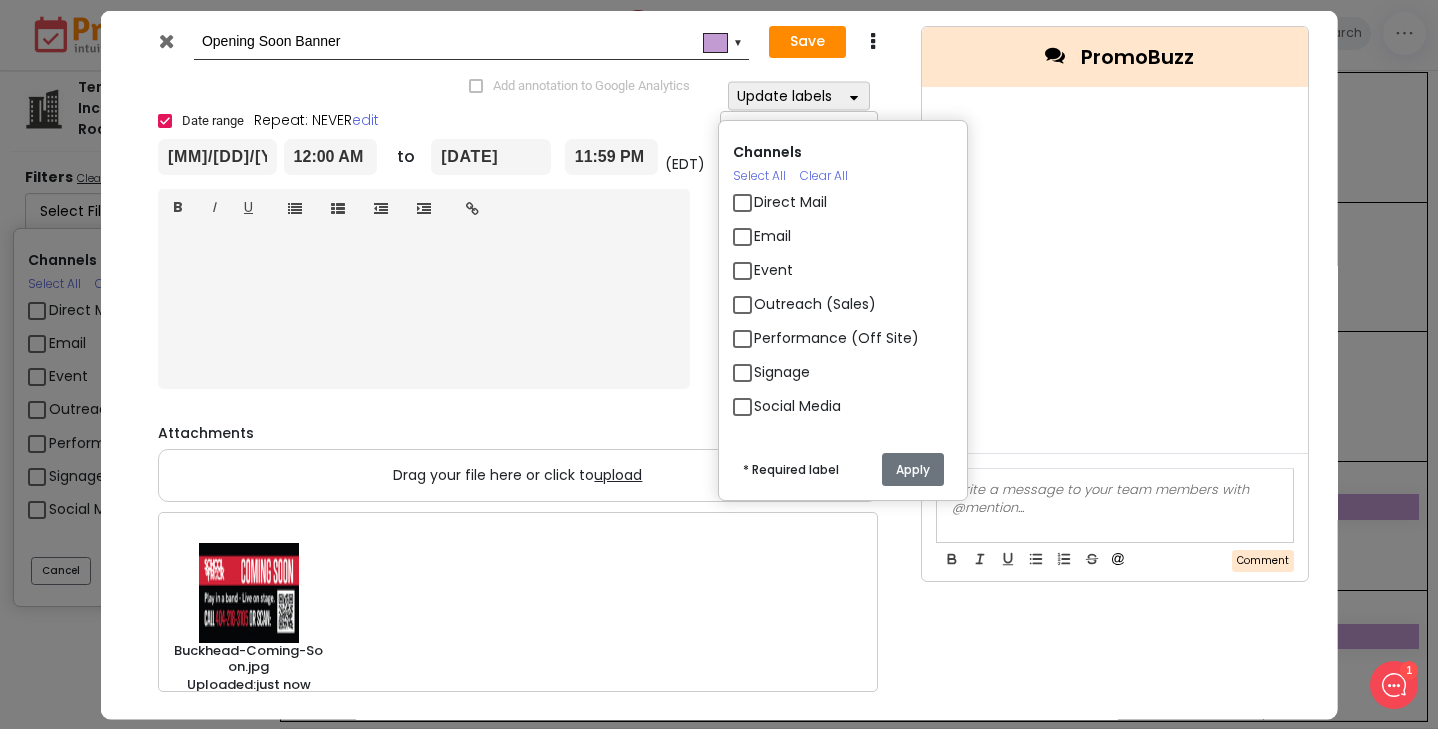 click on "Signage" at bounding box center [782, 371] 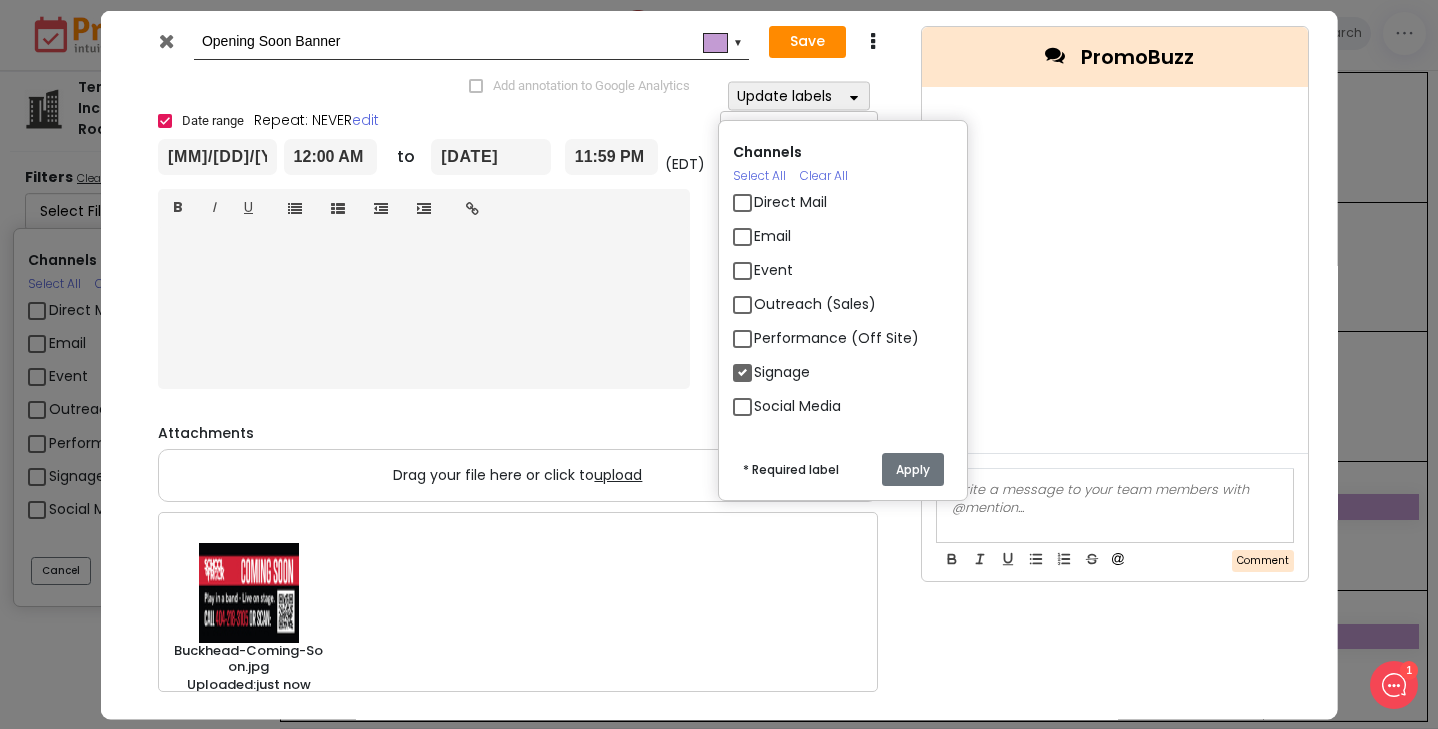 click on "Apply" at bounding box center [912, 469] 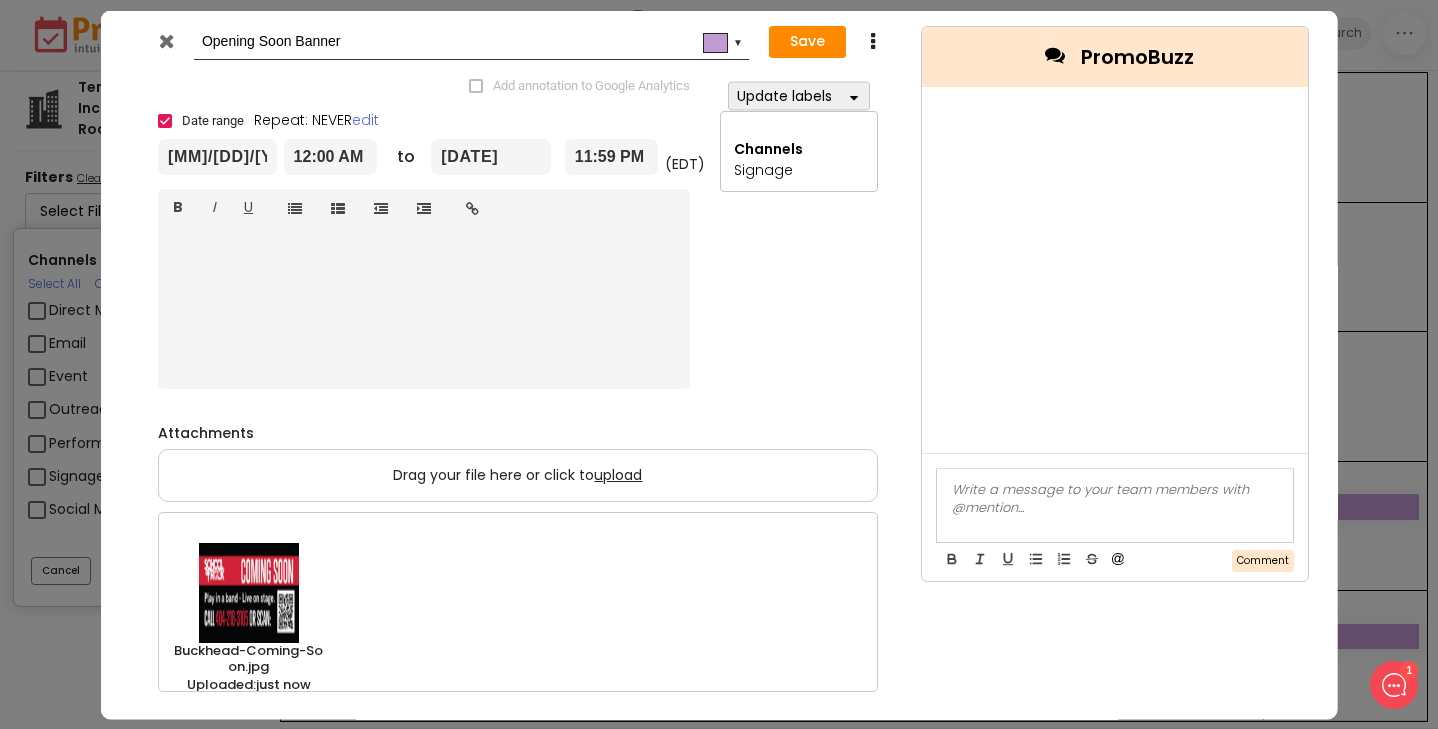 click on "Save" at bounding box center [806, 42] 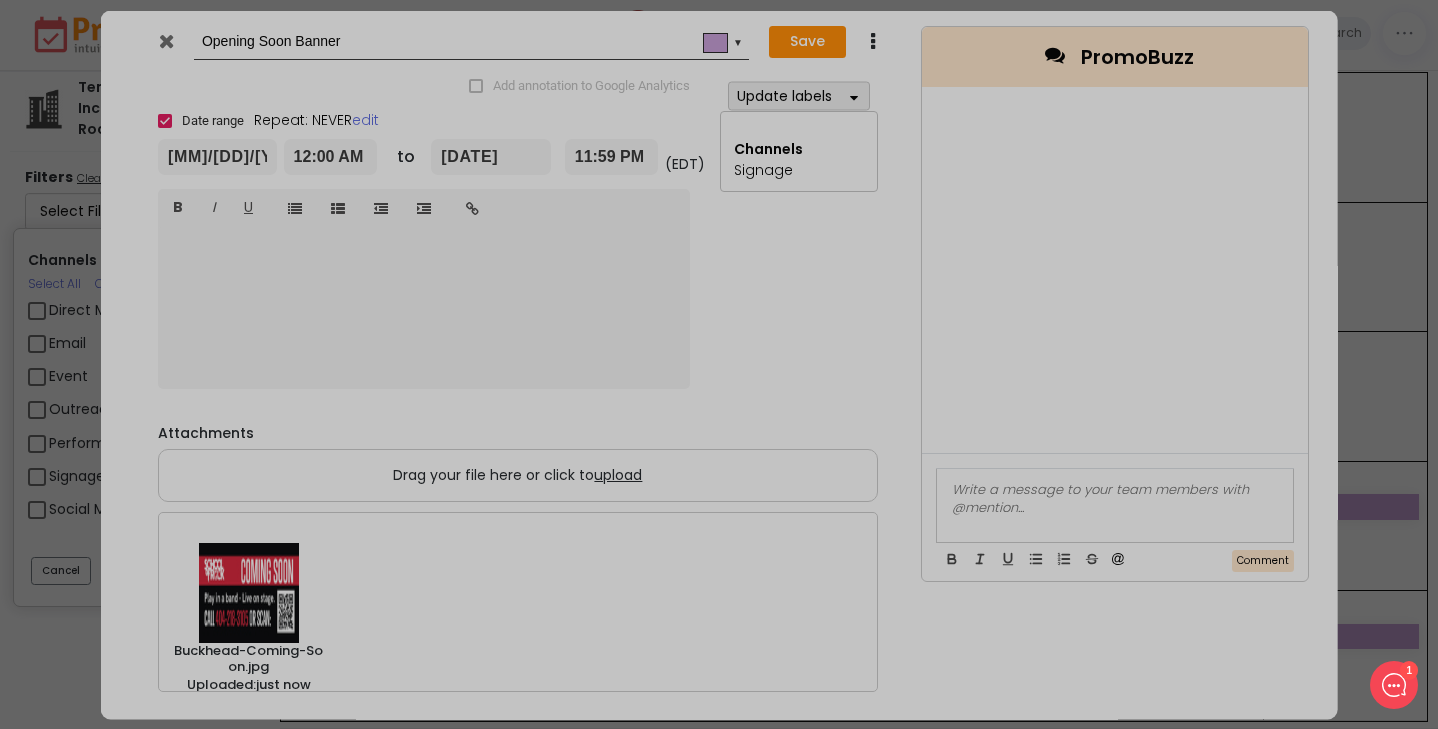 type on "[DATE]" 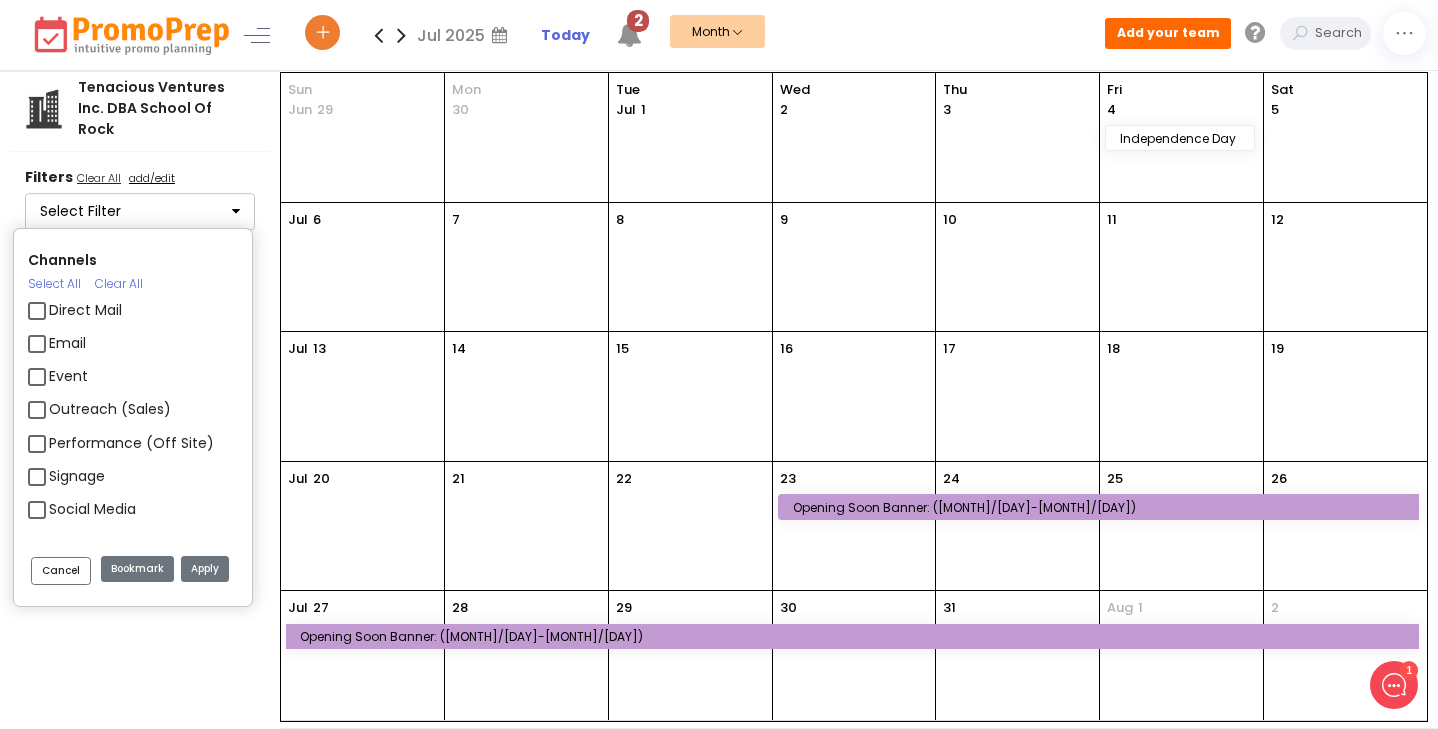 click at bounding box center (323, 35) 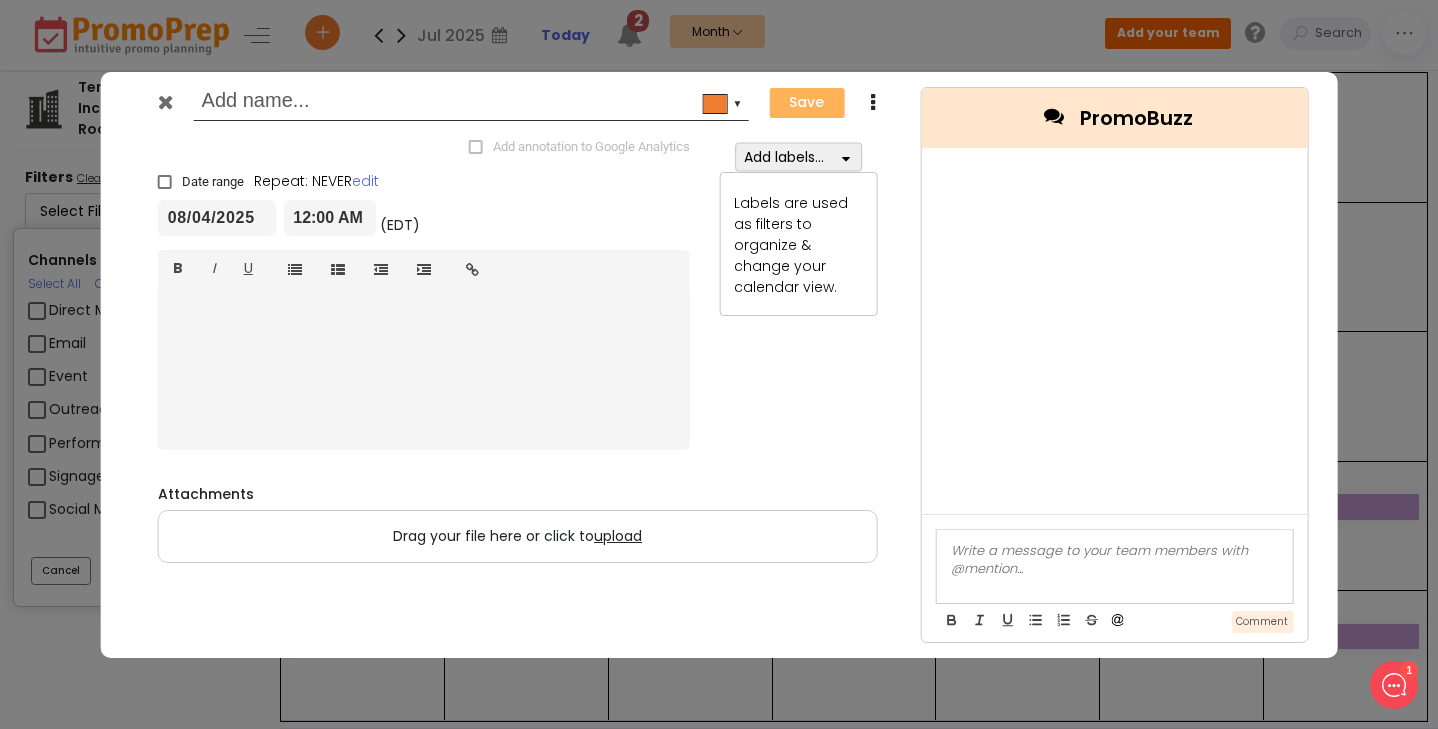 click on "08/04/2025" at bounding box center [217, 218] 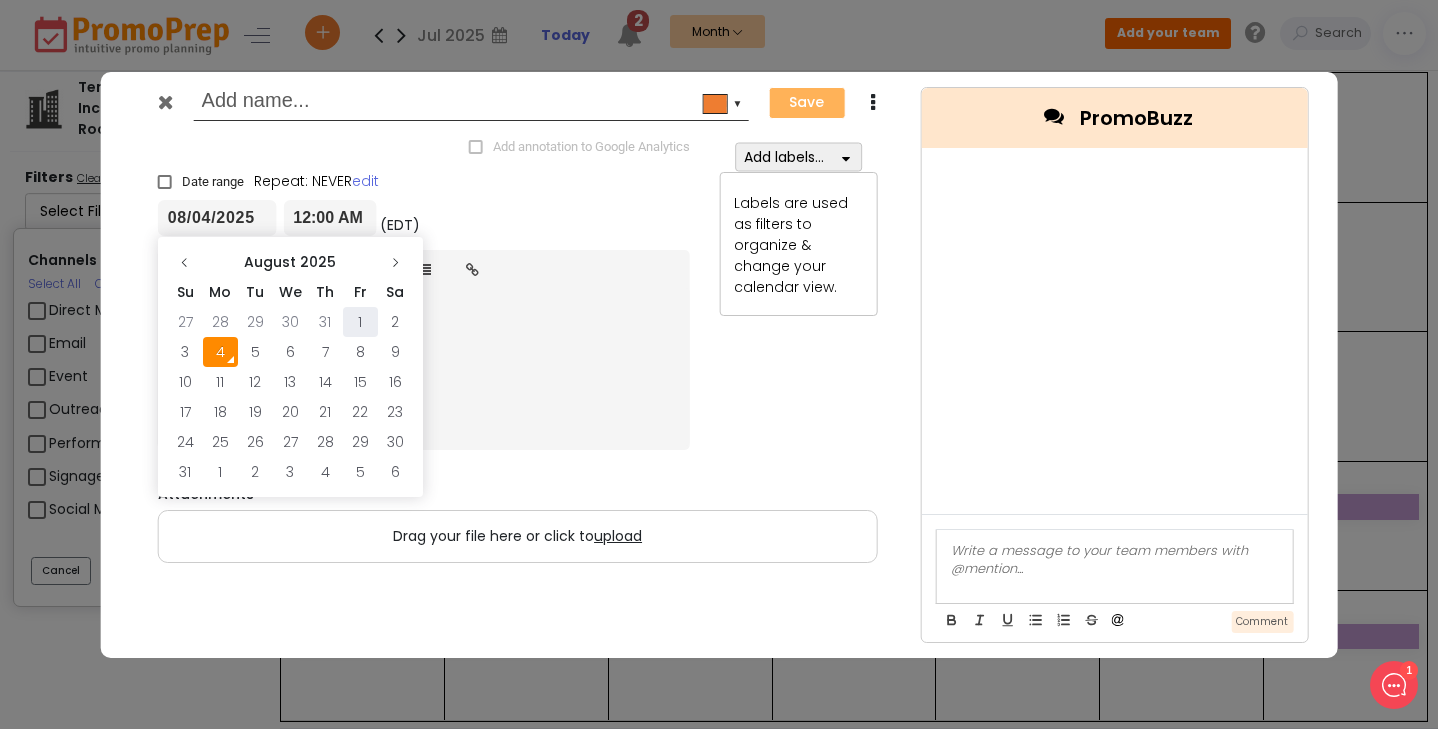 click on "1" at bounding box center (360, 322) 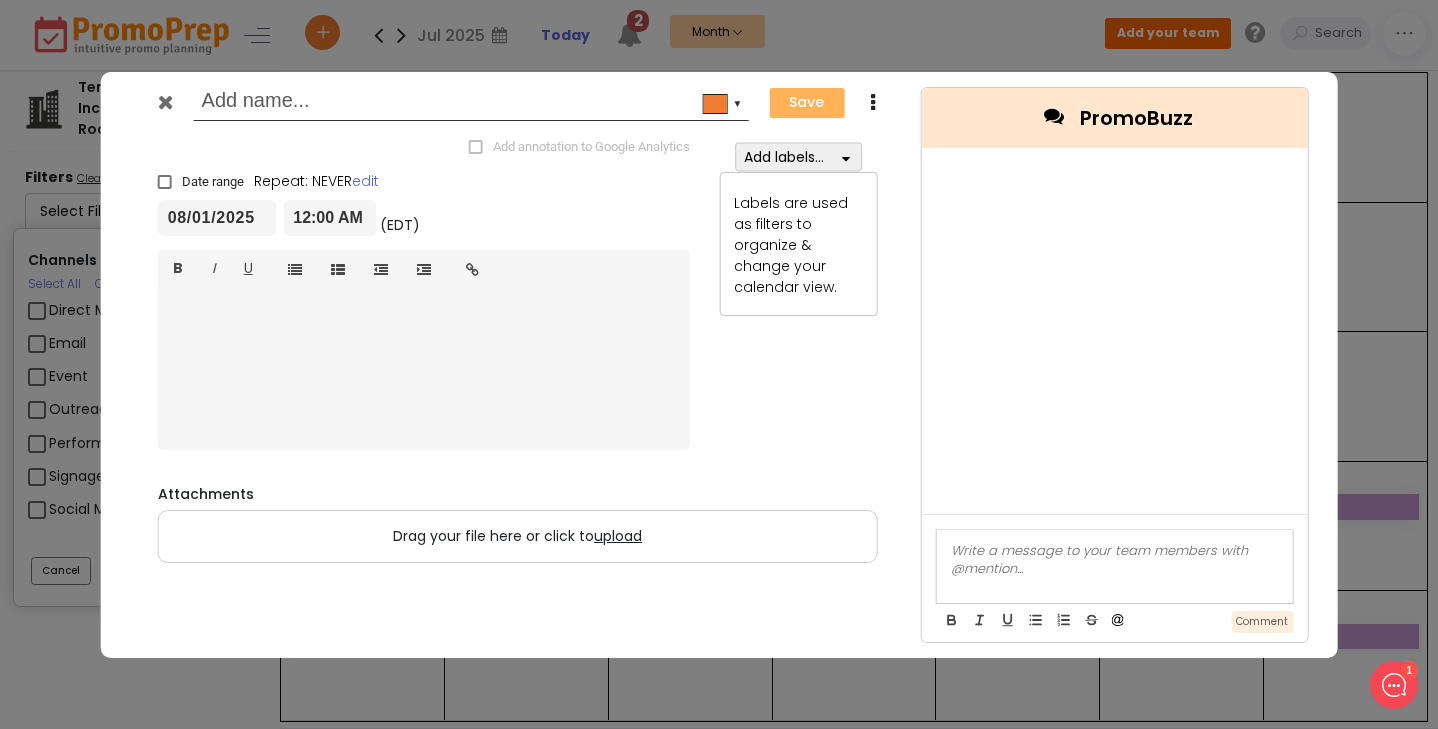 click at bounding box center [845, 156] 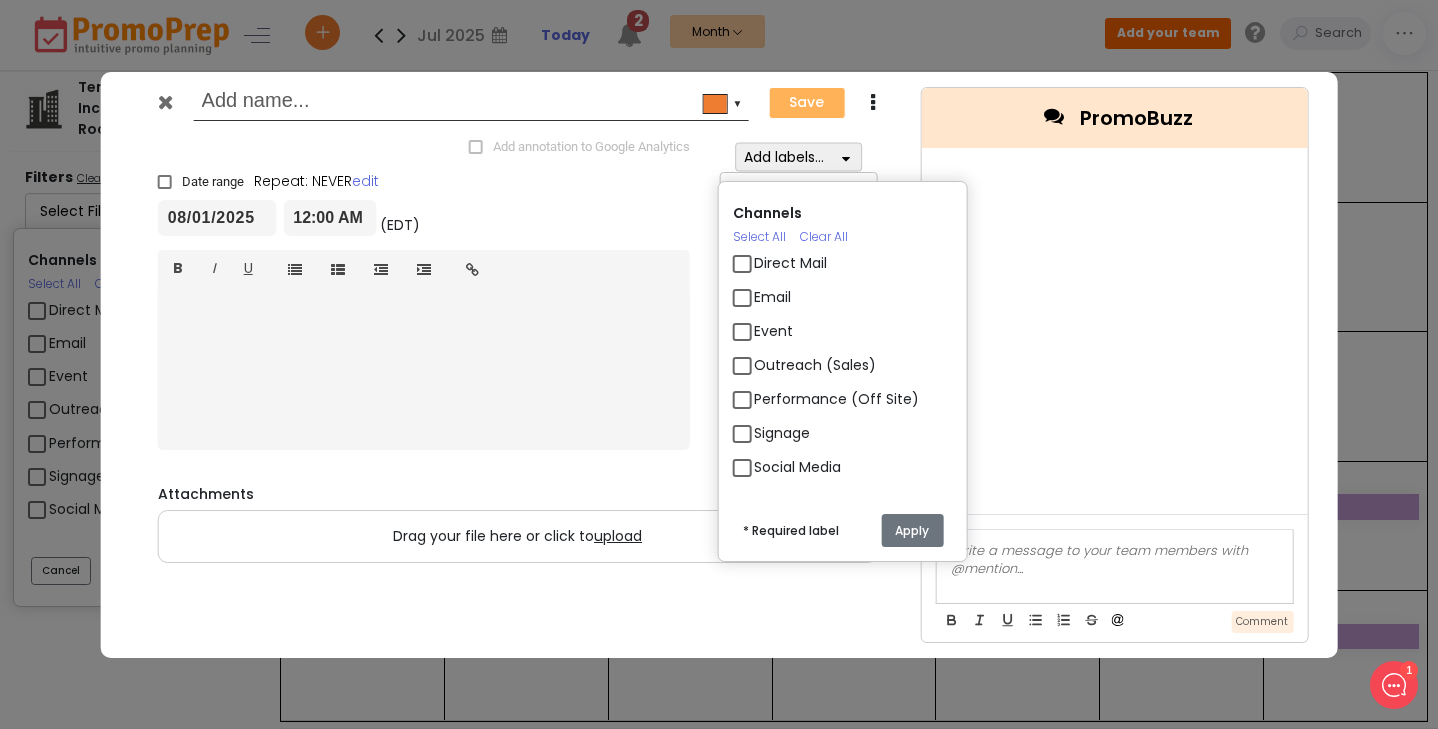 click on "Performance (Off Site)" at bounding box center (836, 399) 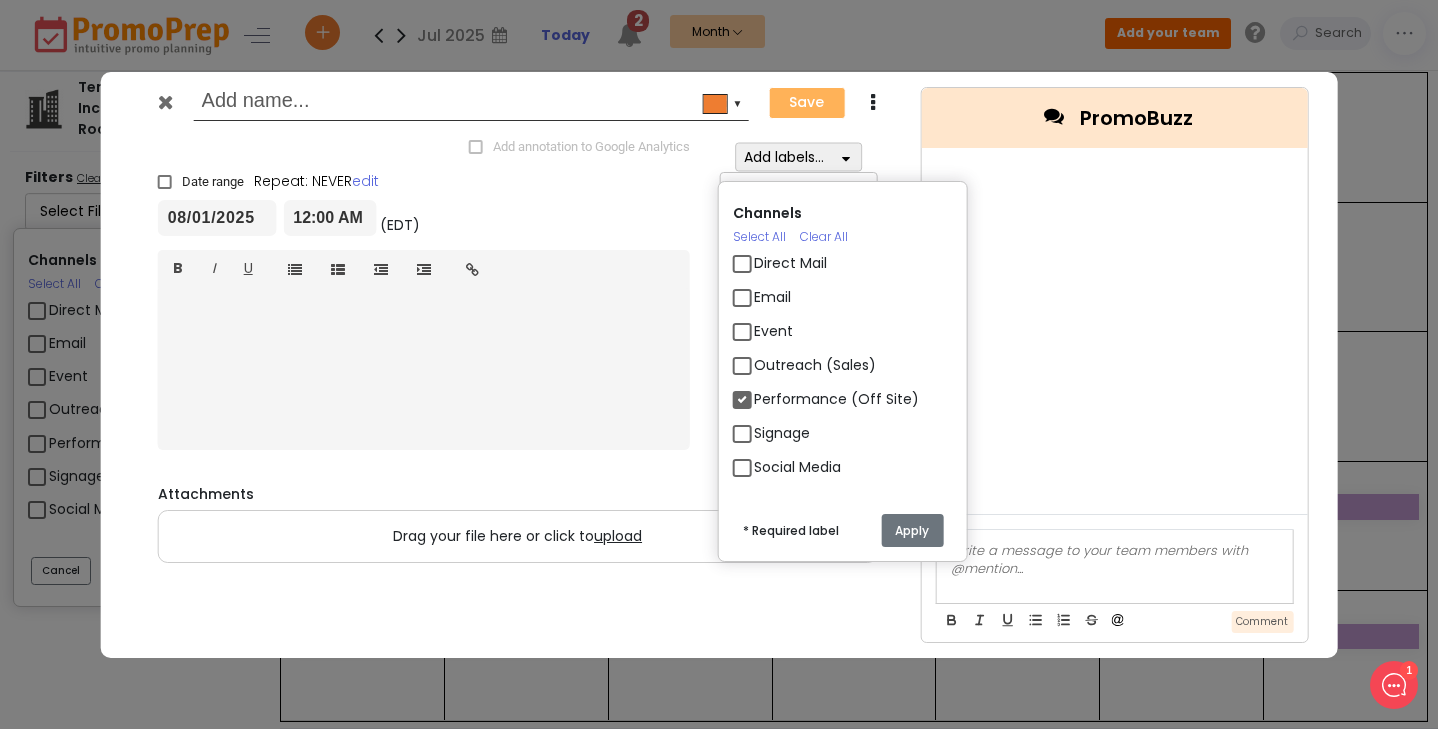 click on "Apply" at bounding box center (912, 530) 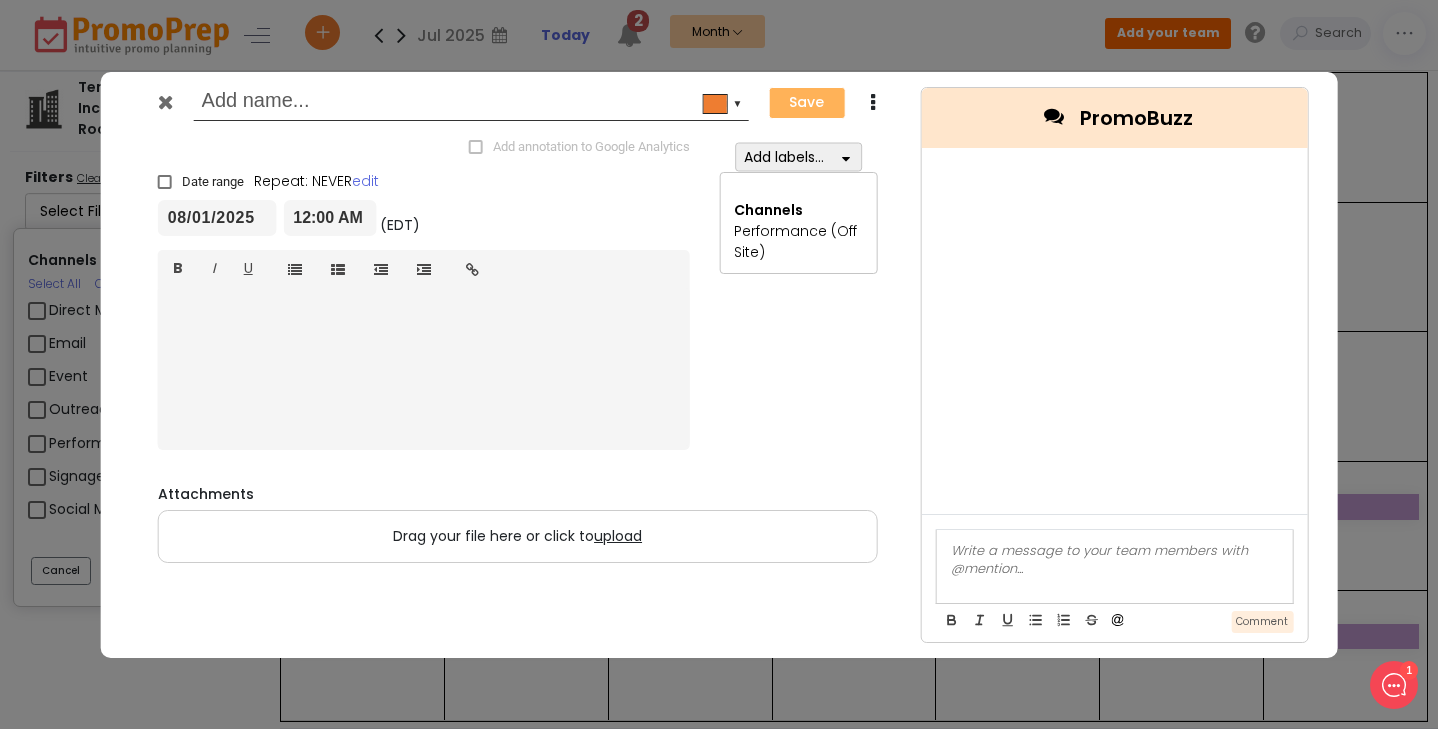 click at bounding box center (468, 103) 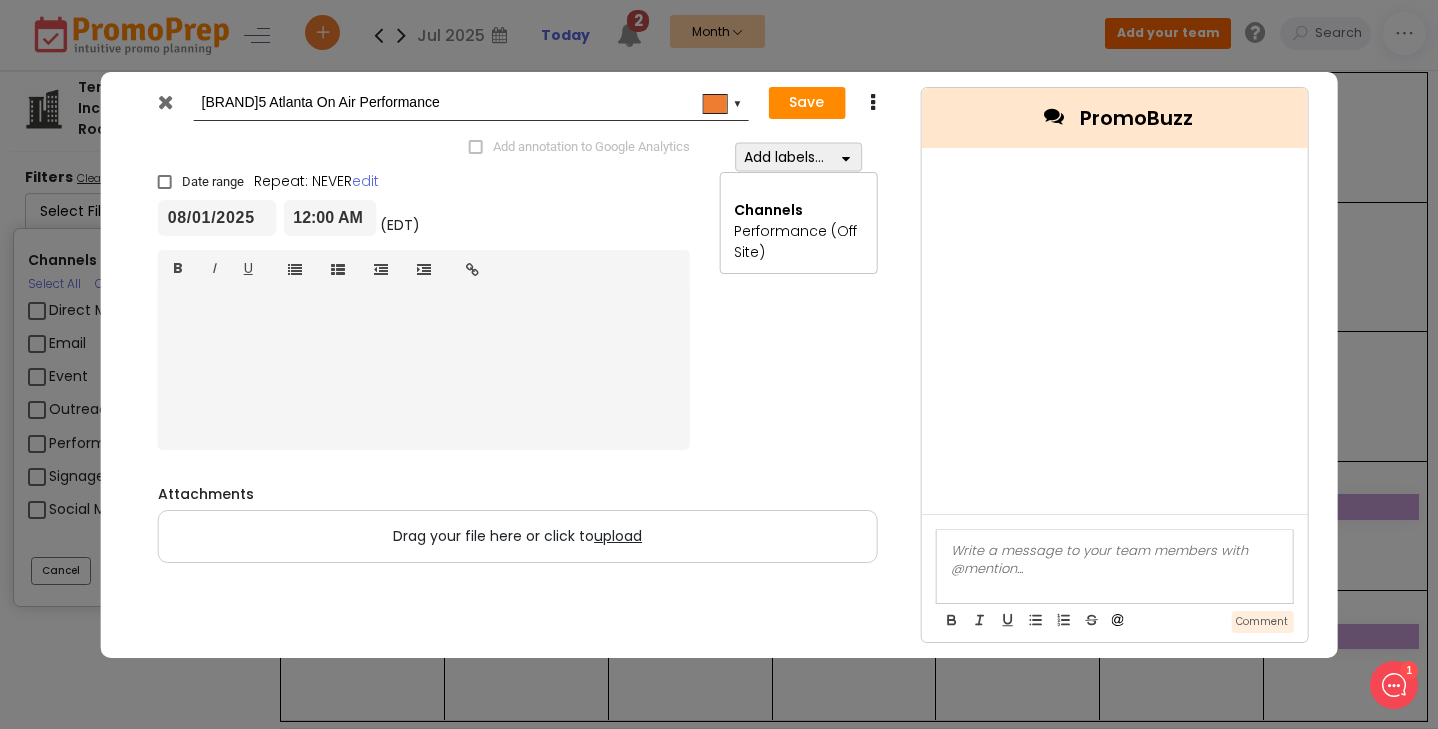 type on "[BRAND]5 Atlanta On Air Performance" 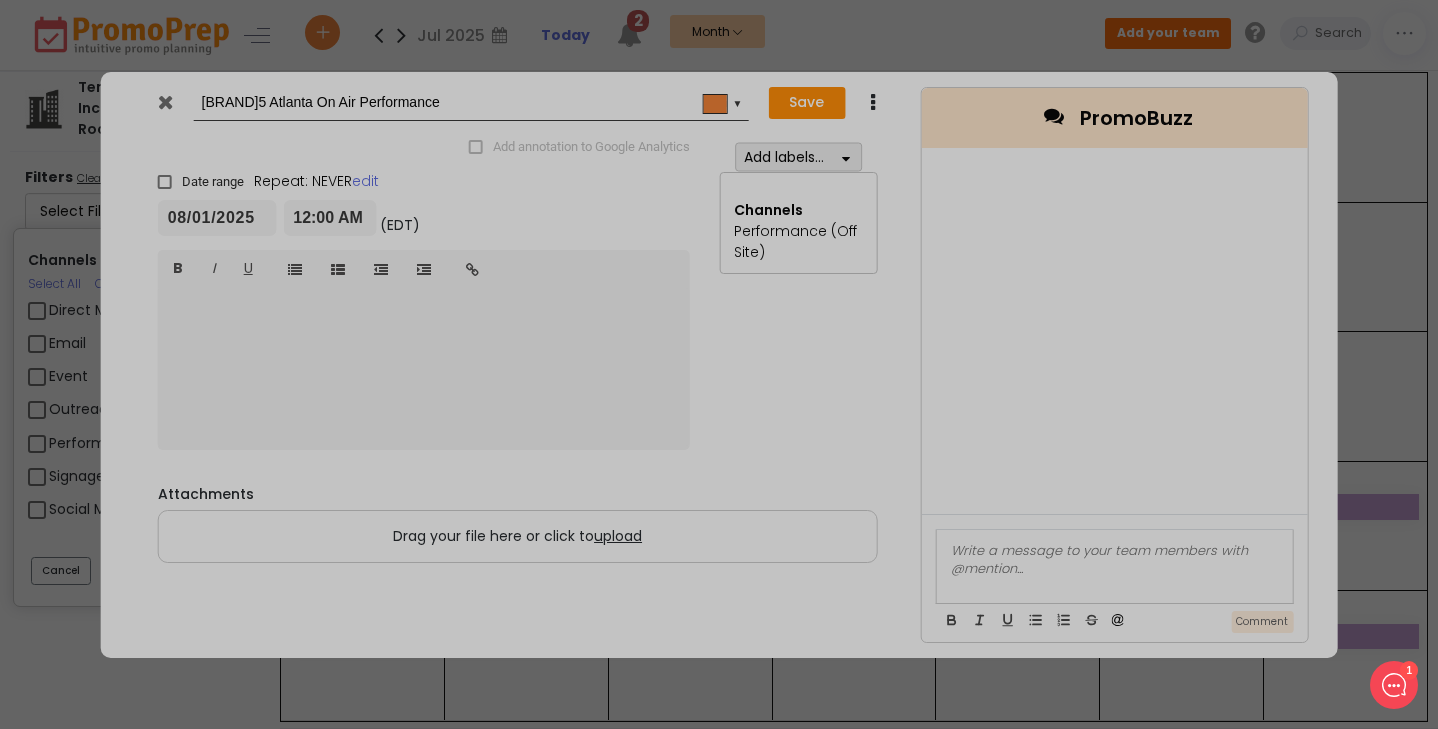 checkbox on "true" 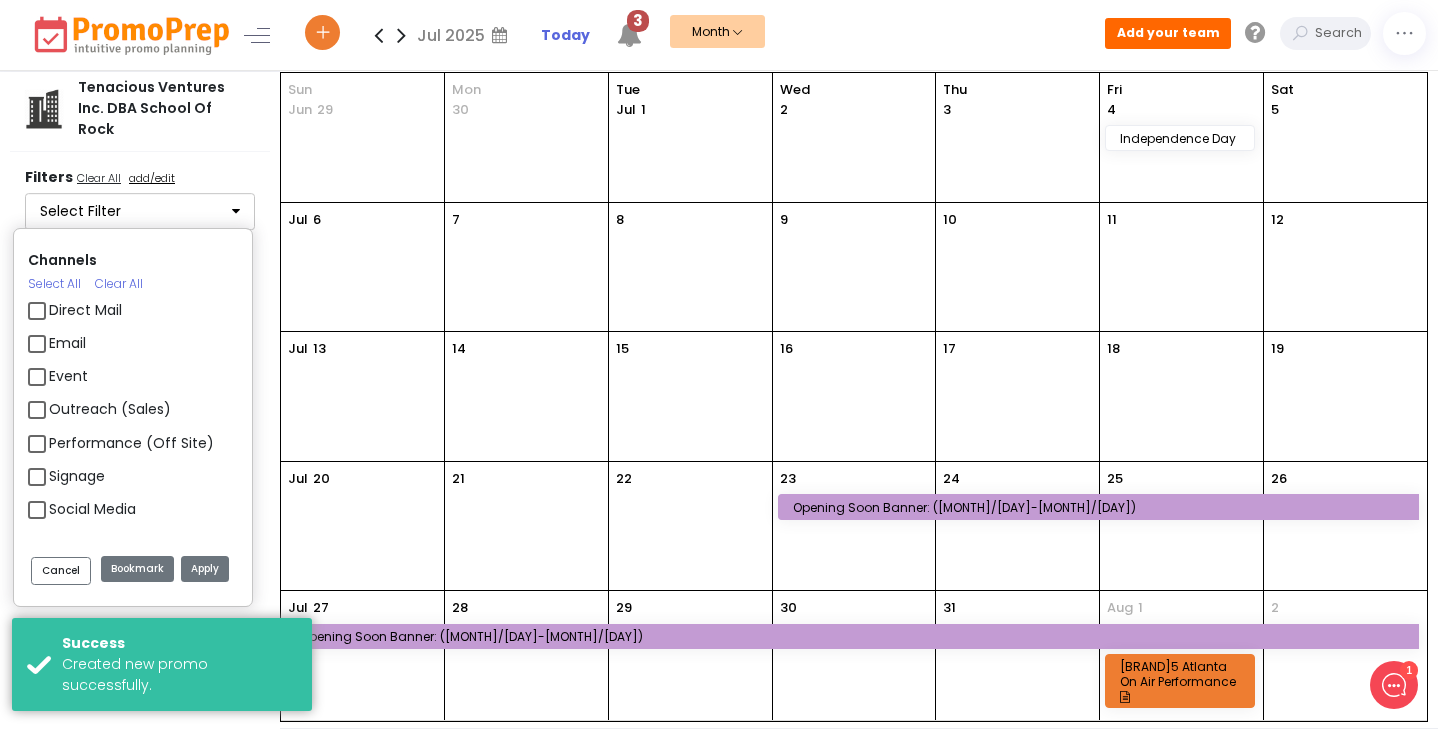 scroll, scrollTop: 0, scrollLeft: 0, axis: both 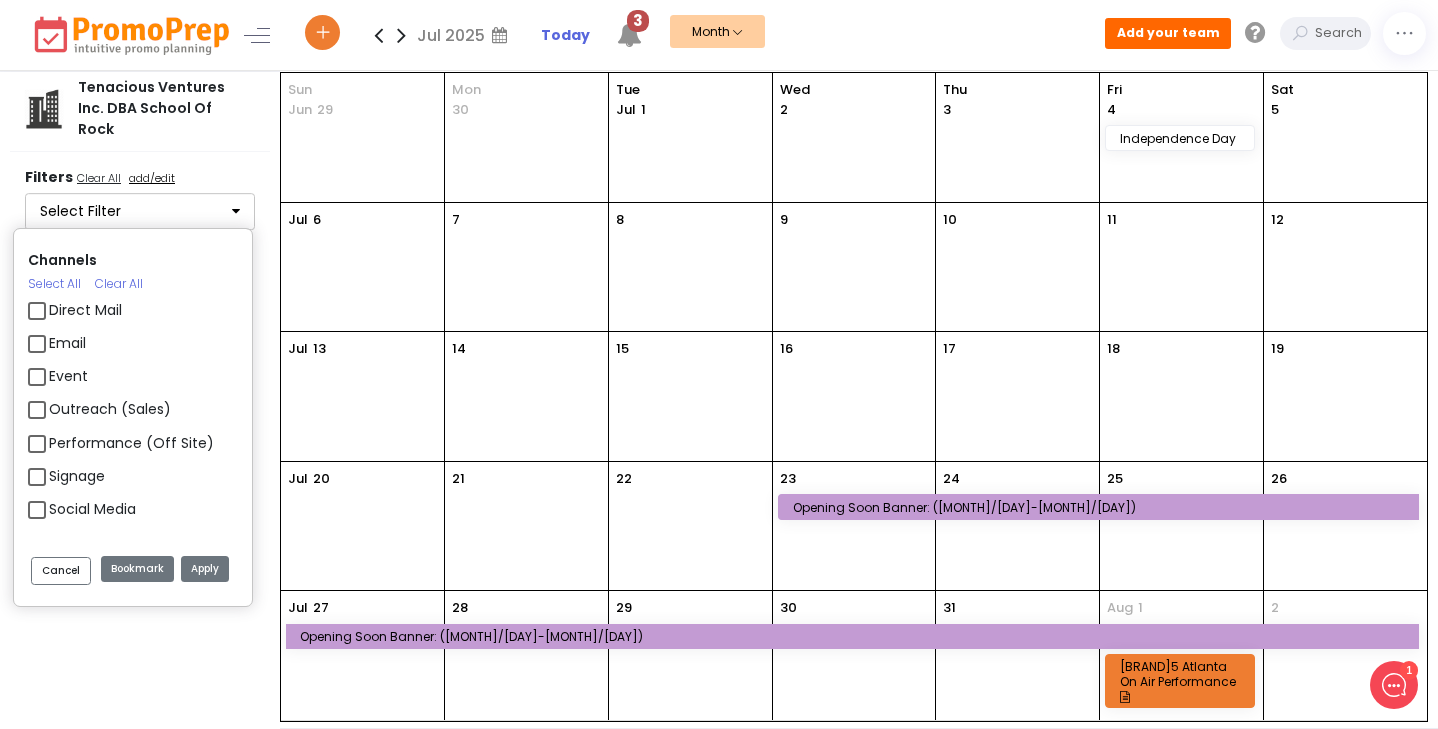 click on "add/edit" at bounding box center [152, 178] 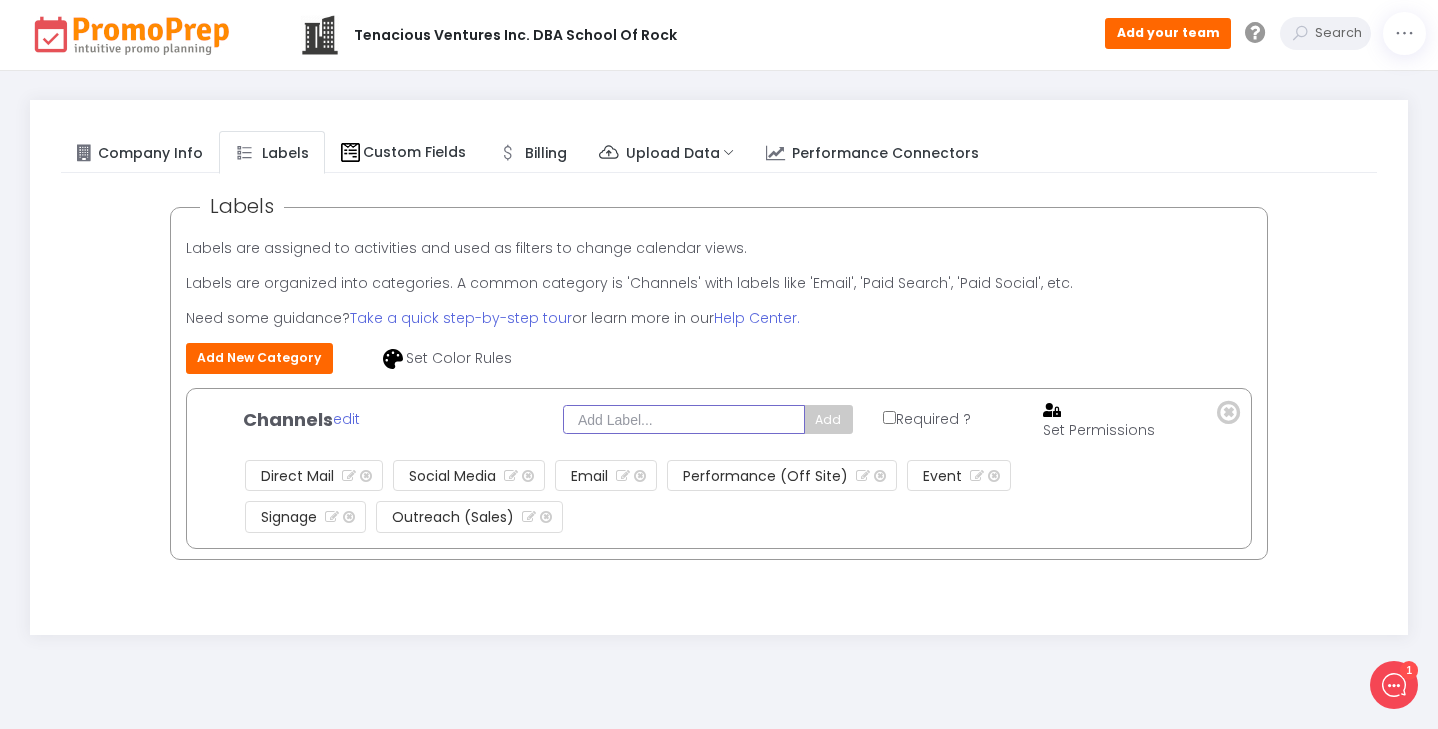 click at bounding box center (684, 419) 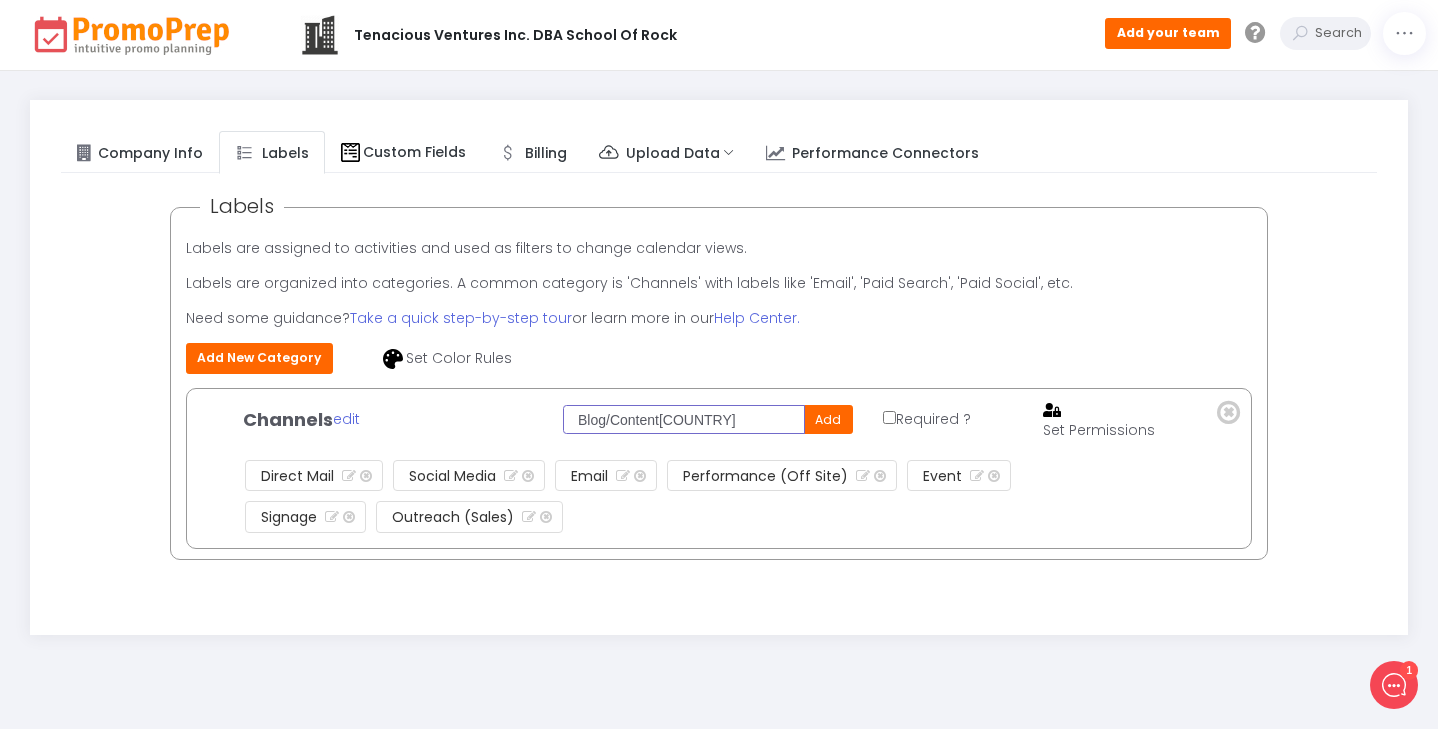 type on "Blog/Content[COUNTRY]" 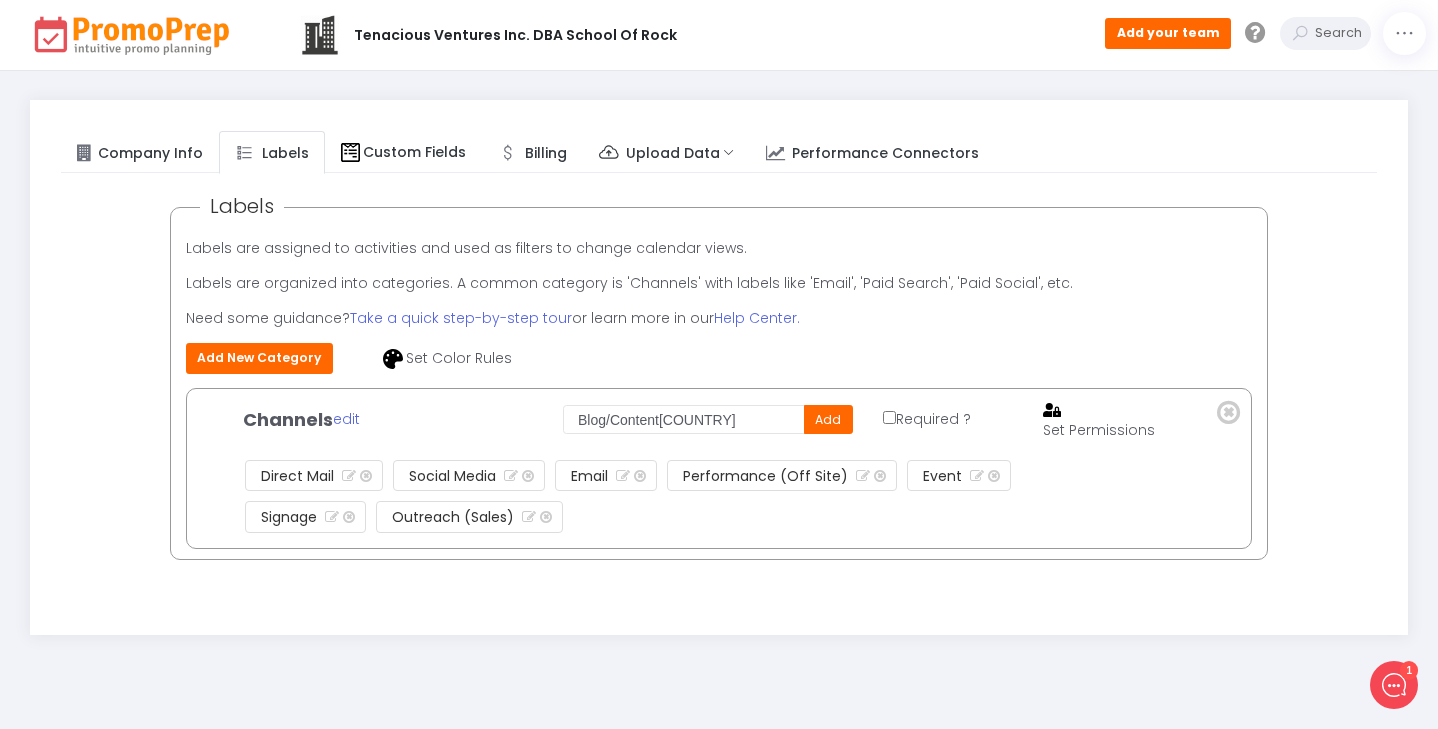 click on "Add" 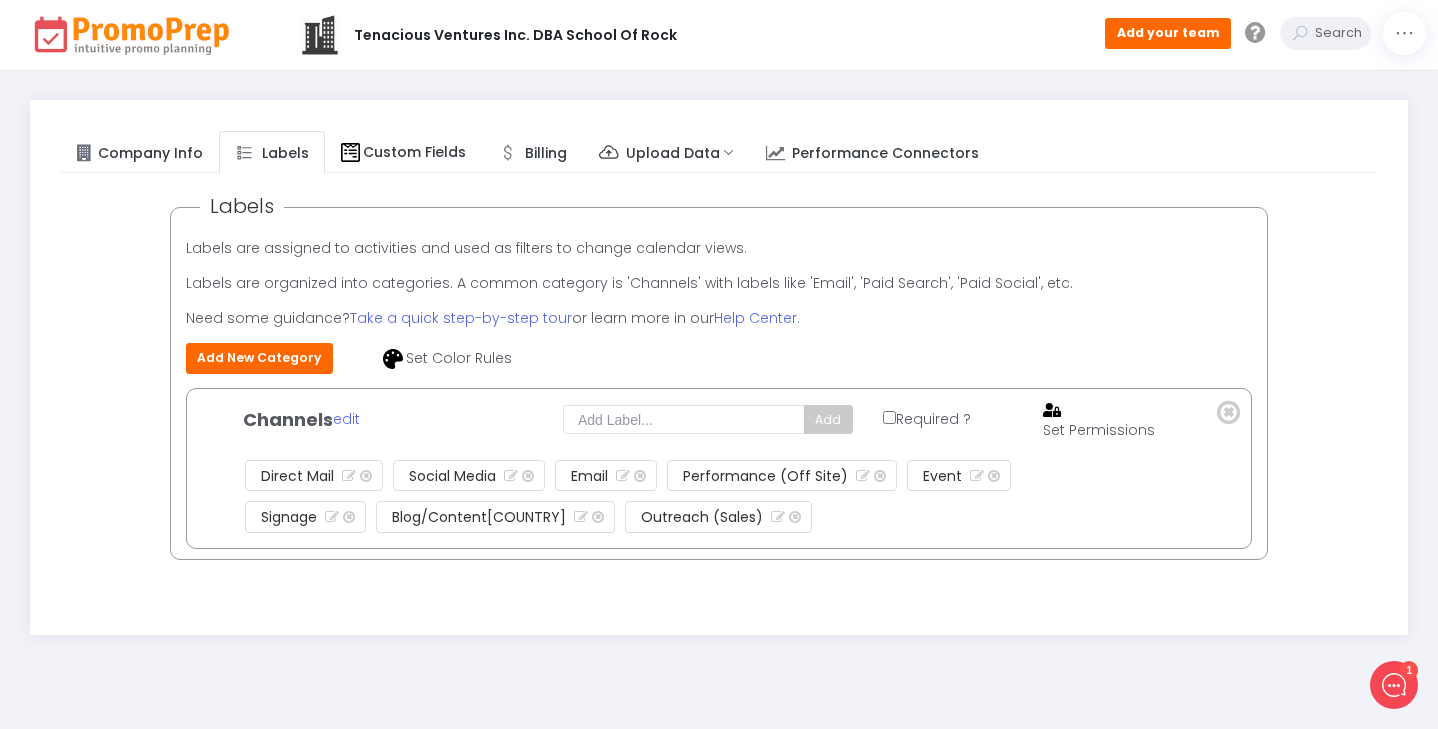 click 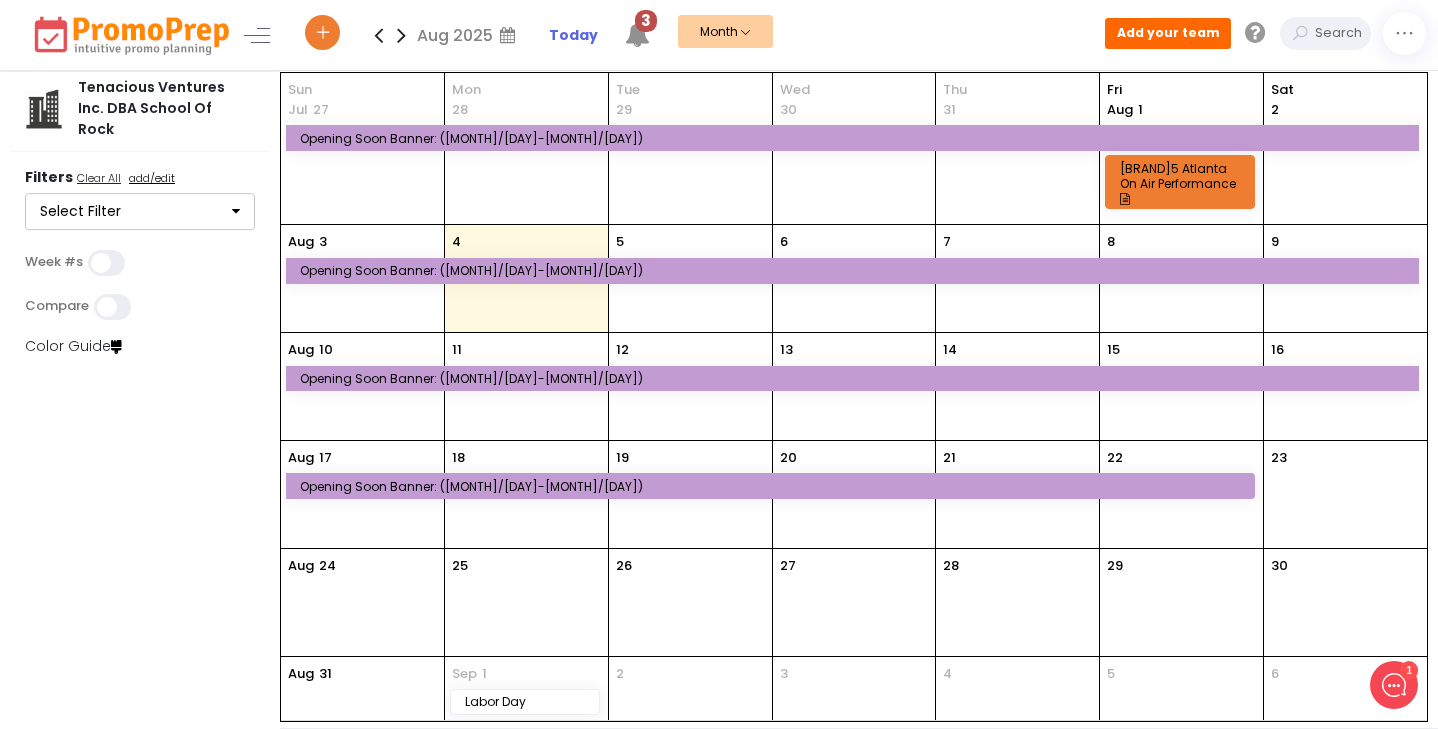 click on "add/edit" at bounding box center (152, 178) 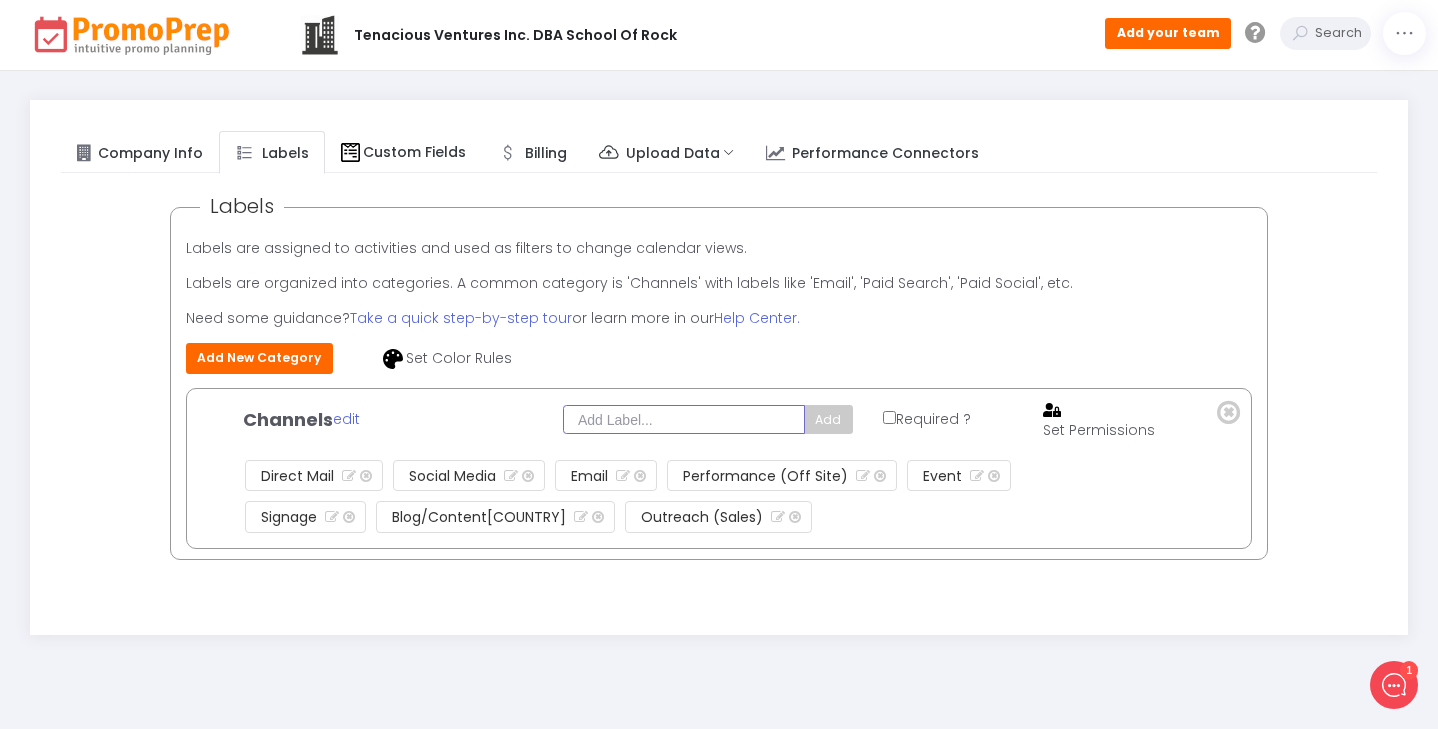 click at bounding box center [684, 419] 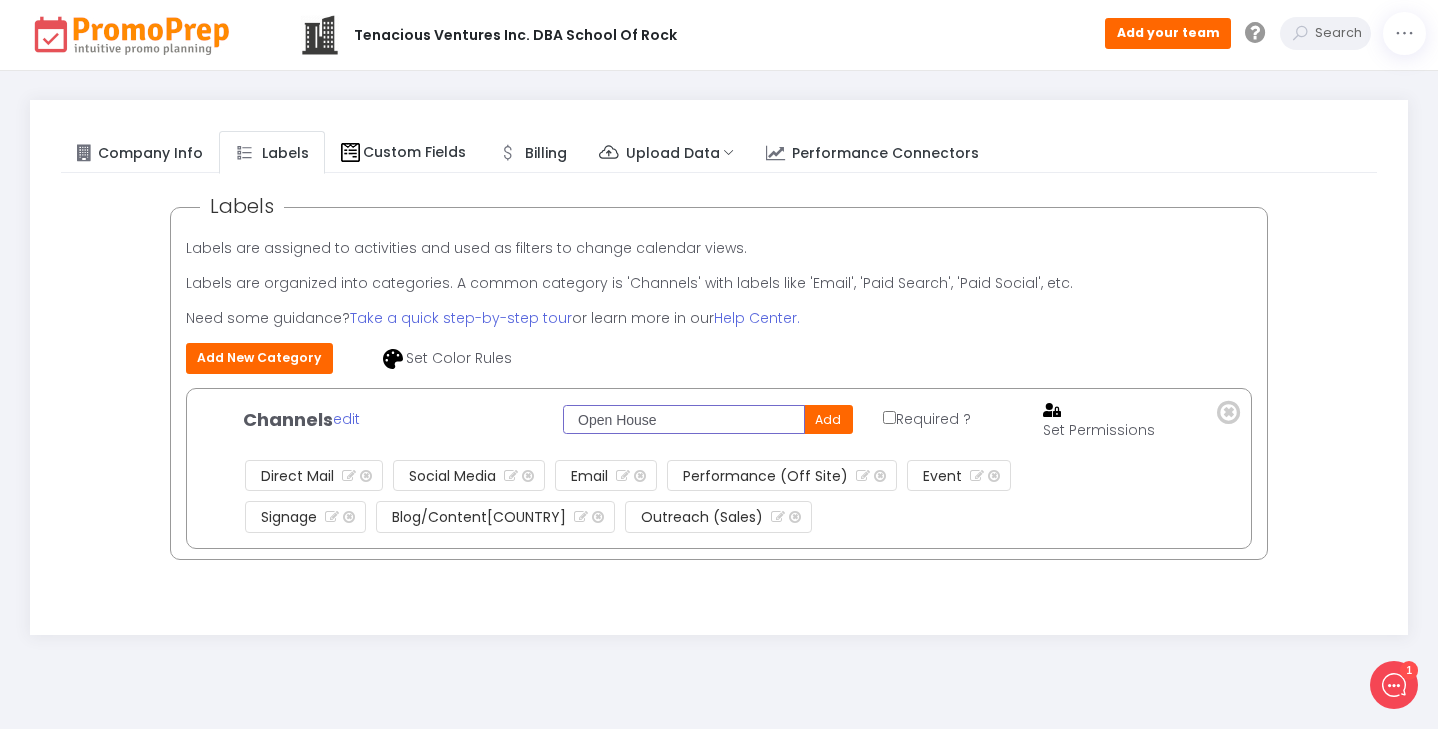 type on "Open House" 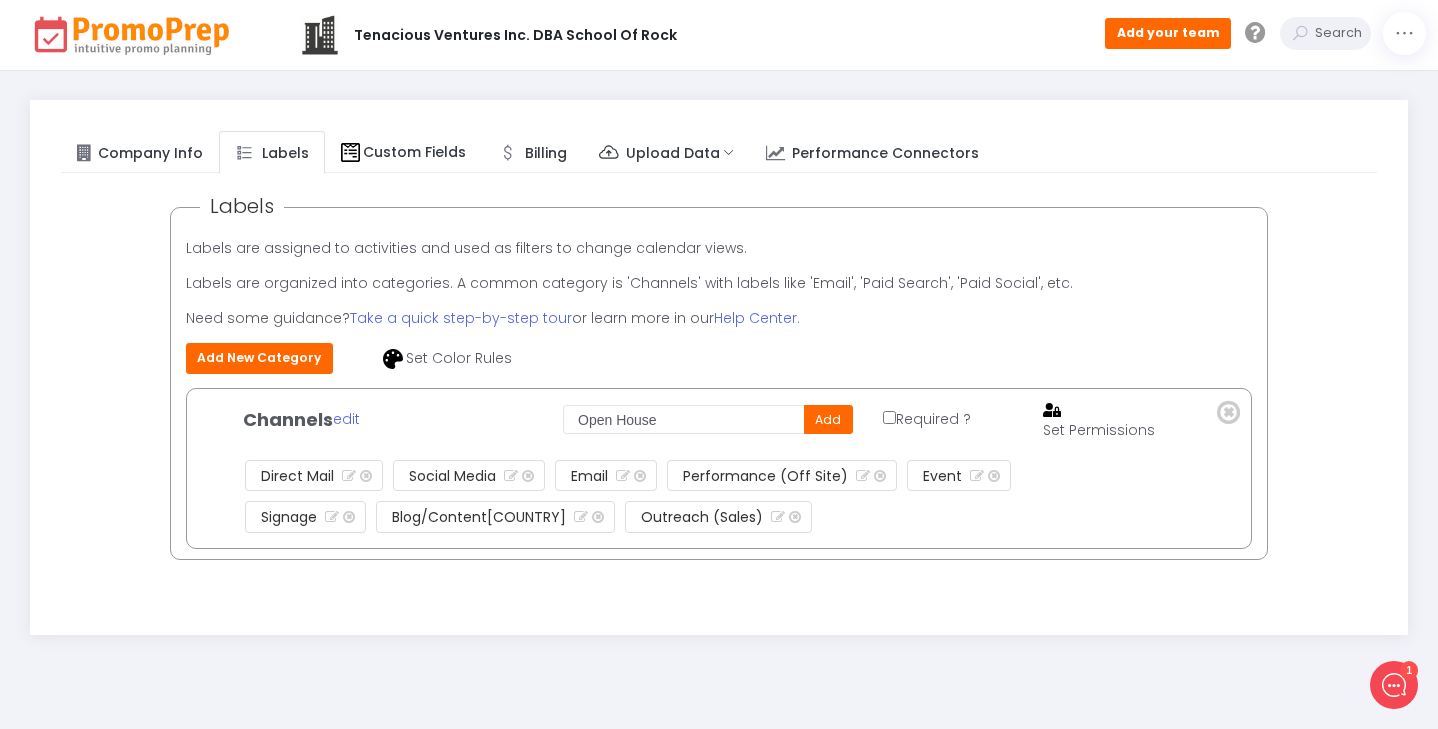 click on "Add" 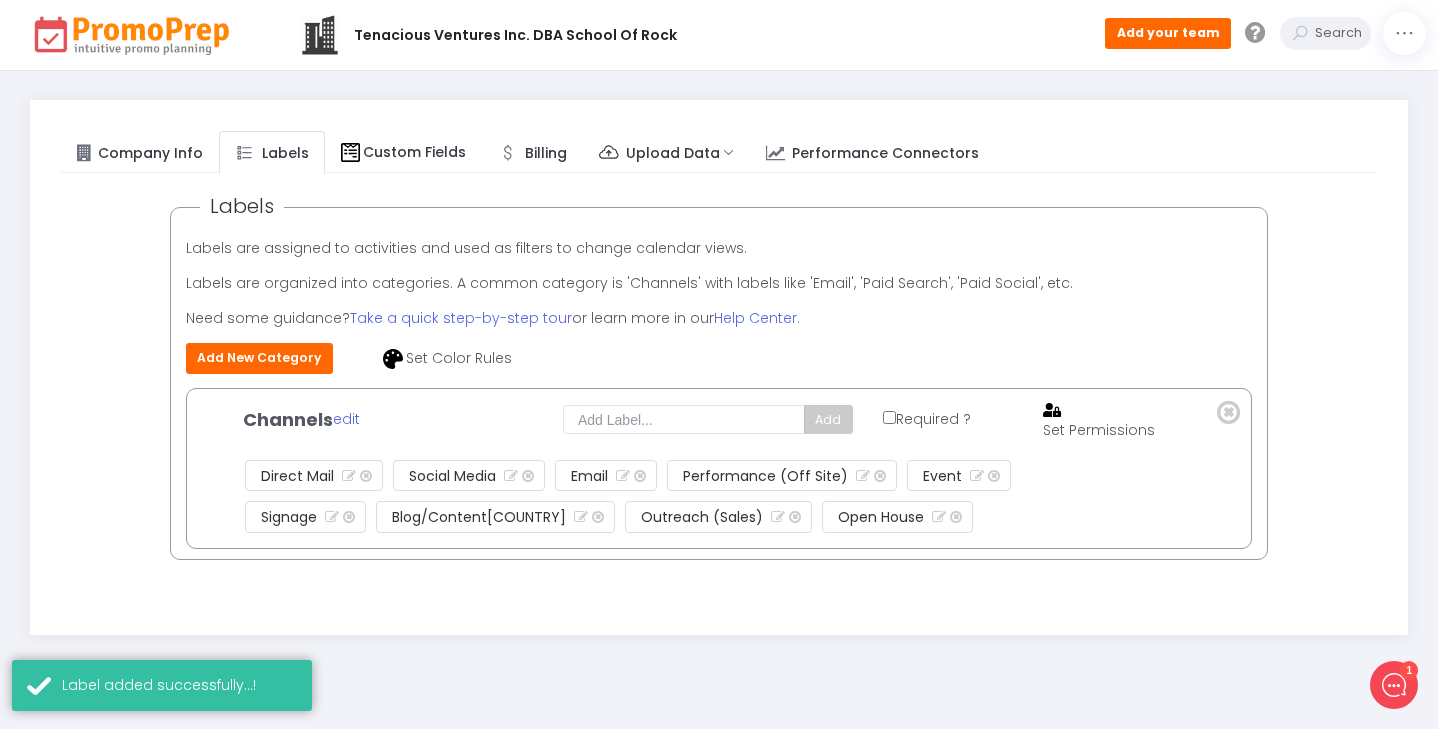 click on "Tenacious Ventures Inc. DBA School of Rock" at bounding box center (515, 35) 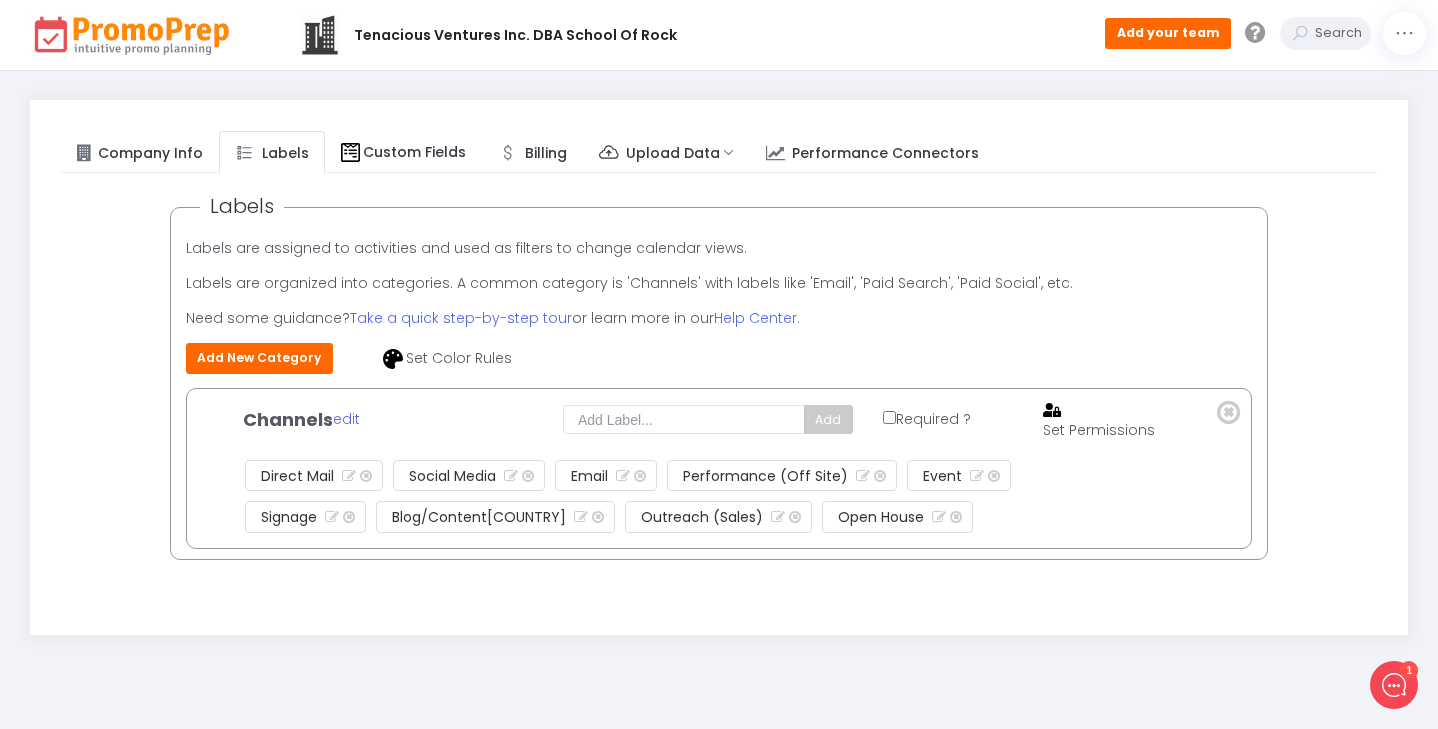 click 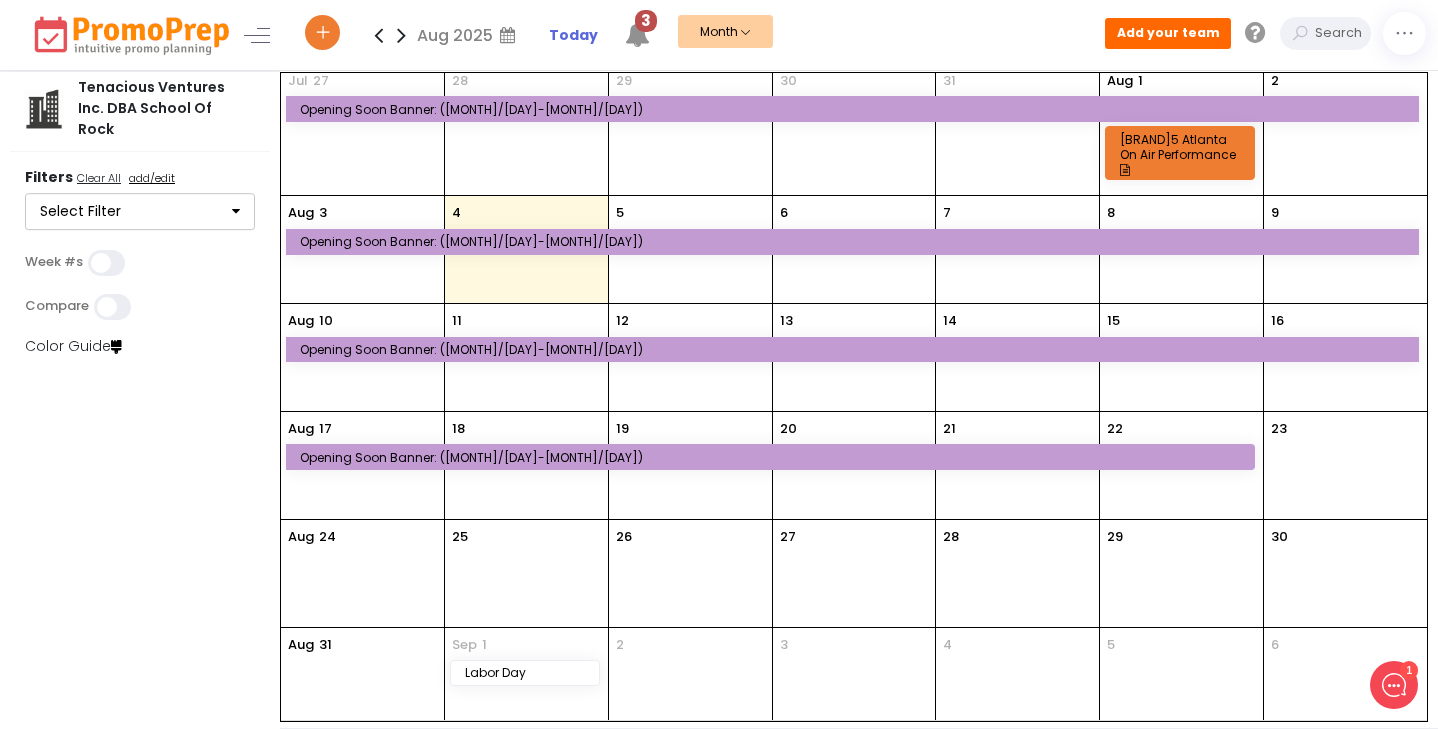 scroll, scrollTop: 28, scrollLeft: 0, axis: vertical 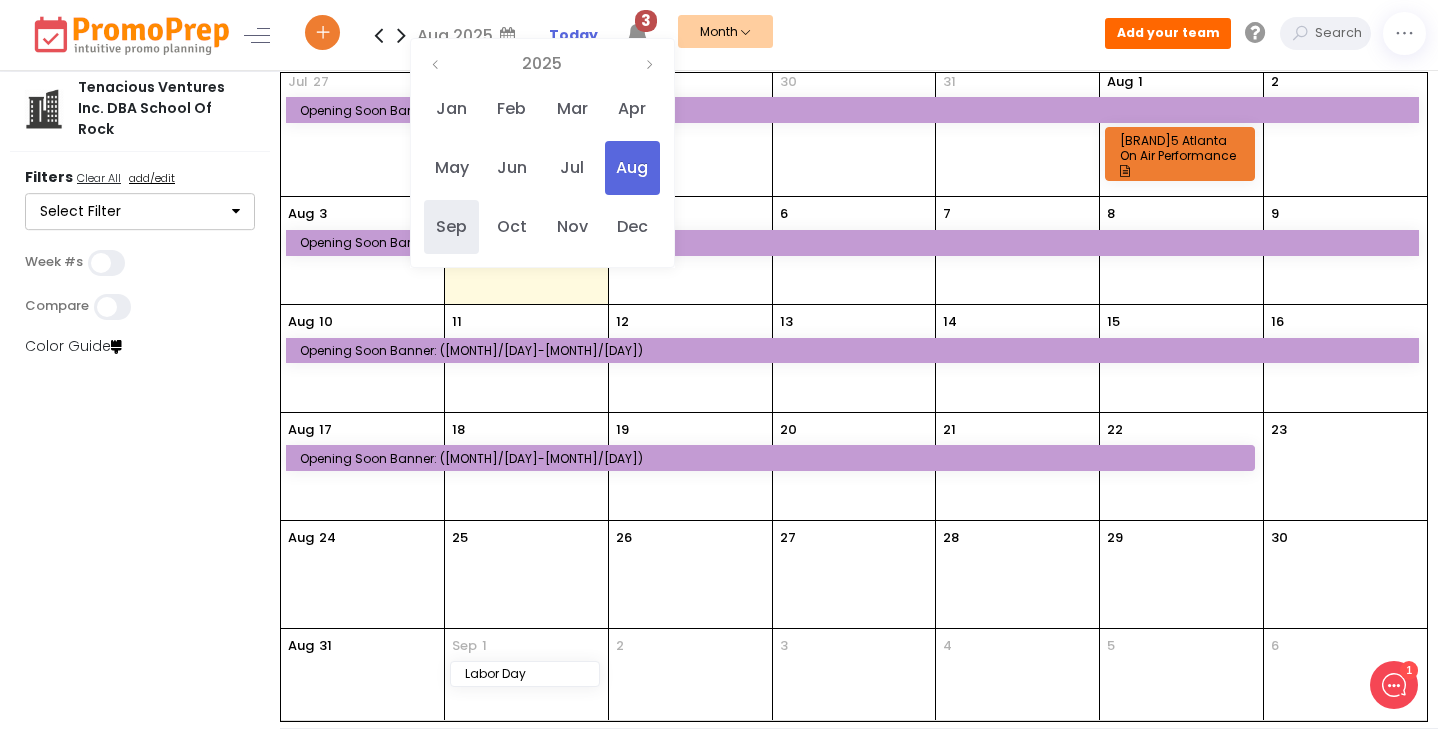 click on "Sep" at bounding box center (451, 227) 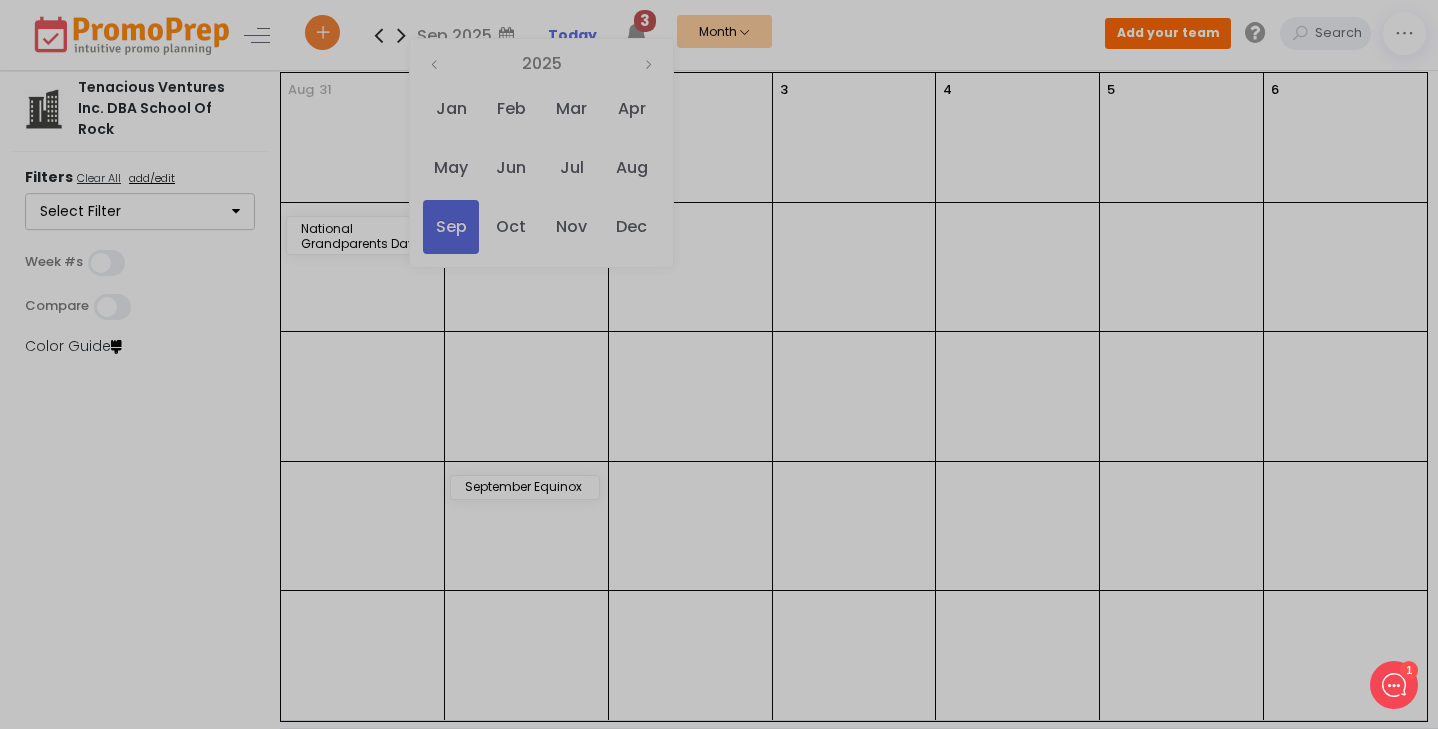scroll, scrollTop: 0, scrollLeft: 0, axis: both 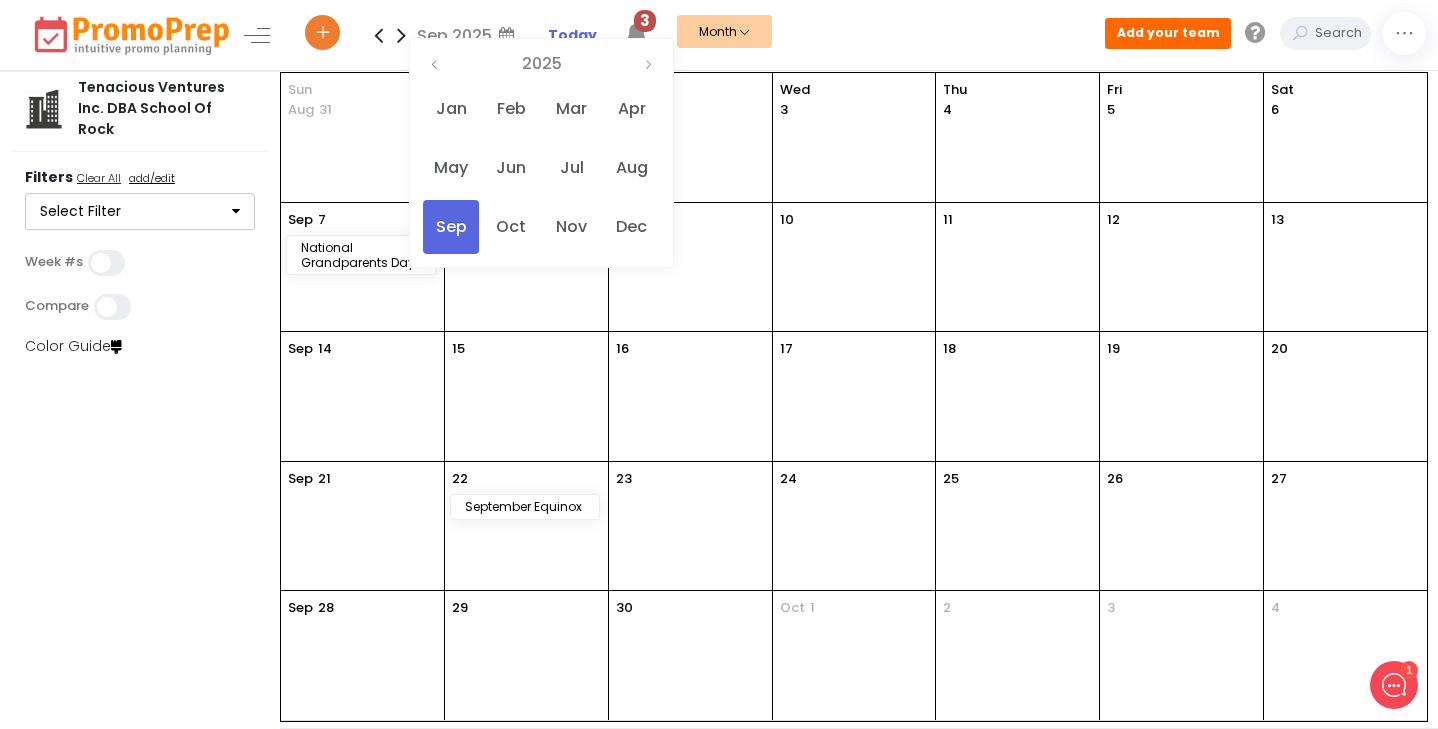 click on "[DATE_SHORT]" at bounding box center [362, 526] 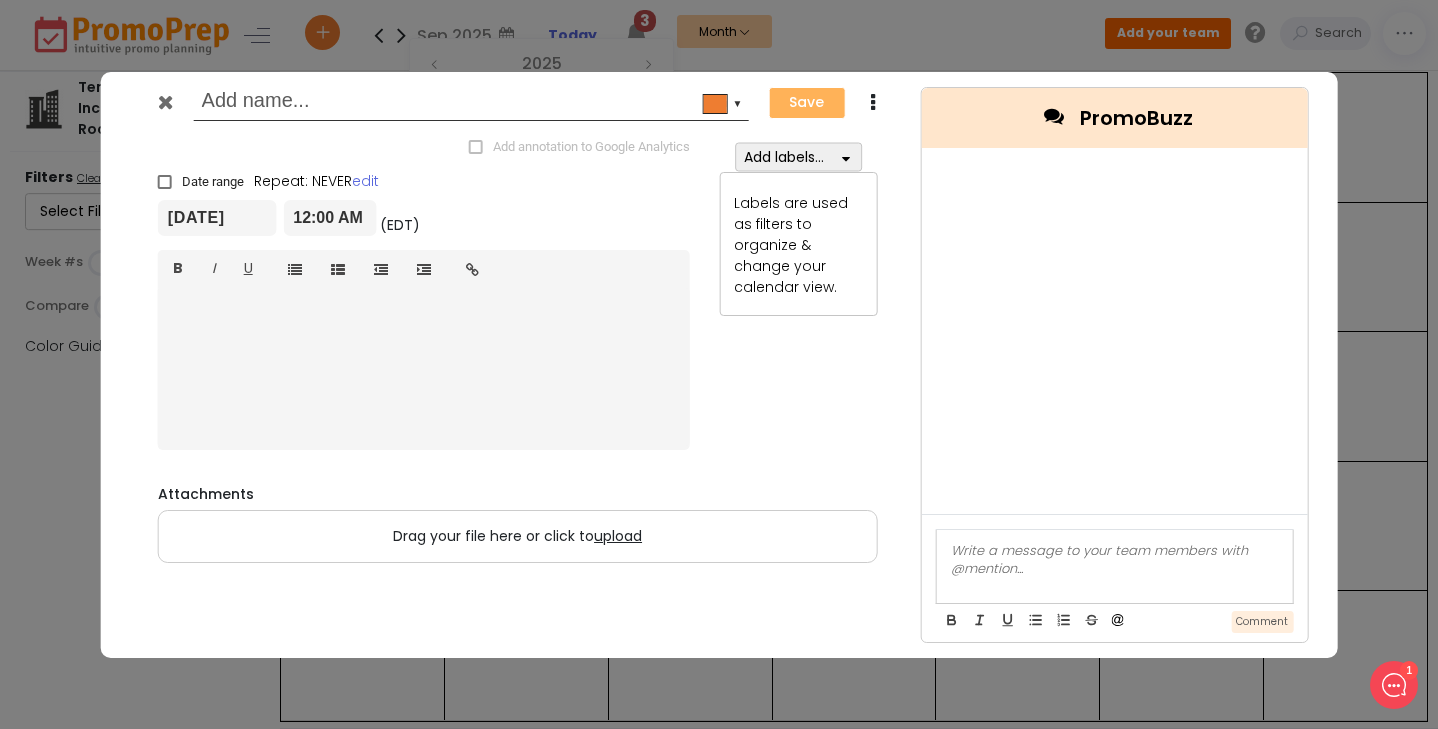 click at bounding box center (468, 103) 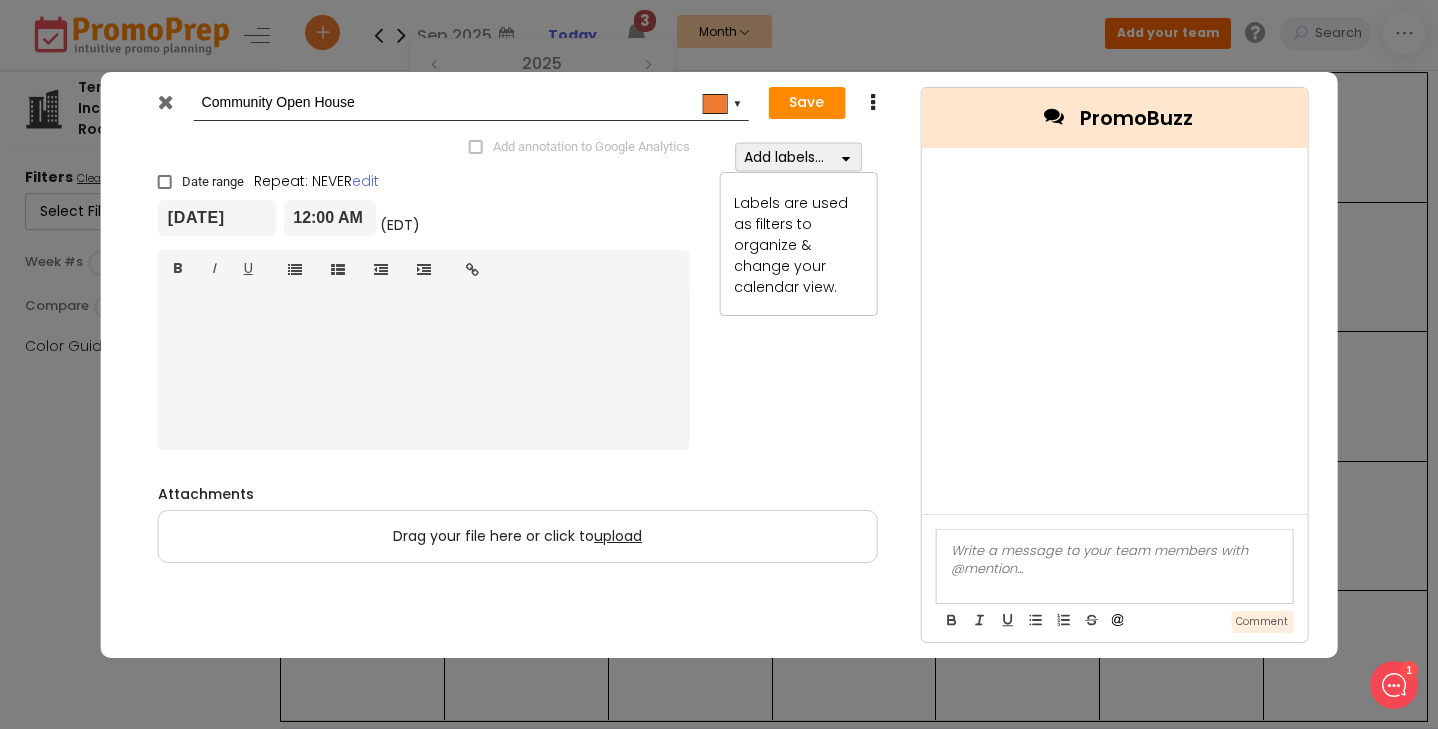 type on "Community Open House" 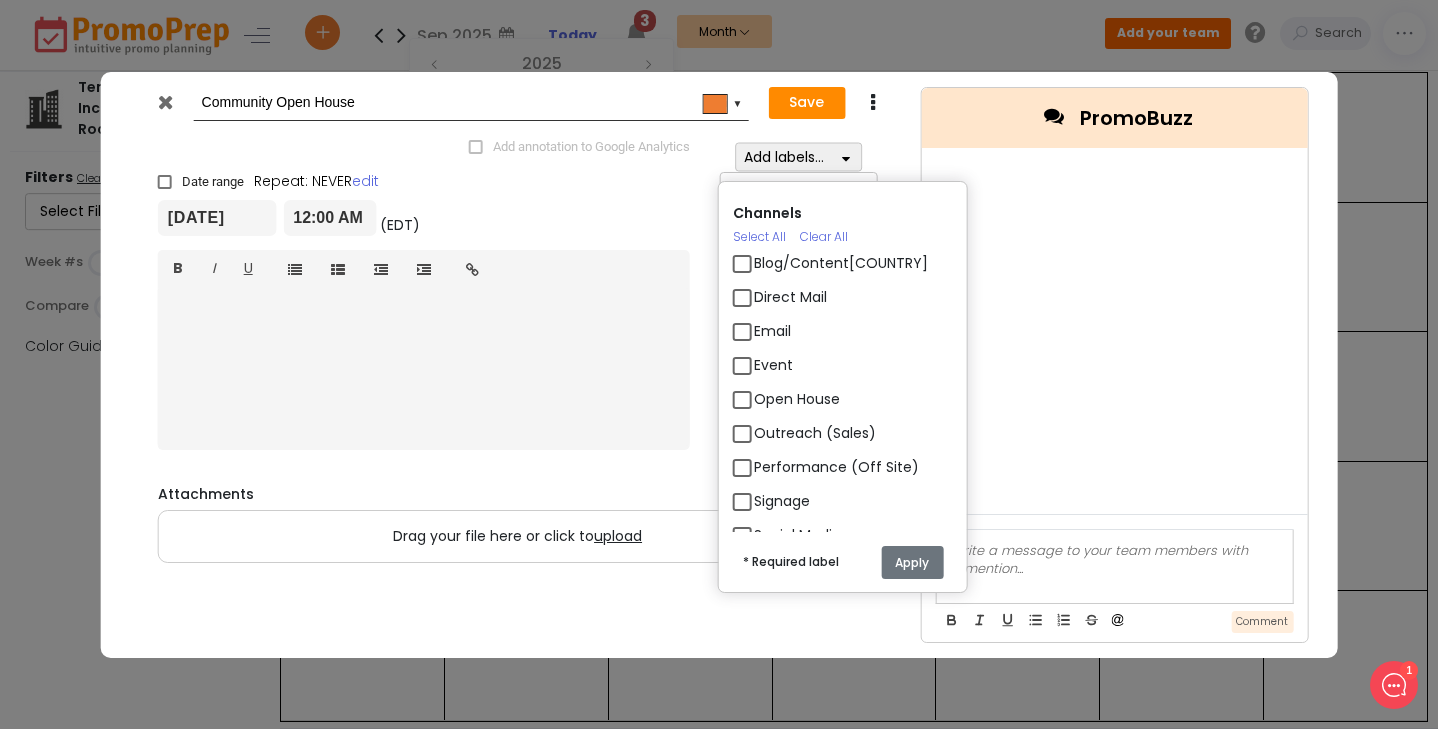 click on "Open House" at bounding box center (797, 399) 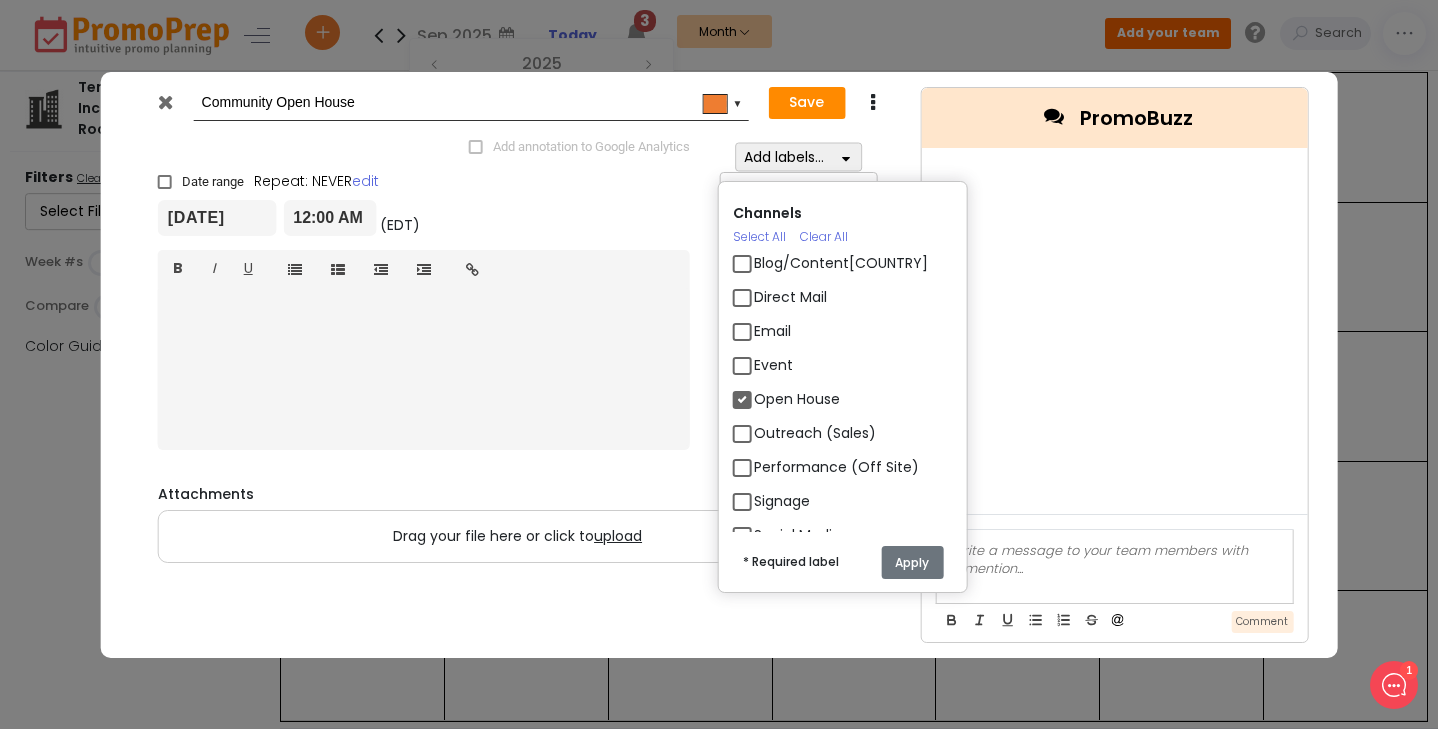 click on "Apply" at bounding box center (912, 562) 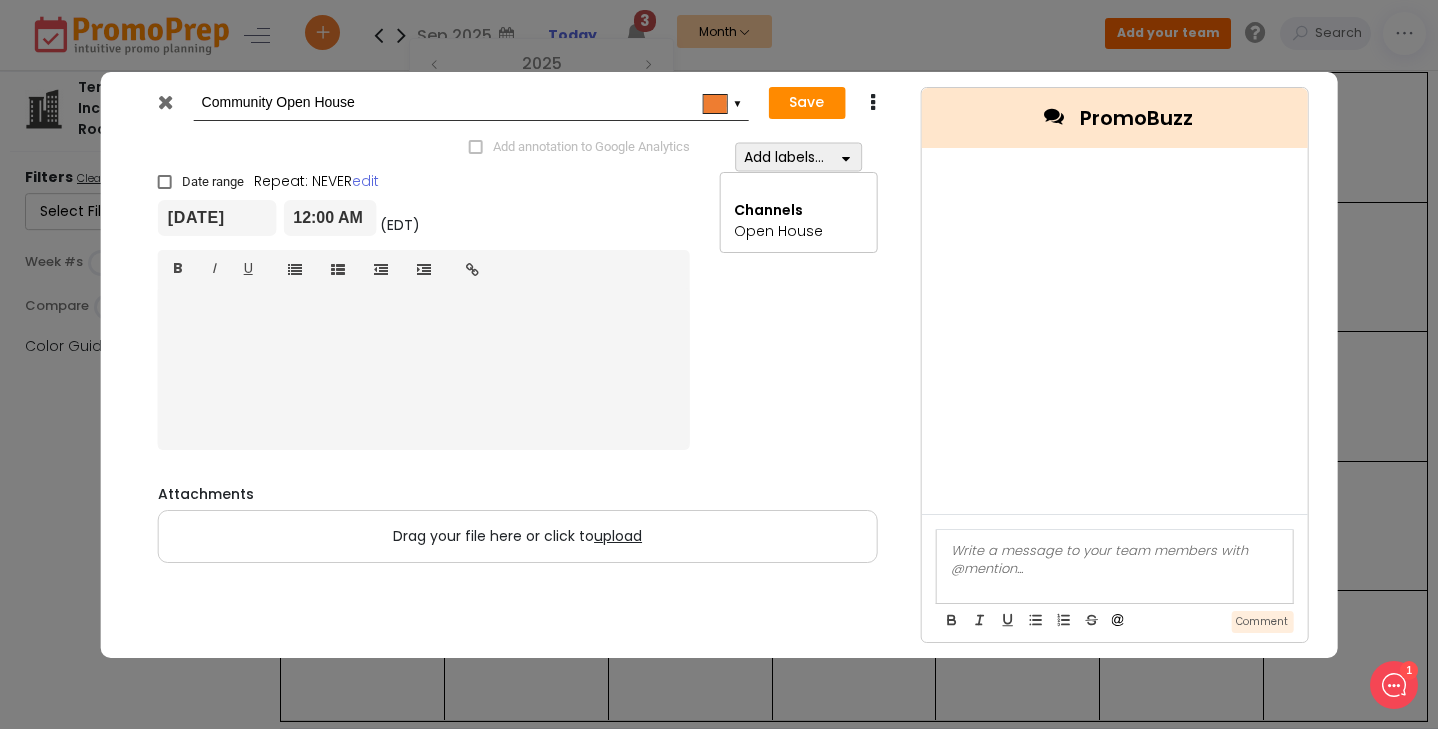 click on "▼" at bounding box center [738, 102] 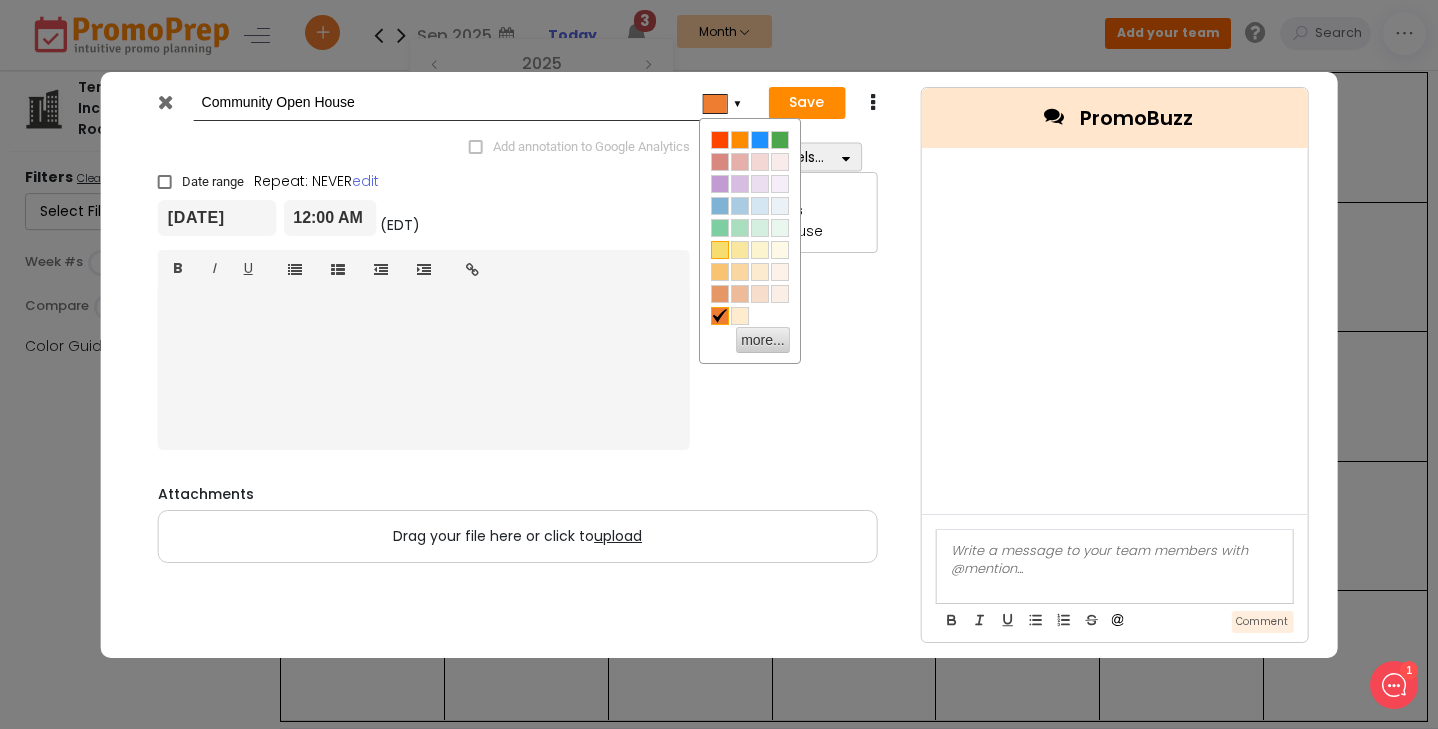 click at bounding box center [720, 250] 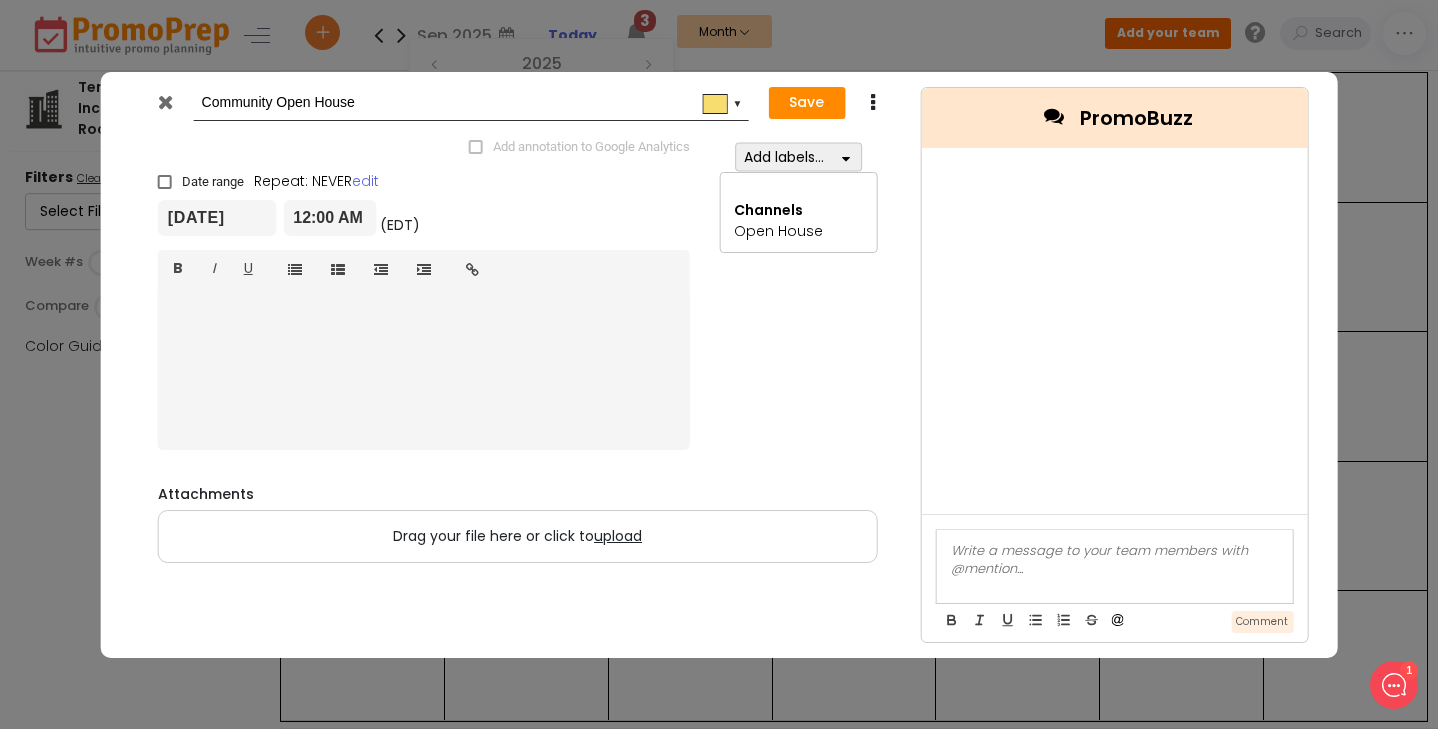 click on "Save" at bounding box center [806, 103] 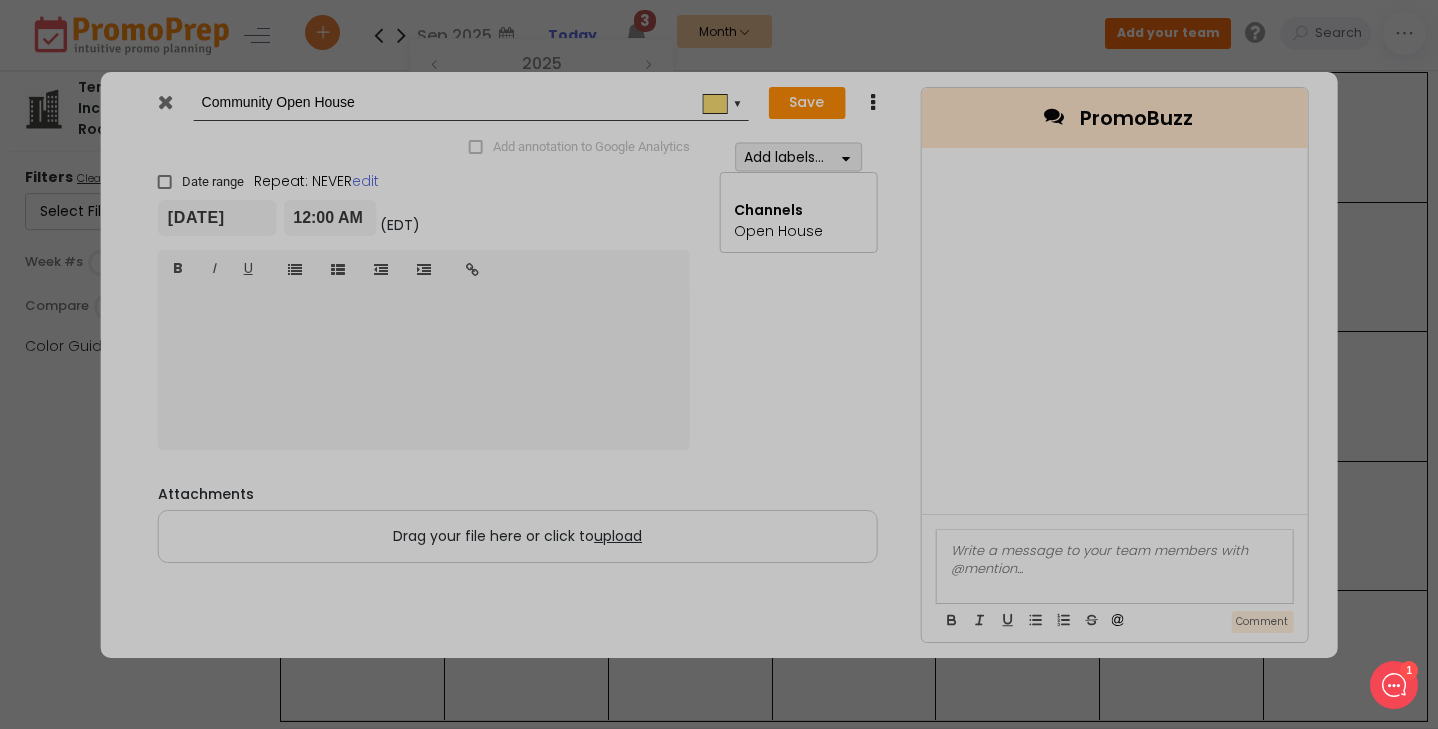 checkbox on "true" 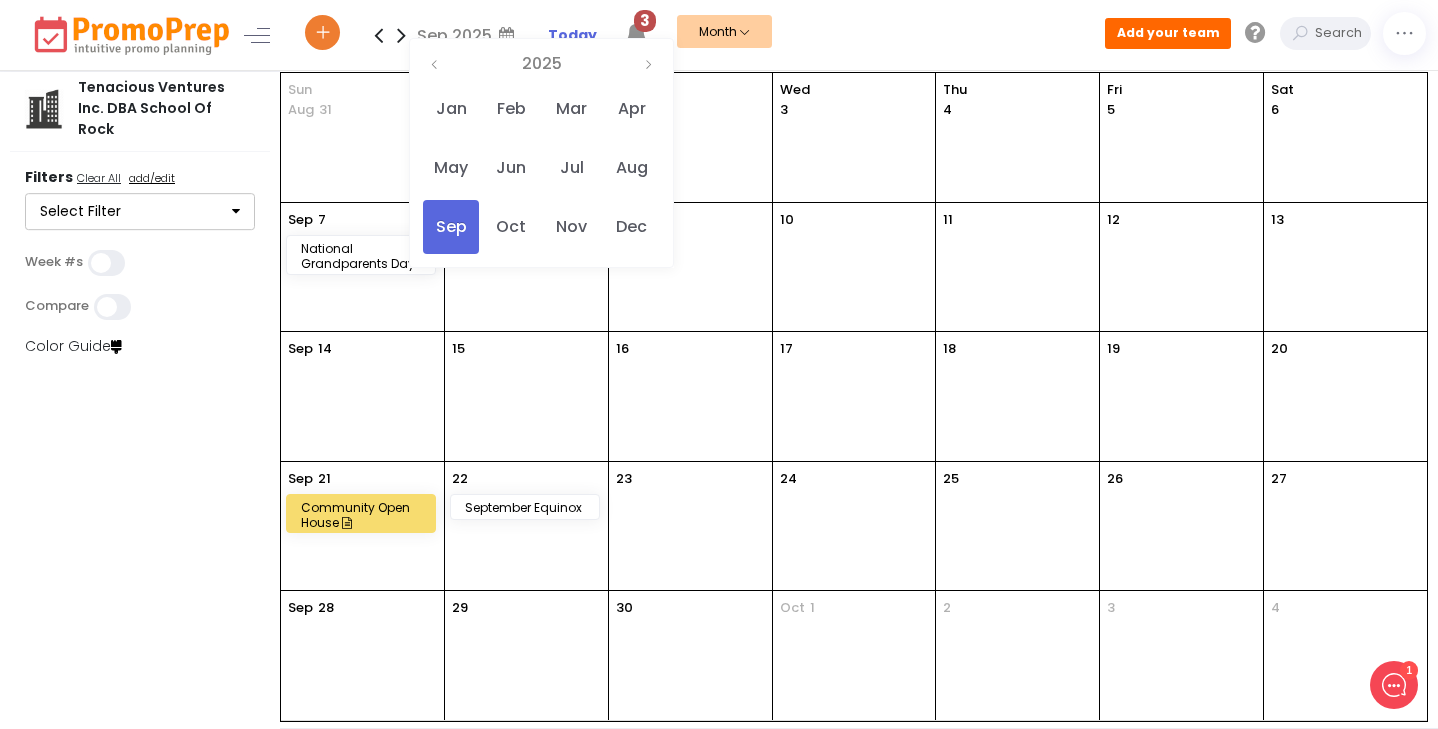 scroll, scrollTop: 0, scrollLeft: 0, axis: both 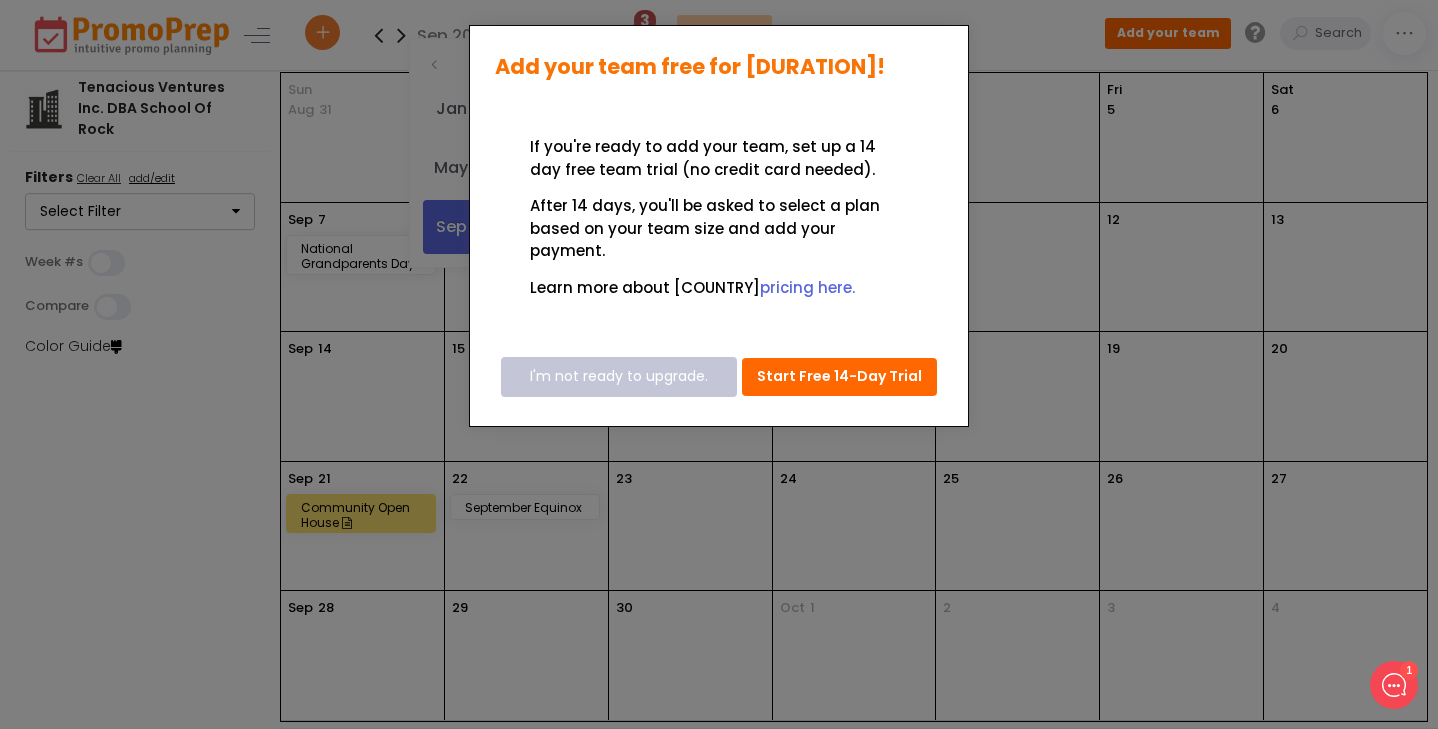 click on "I'm not ready to upgrade." 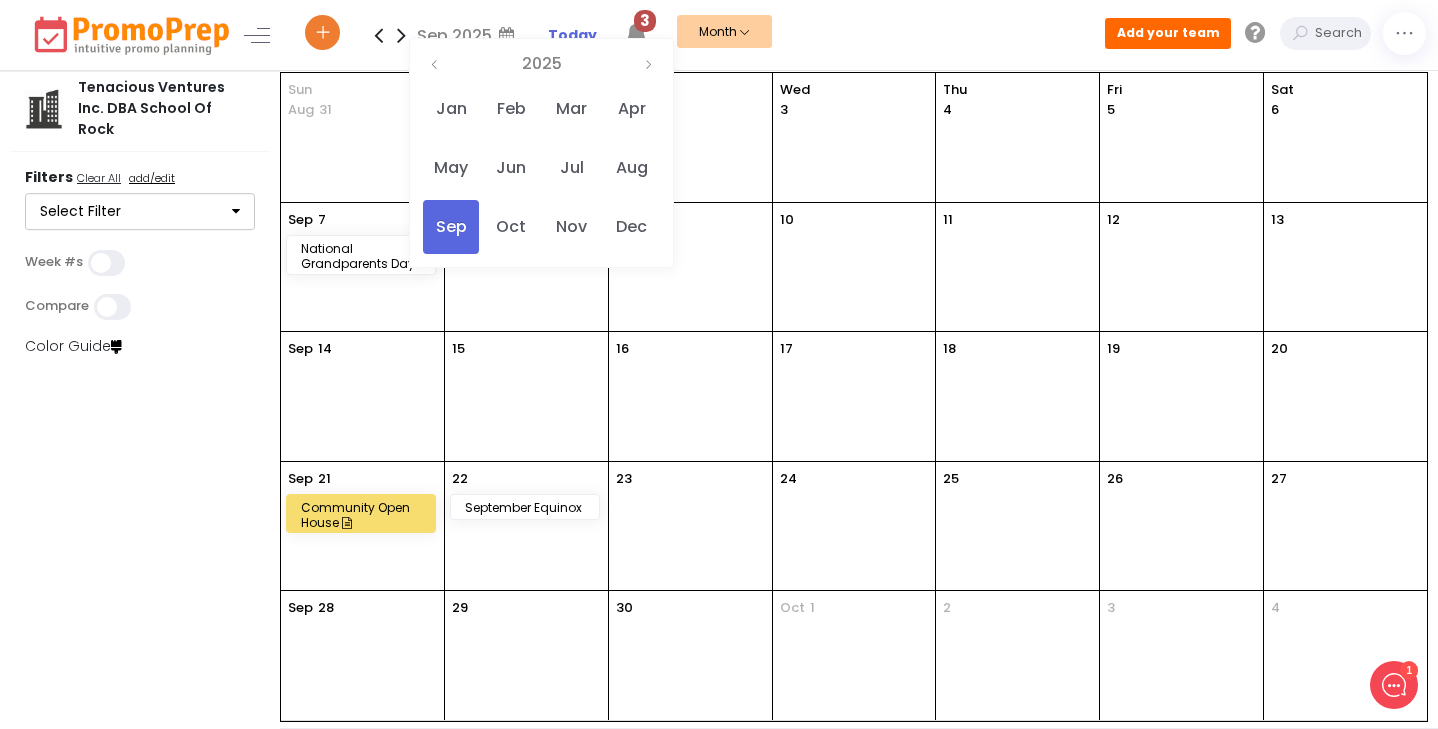click at bounding box center (323, 35) 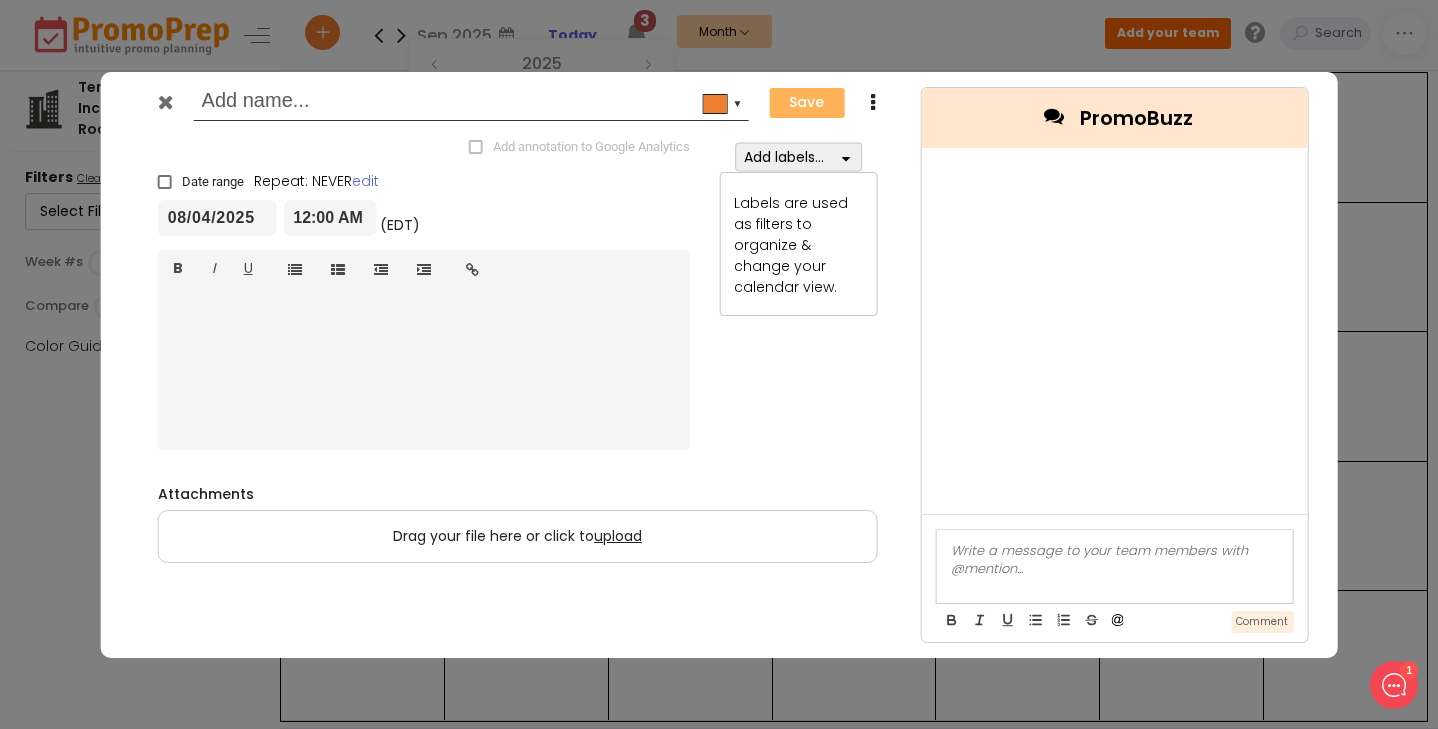 click at bounding box center (468, 103) 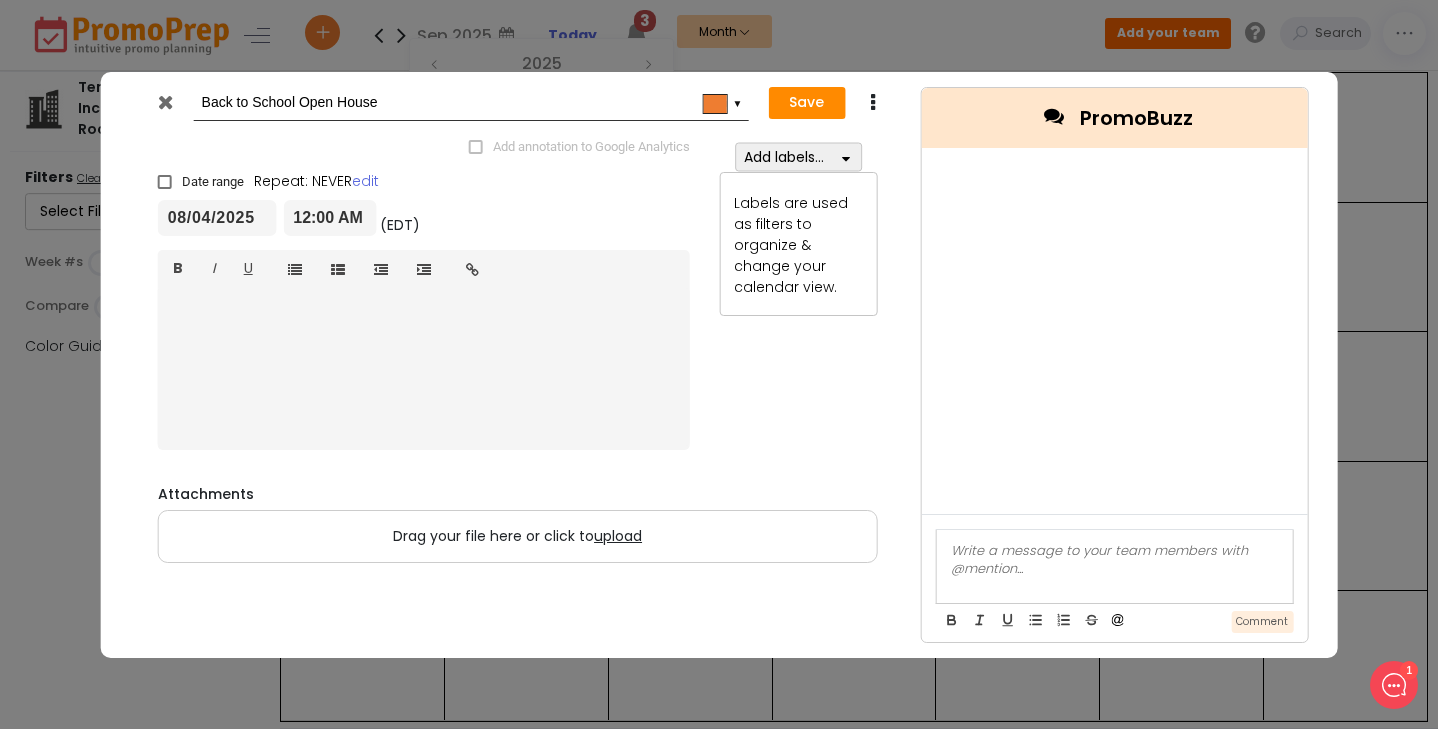type on "Back to School Open House" 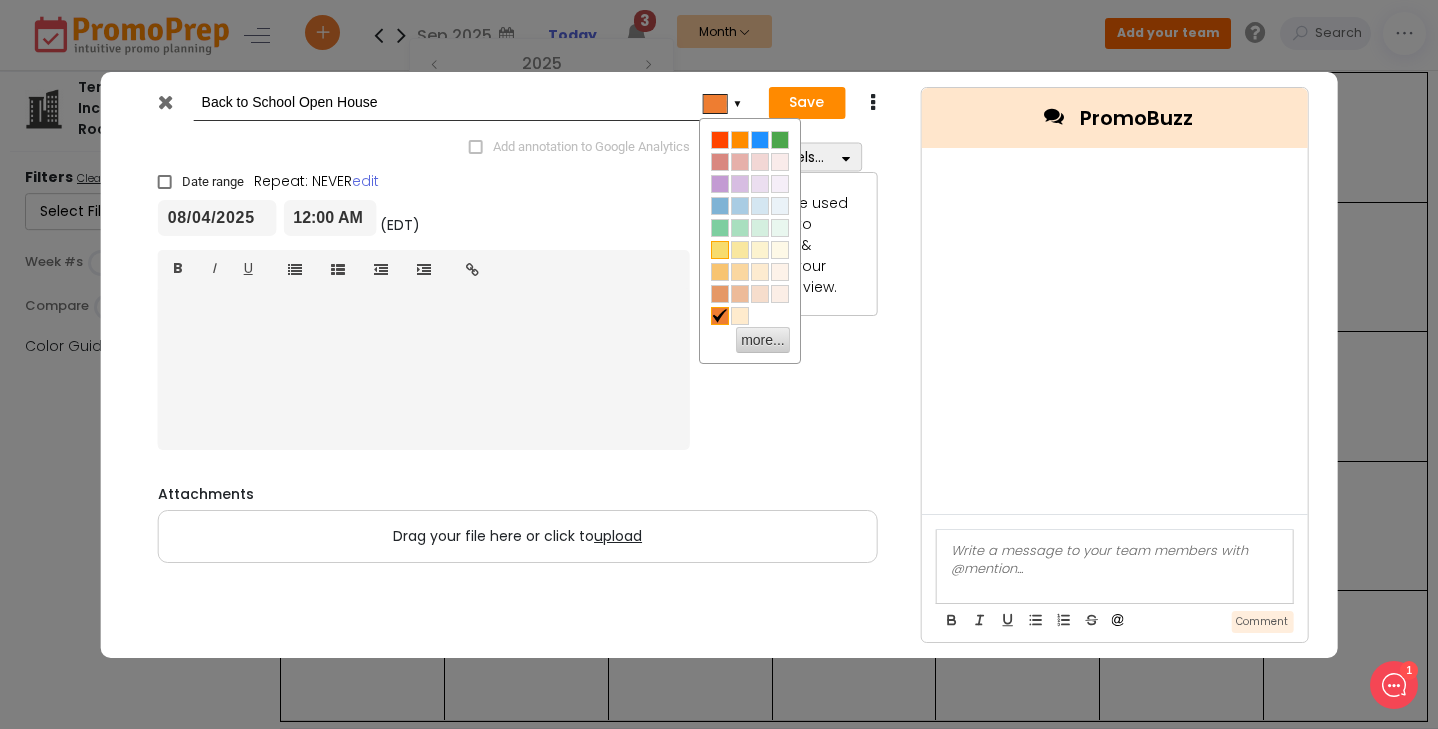 click at bounding box center [720, 250] 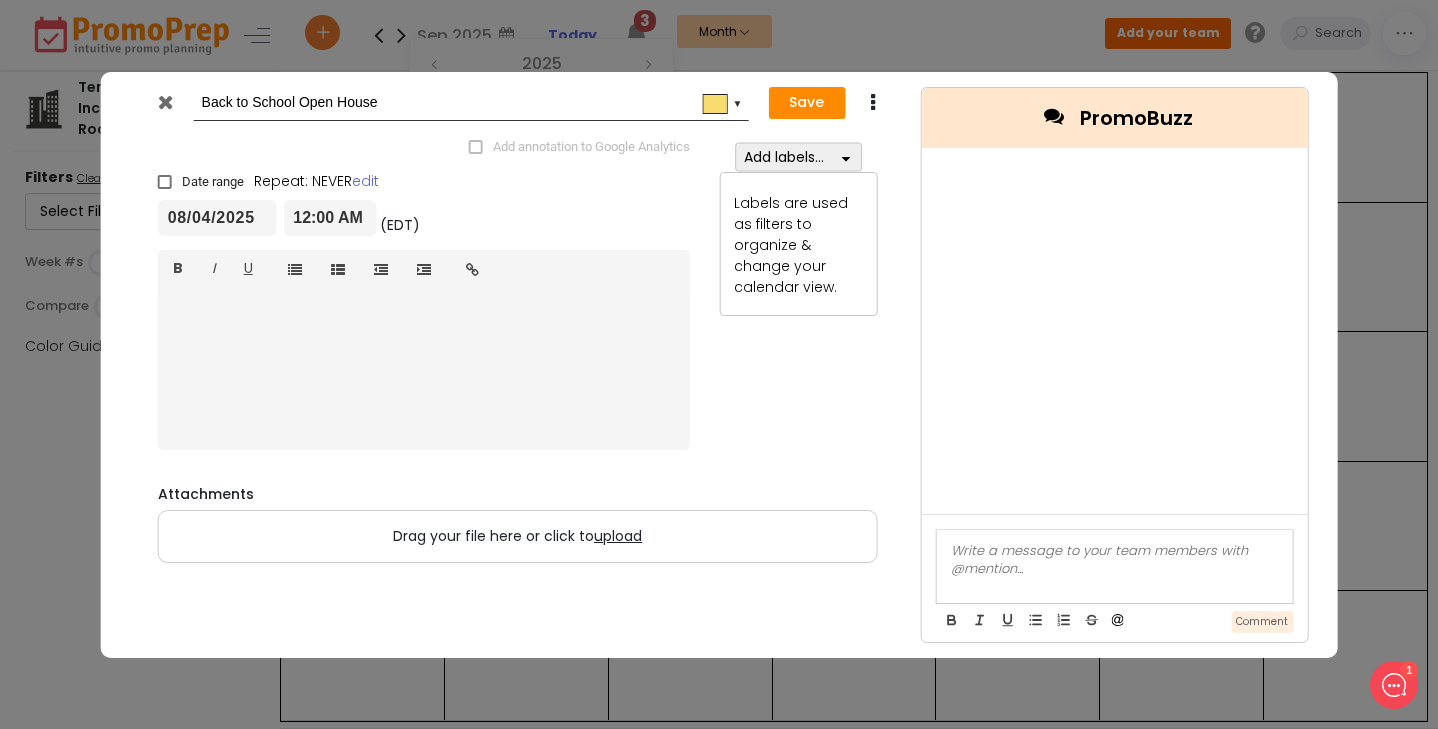 click on "08/04/2025" at bounding box center (217, 218) 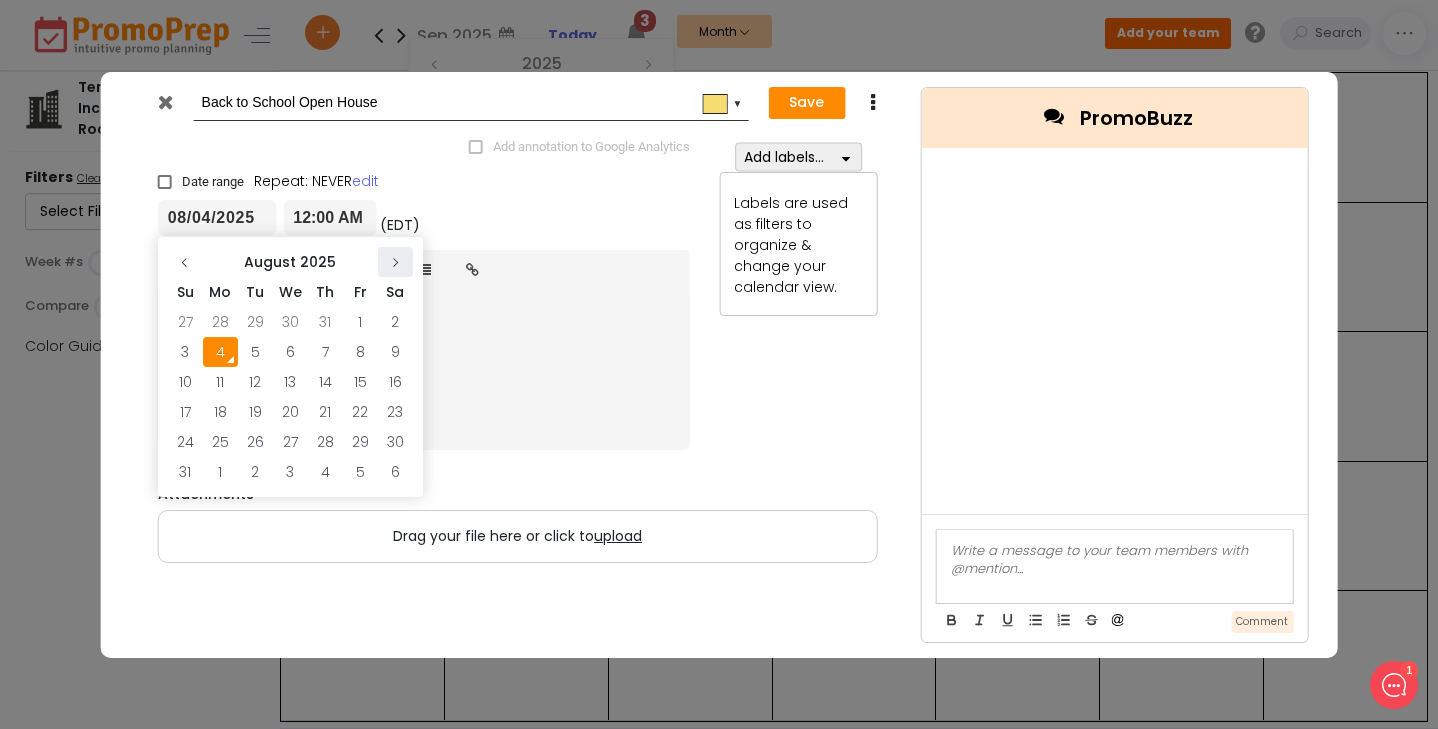 click at bounding box center [395, 263] 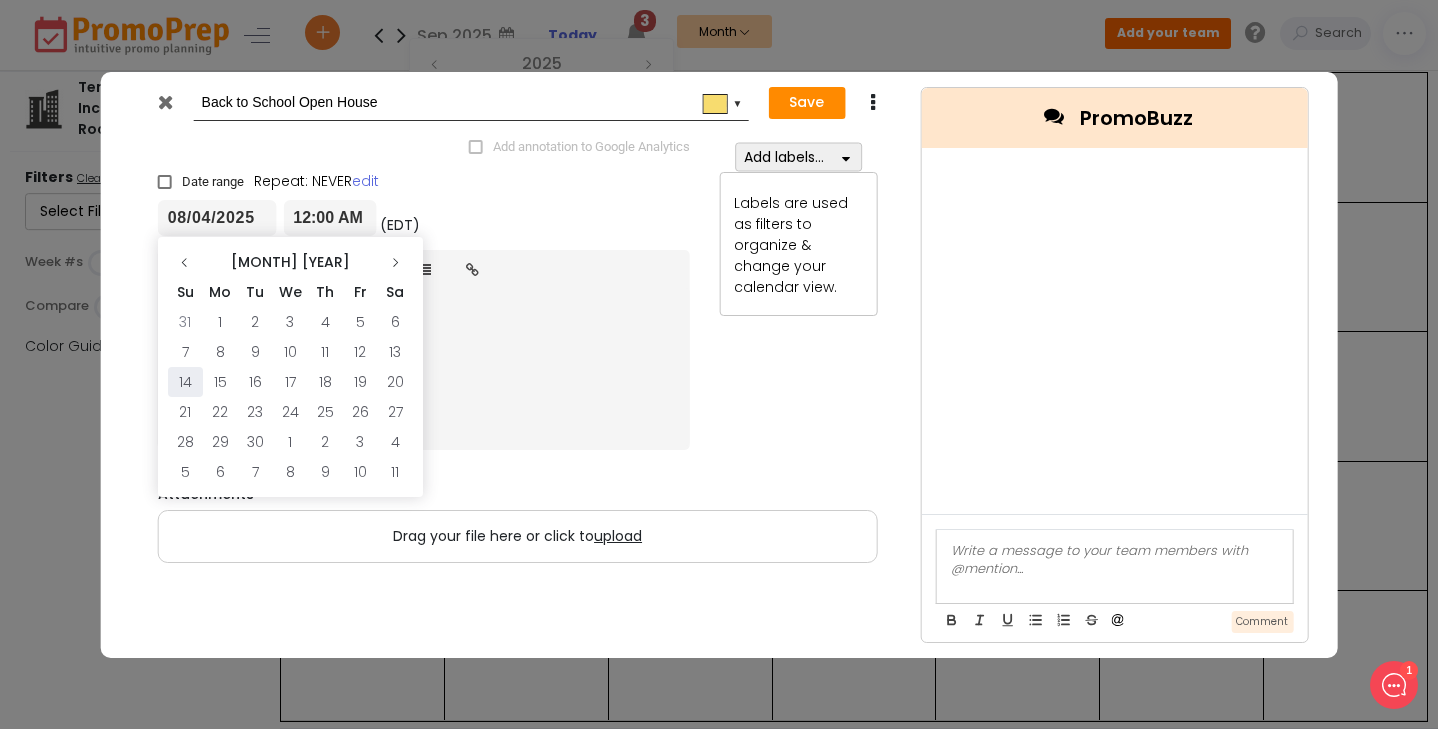 click on "14" at bounding box center [185, 382] 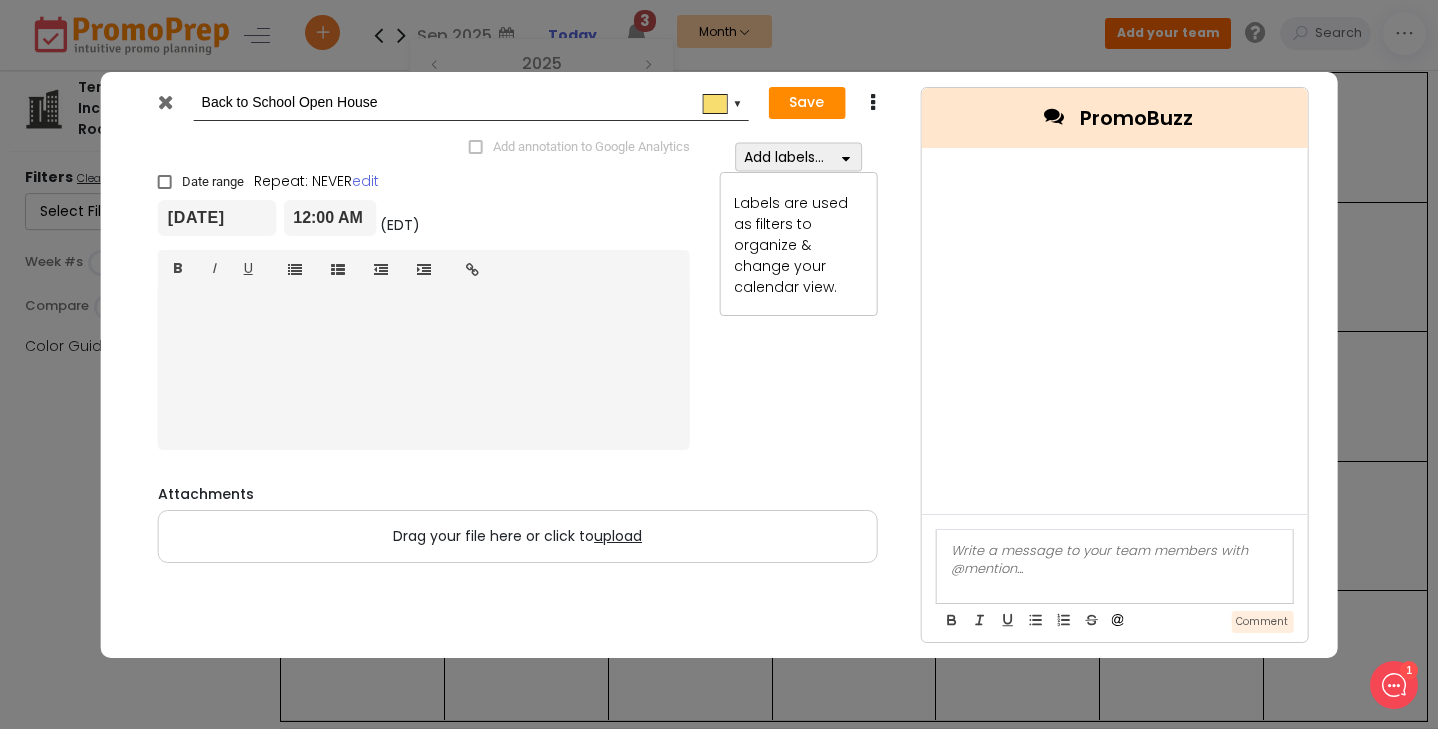 click on "12:00 AM" at bounding box center [330, 218] 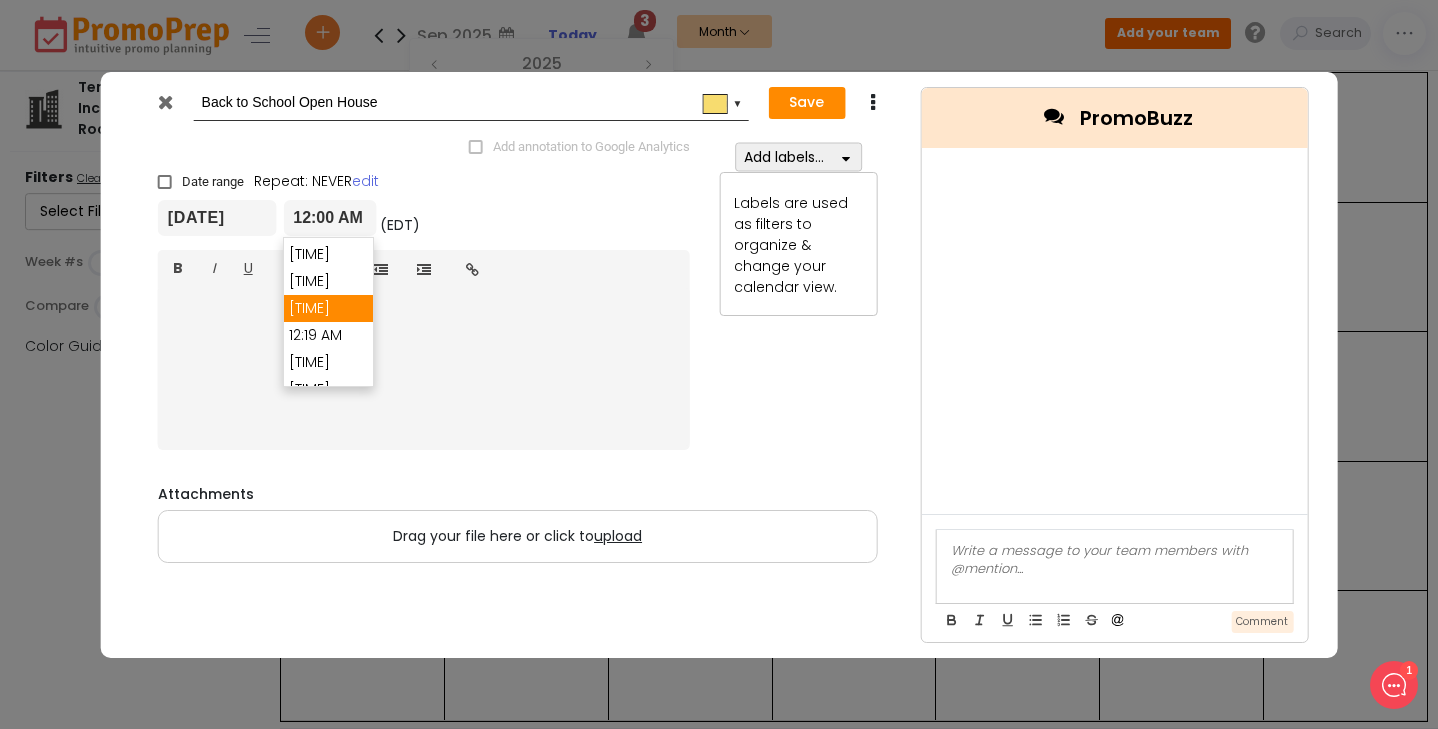 scroll, scrollTop: 430, scrollLeft: 0, axis: vertical 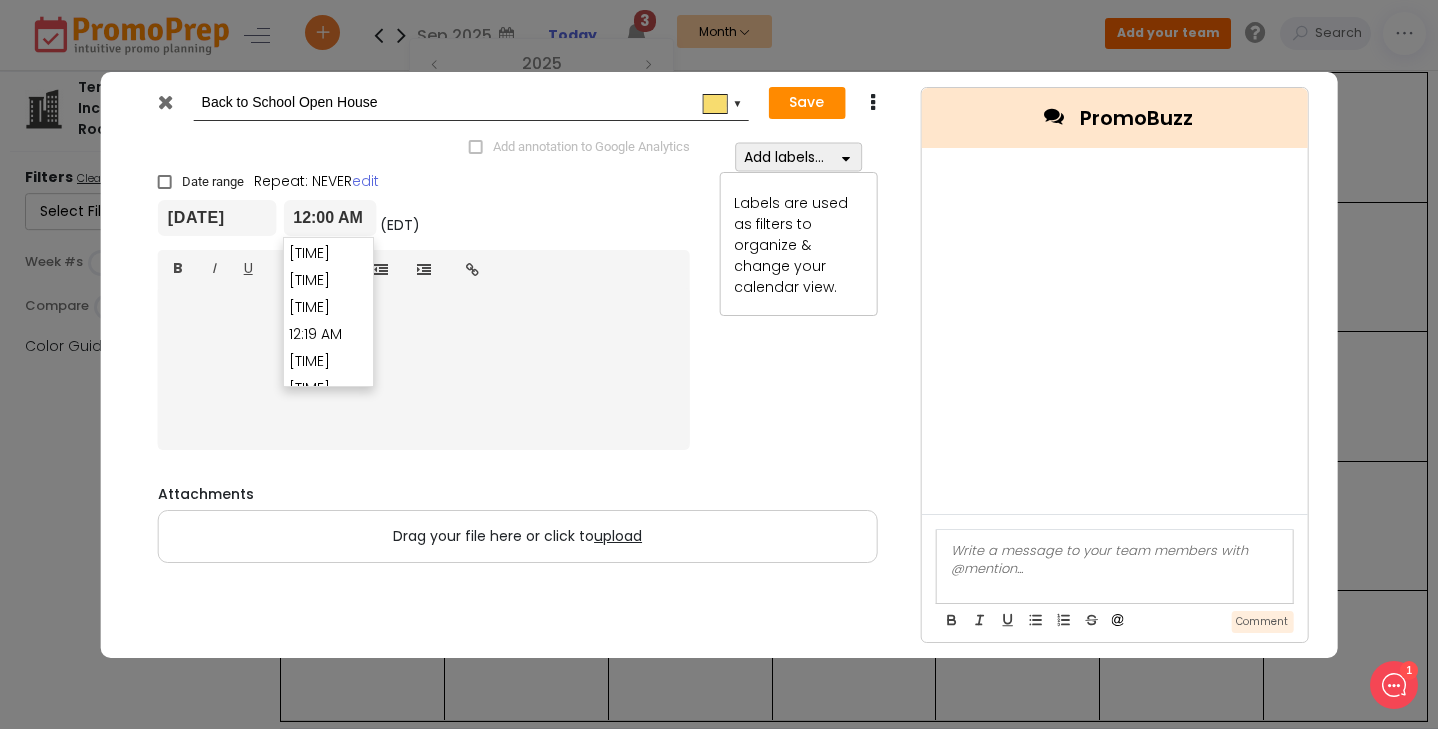 click on "12:00 AM" at bounding box center (330, 218) 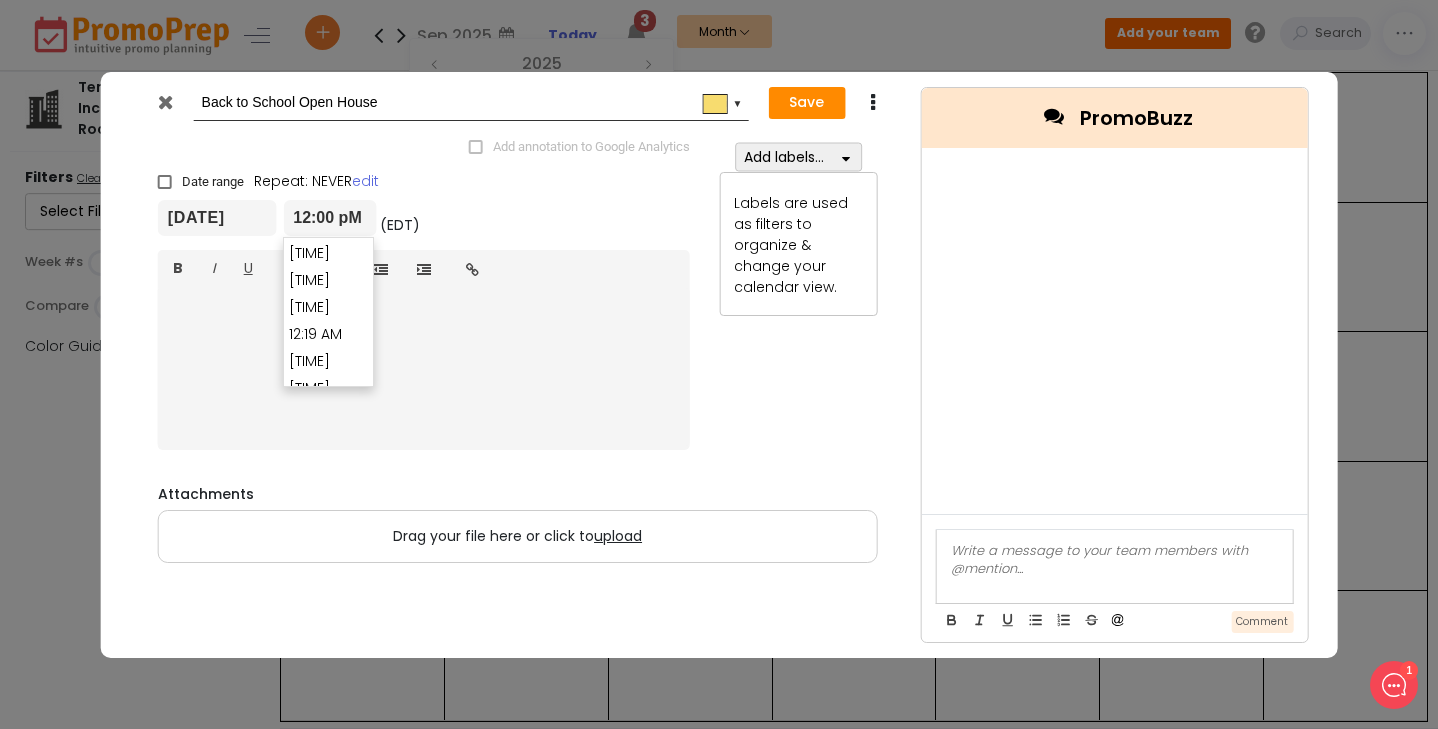 scroll, scrollTop: 19413, scrollLeft: 0, axis: vertical 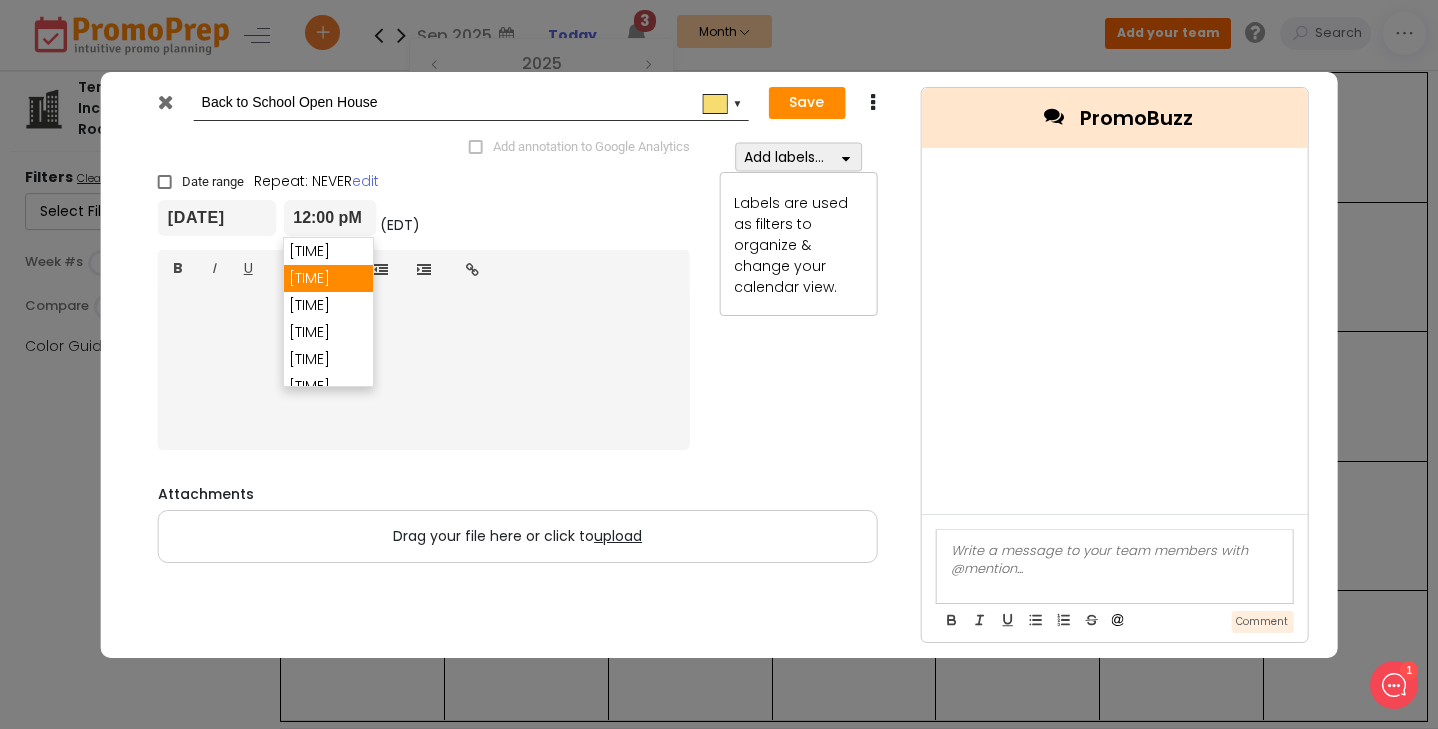 type on "[TIME]" 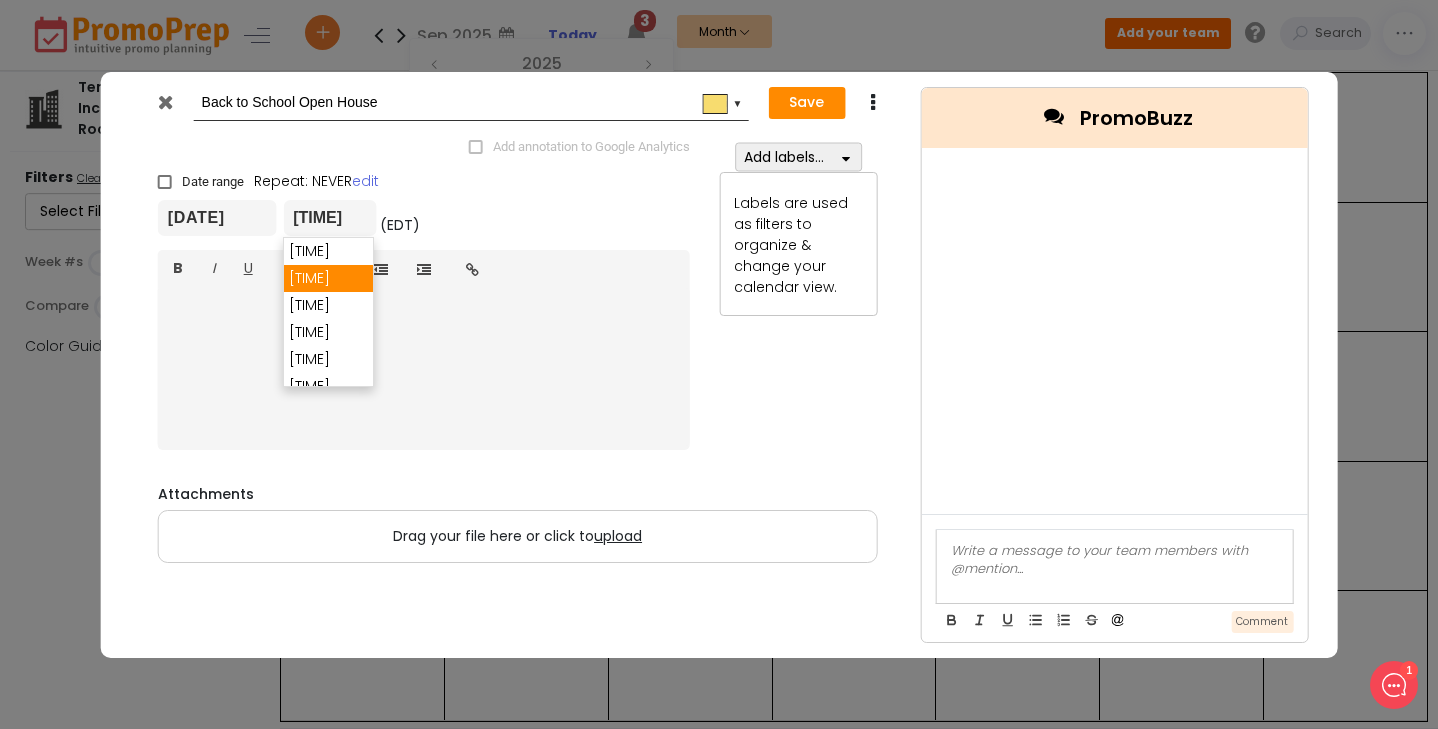 click on "[TIME]" at bounding box center (328, 278) 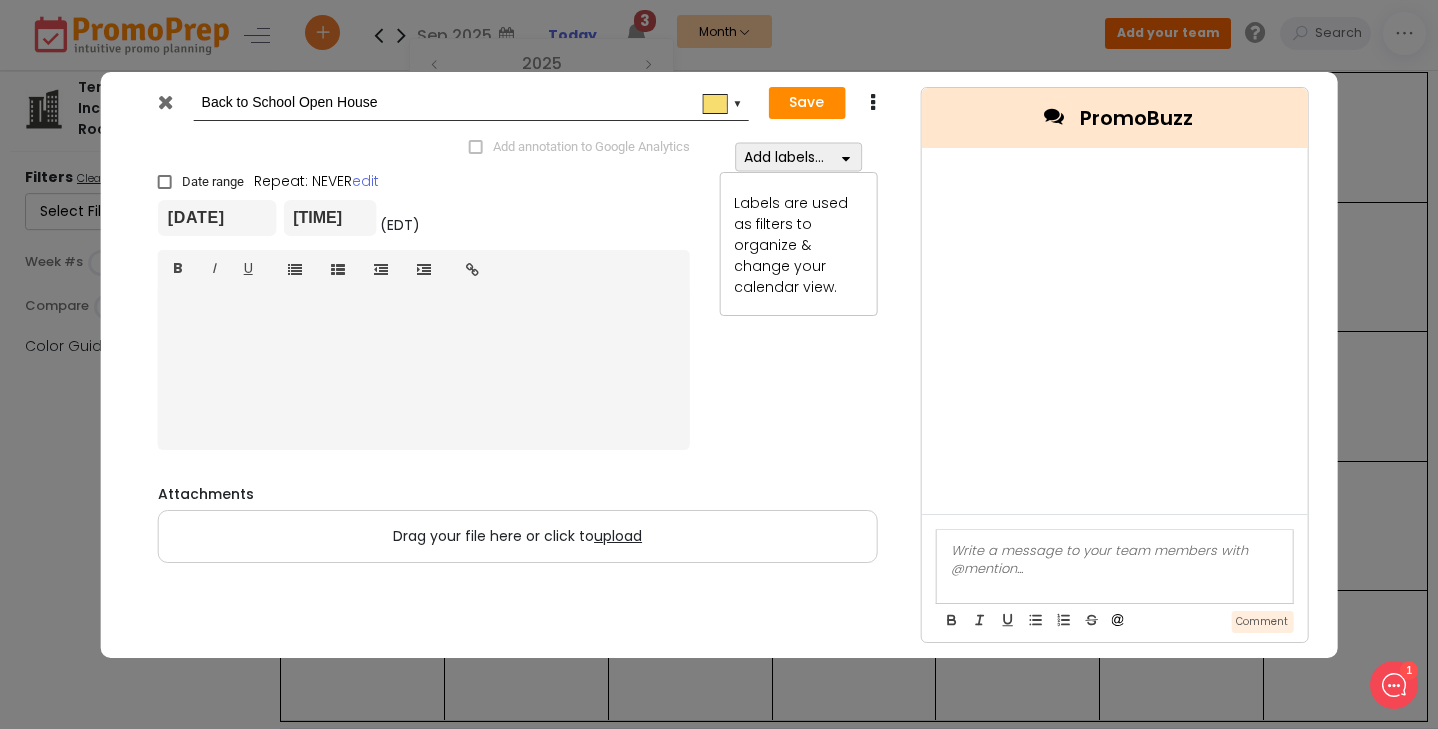 click on "Add labels..." at bounding box center (798, 156) 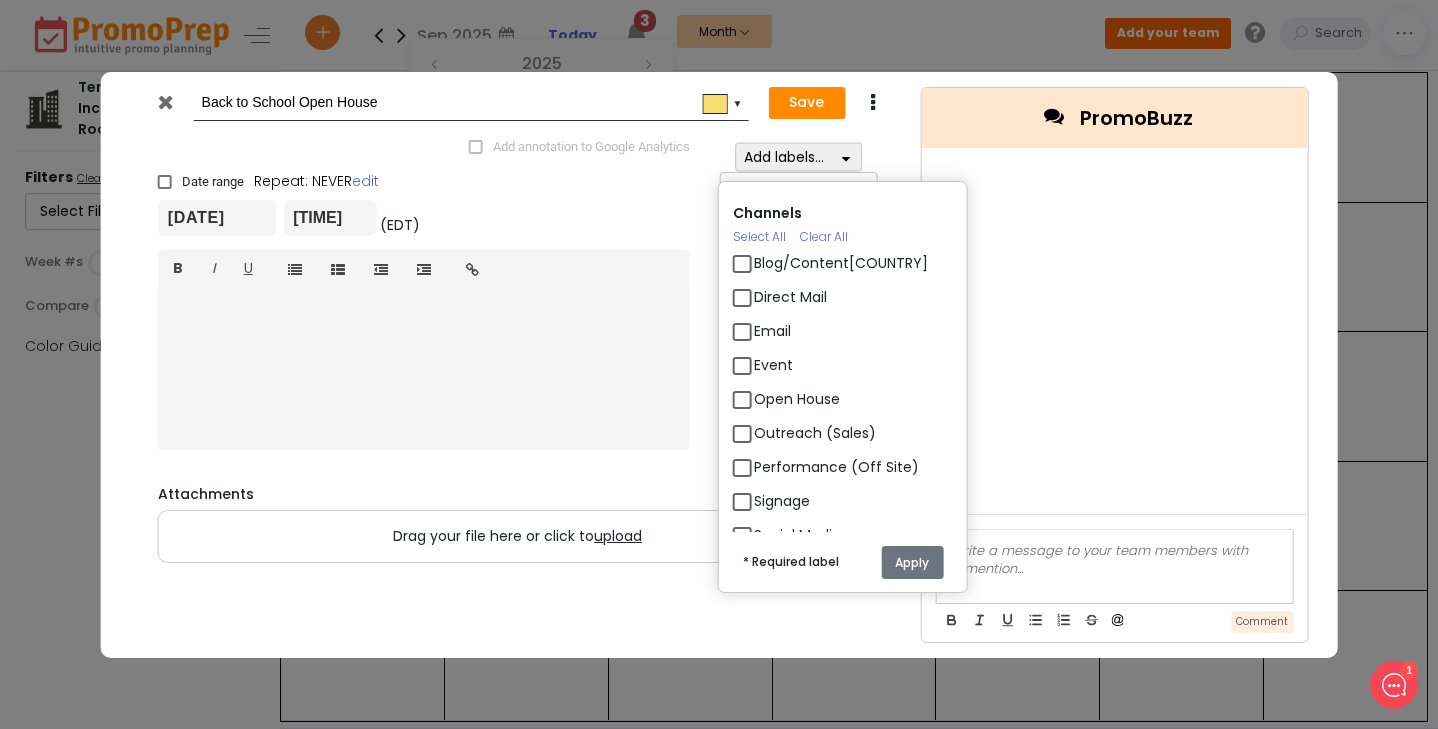 click on "Open House" at bounding box center (797, 399) 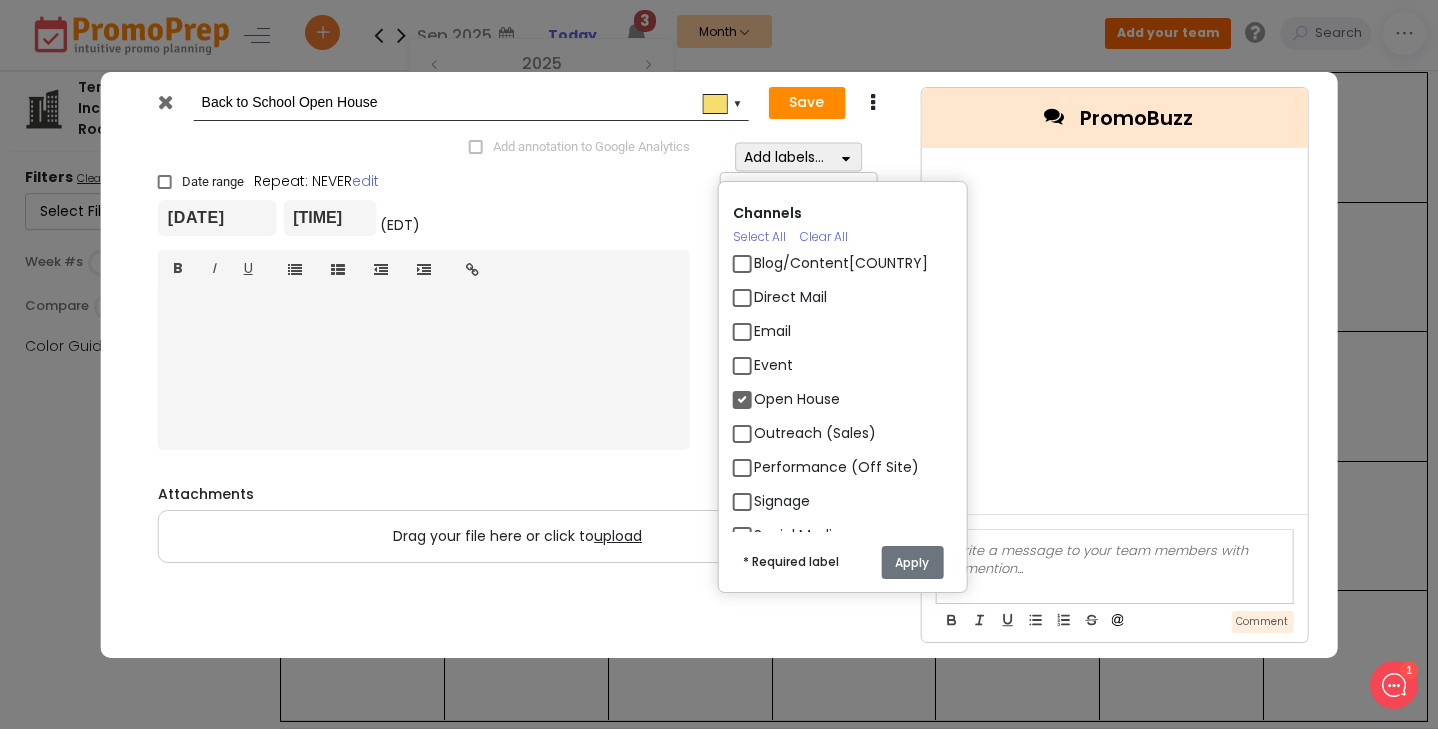 click on "Direct Mail" at bounding box center (790, 297) 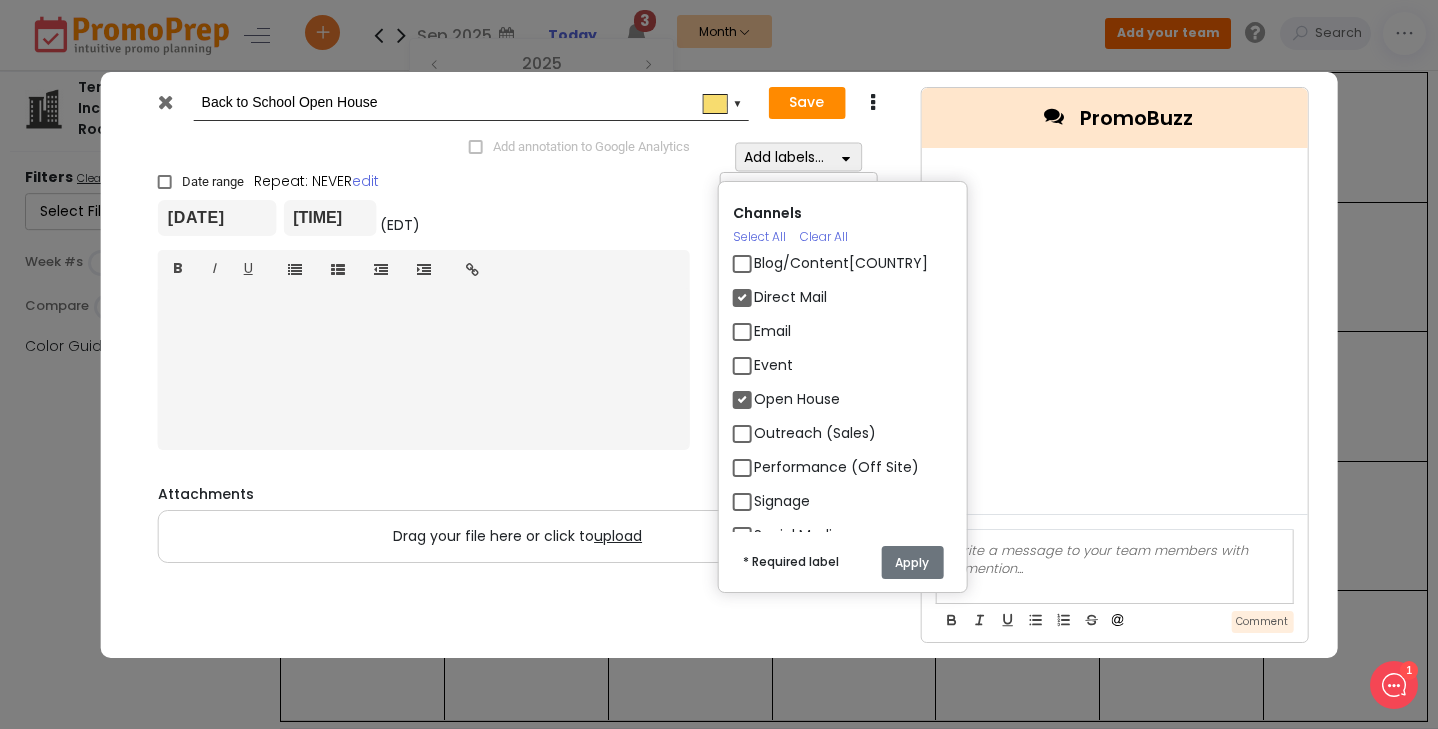 click on "Apply" at bounding box center [912, 562] 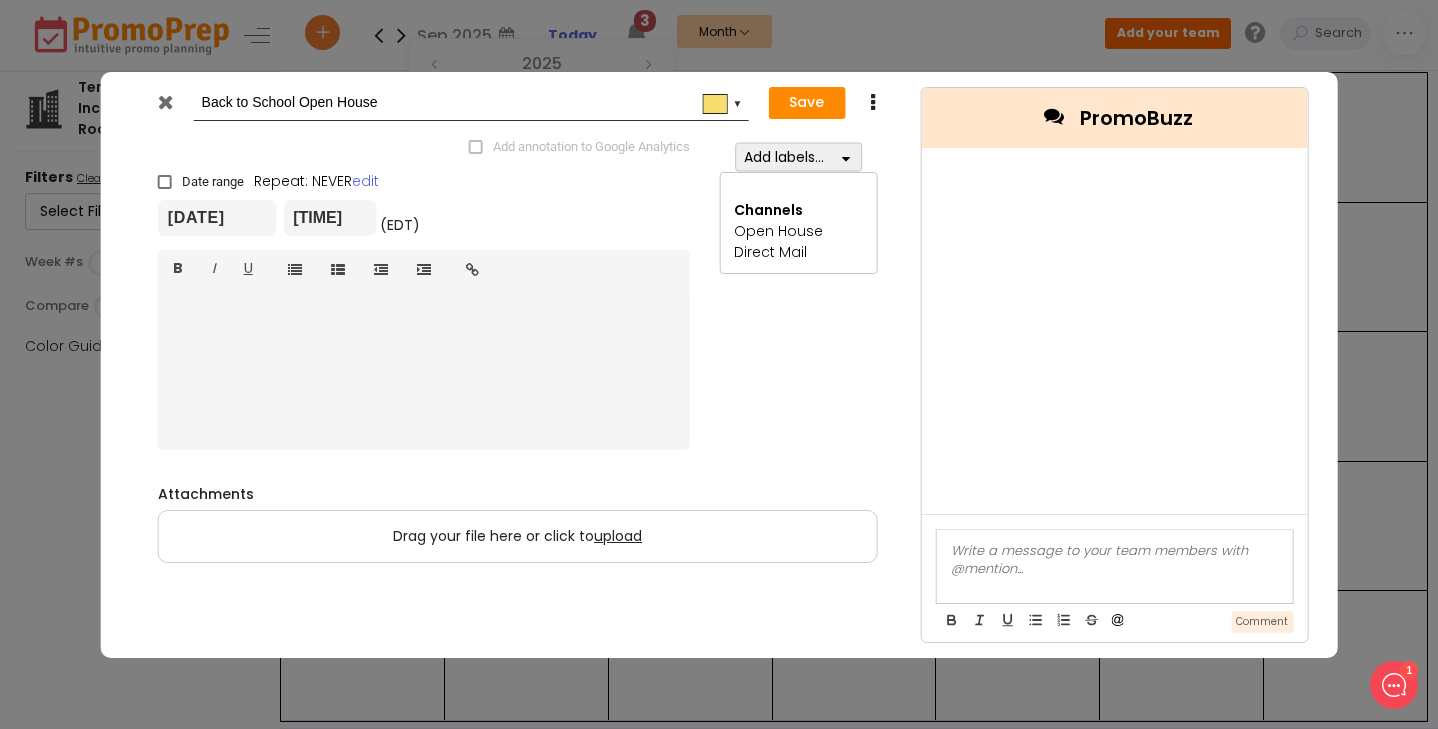 click on "Save" at bounding box center [806, 103] 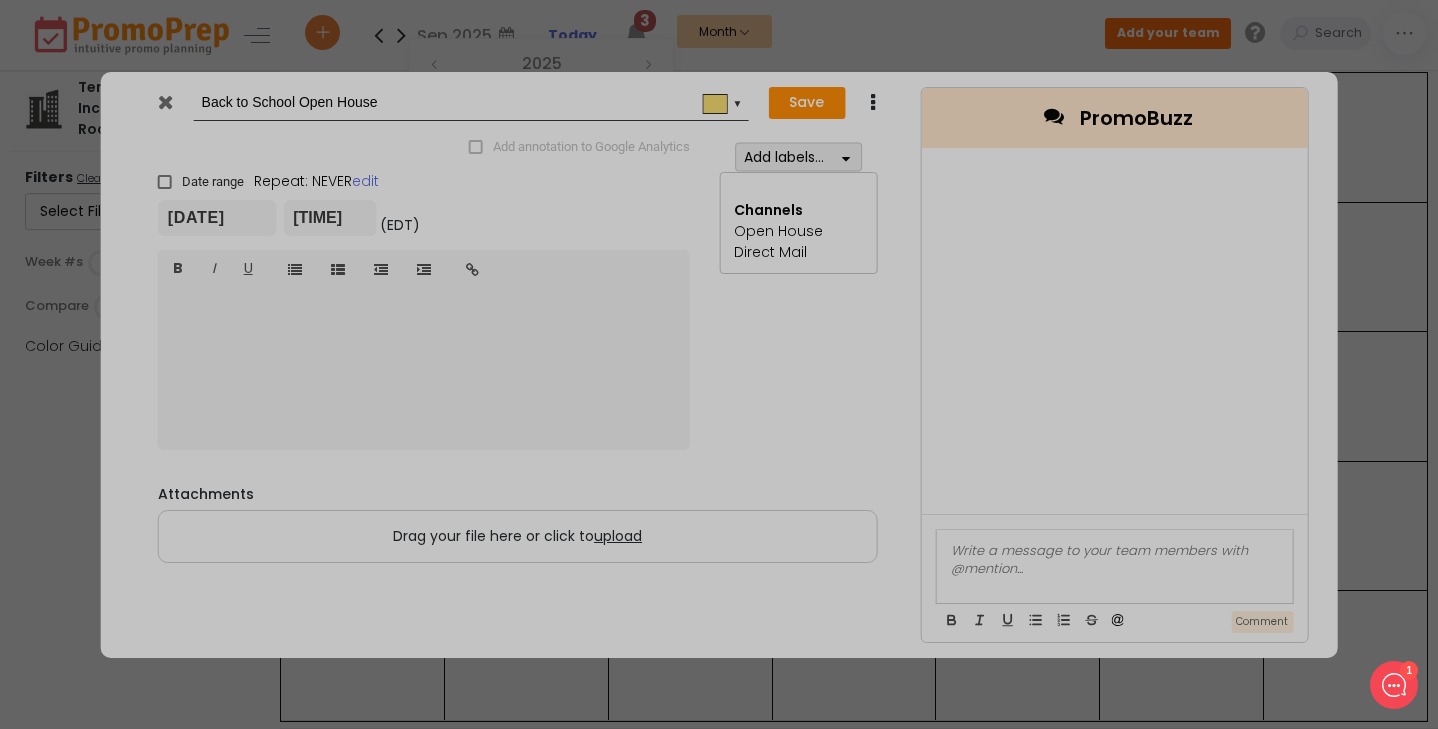 checkbox on "true" 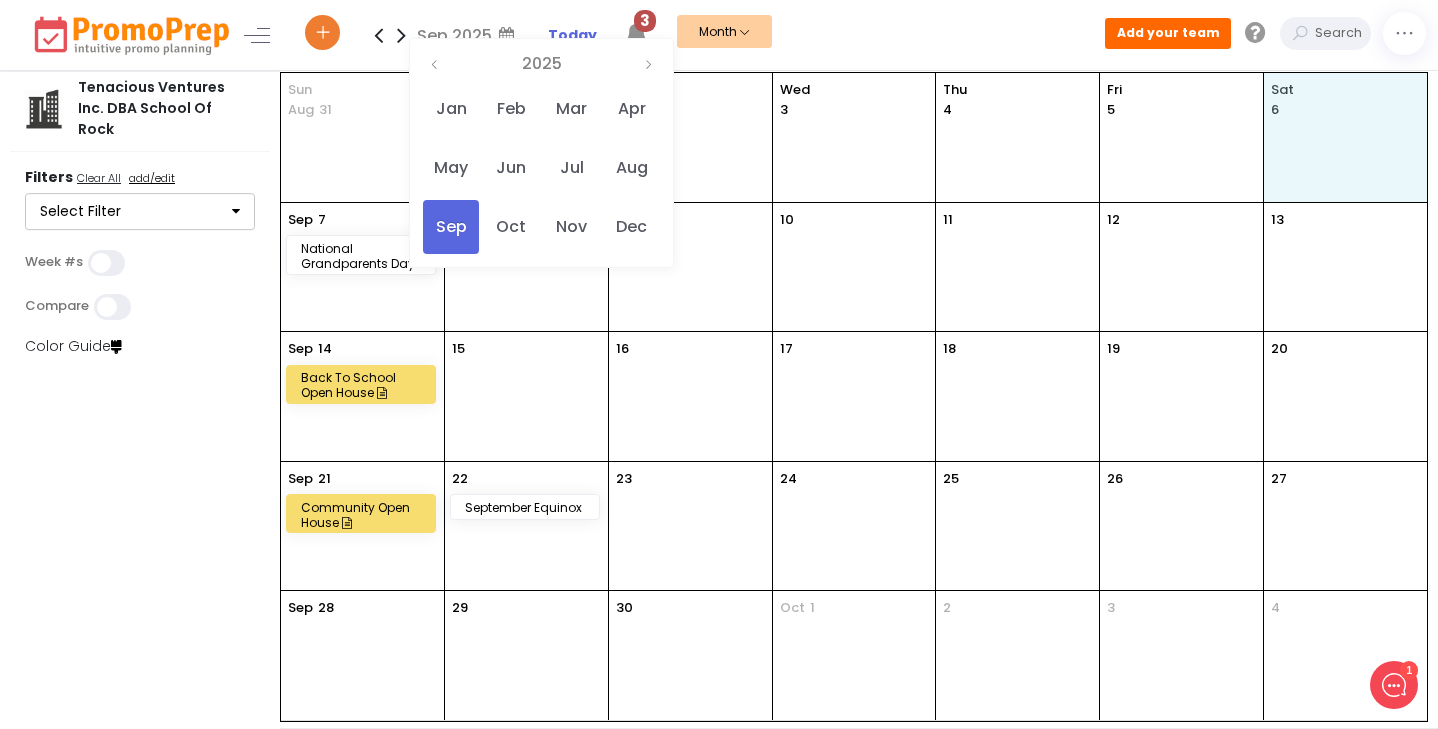 click on "Sat 6" at bounding box center (1345, 137) 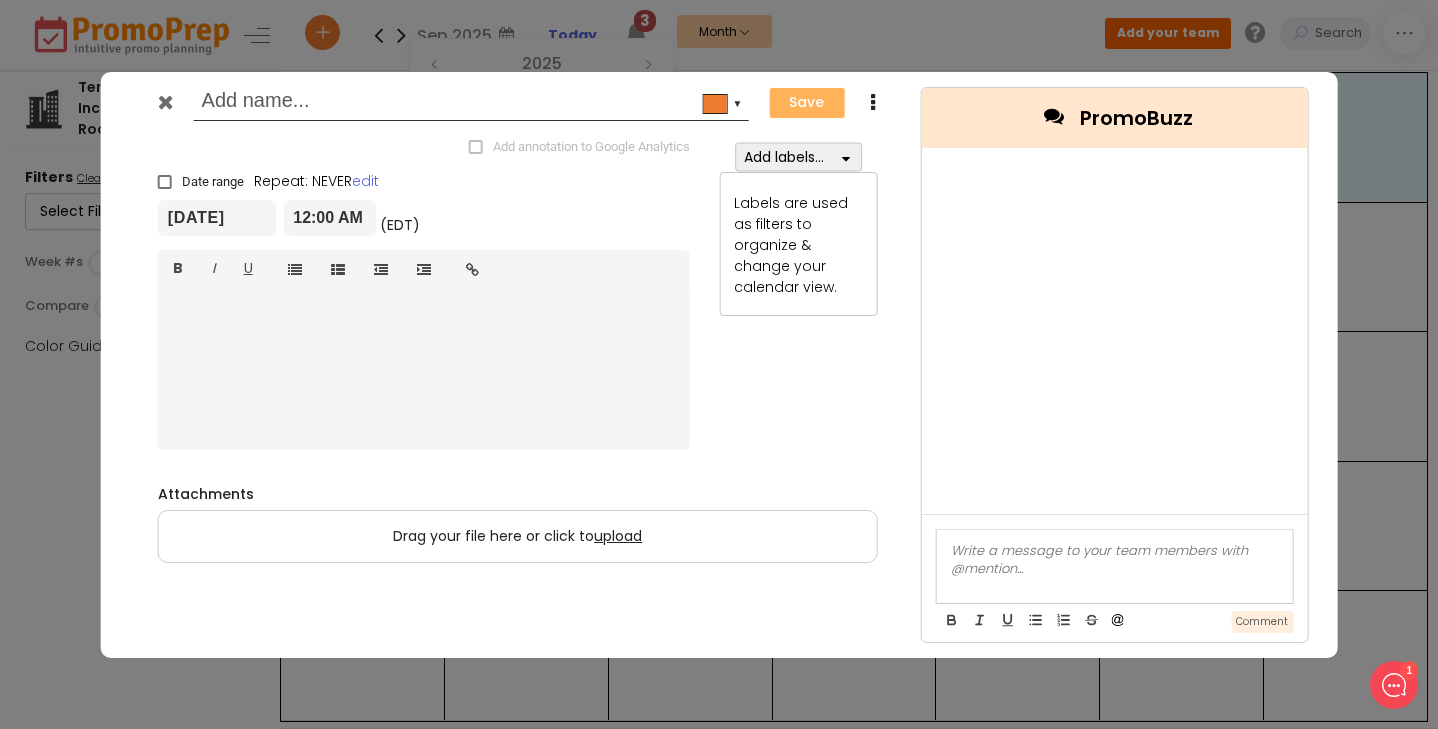 click at bounding box center (468, 103) 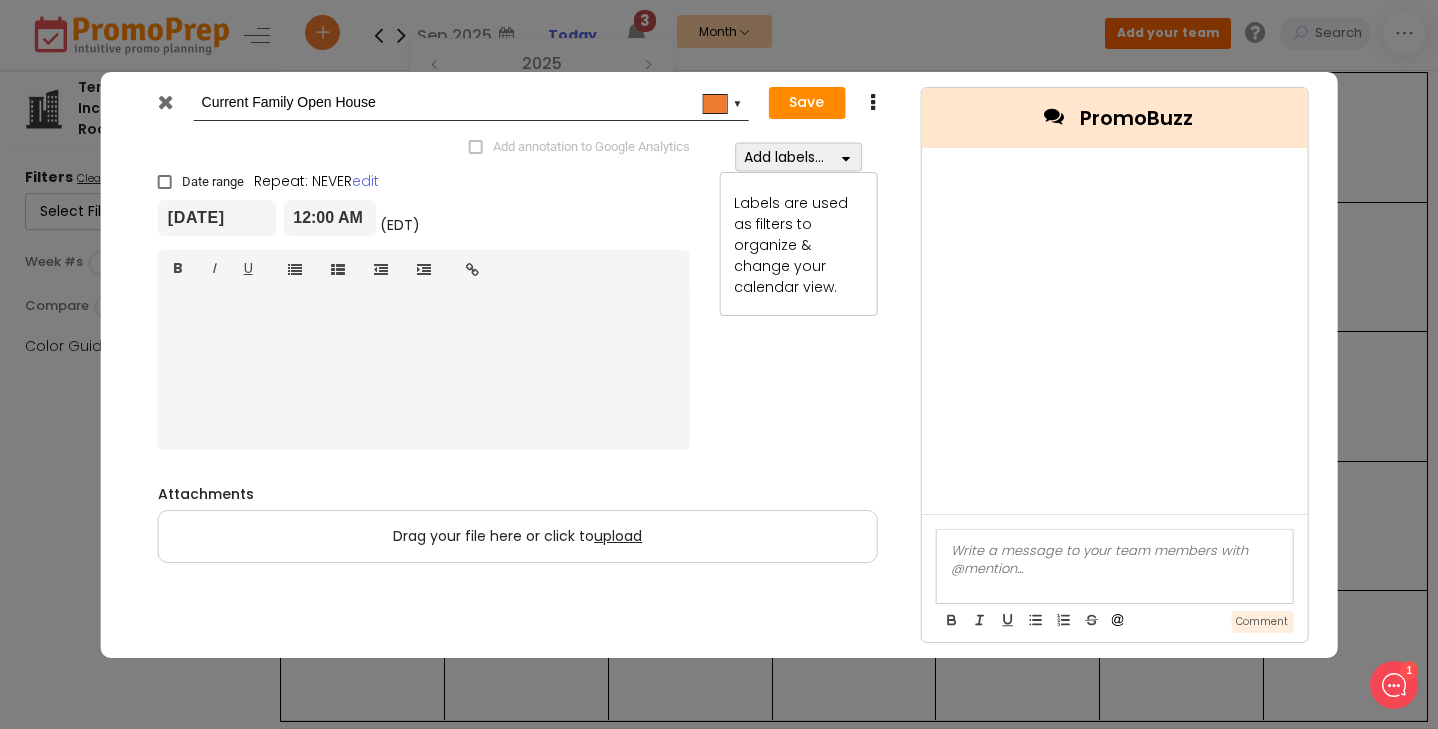 type on "Current Family Open House" 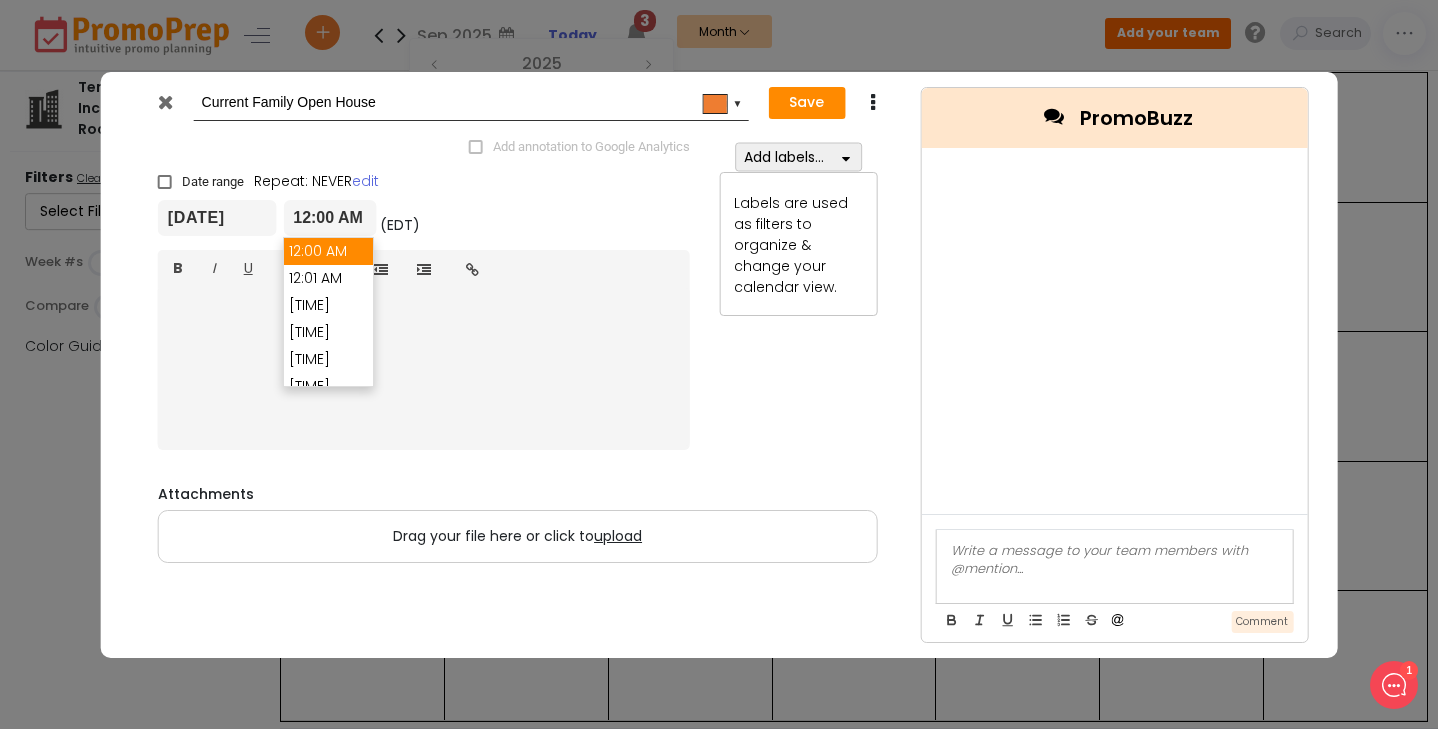 click on "12:00 AM" at bounding box center (330, 218) 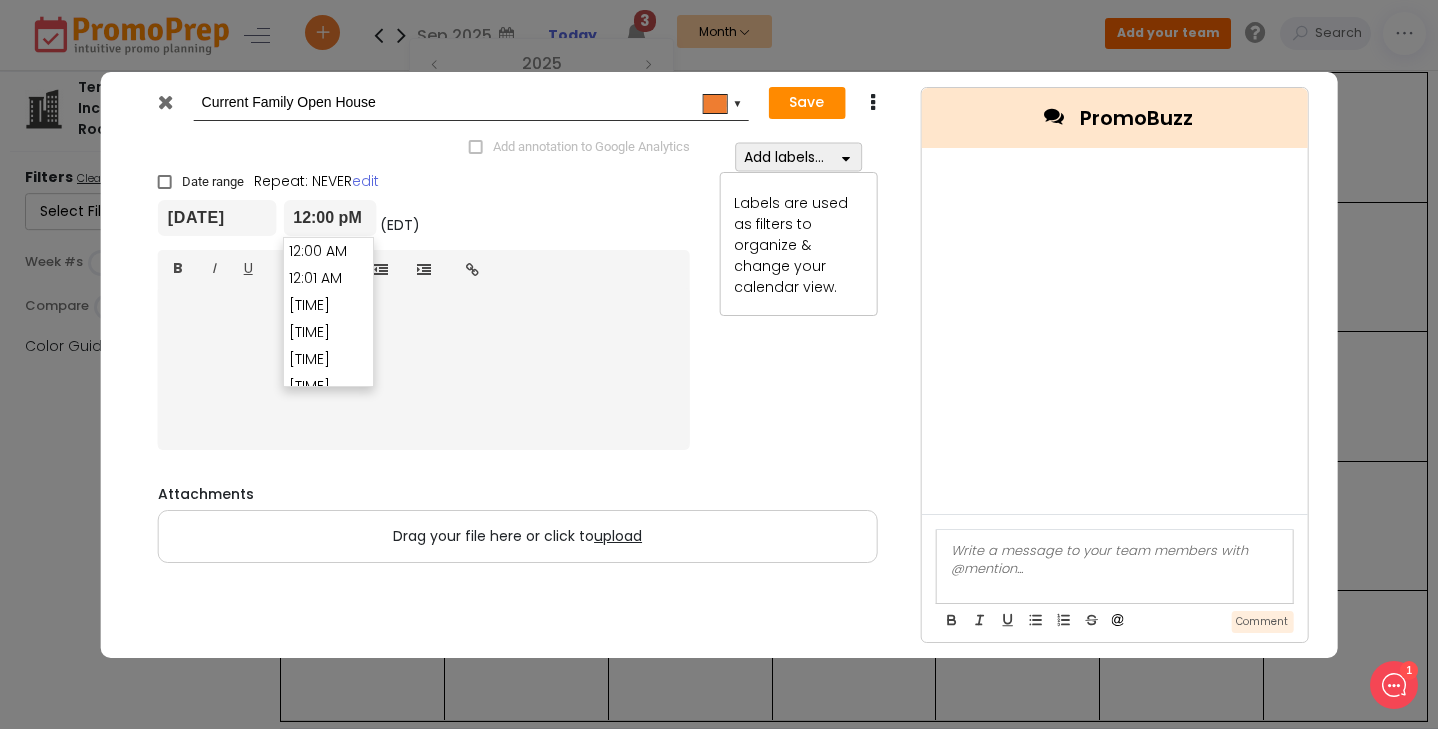 scroll, scrollTop: 19413, scrollLeft: 0, axis: vertical 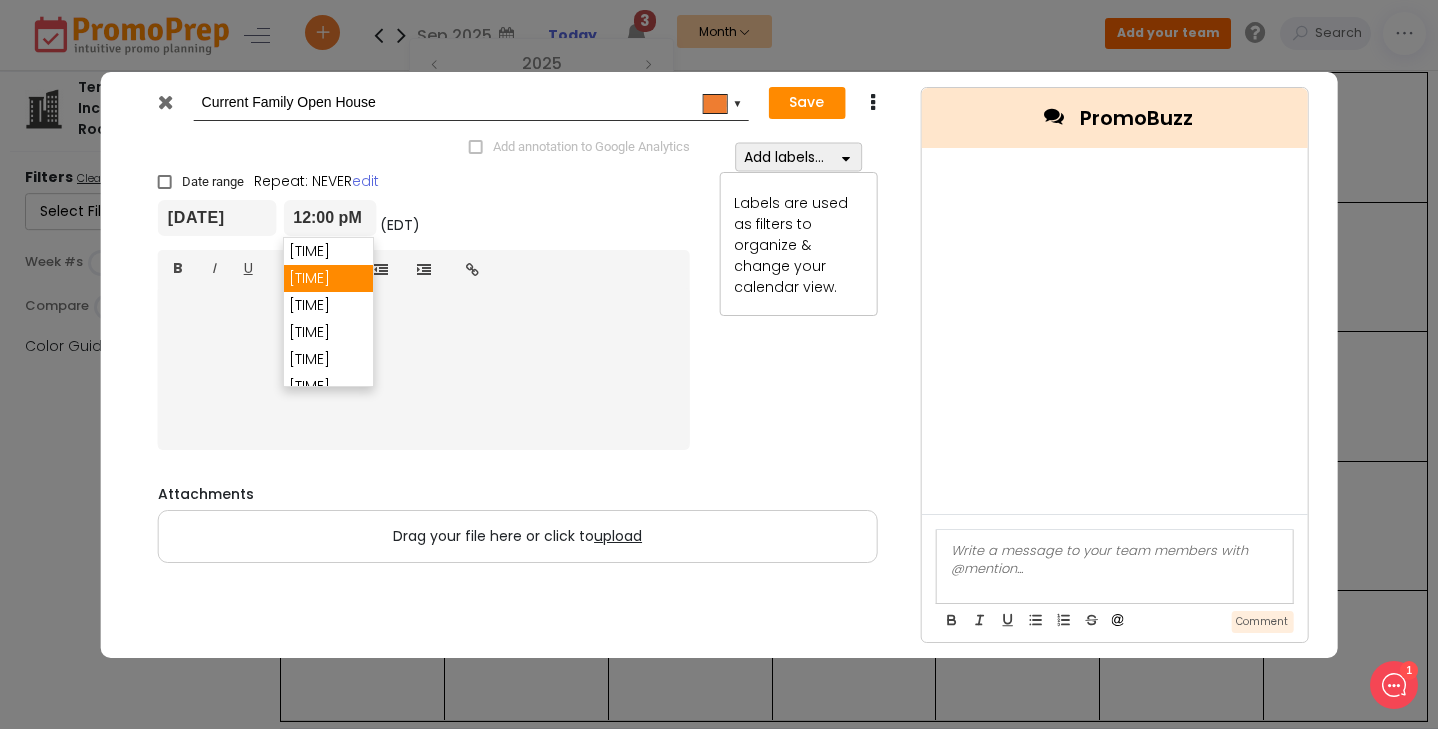 type on "[TIME]" 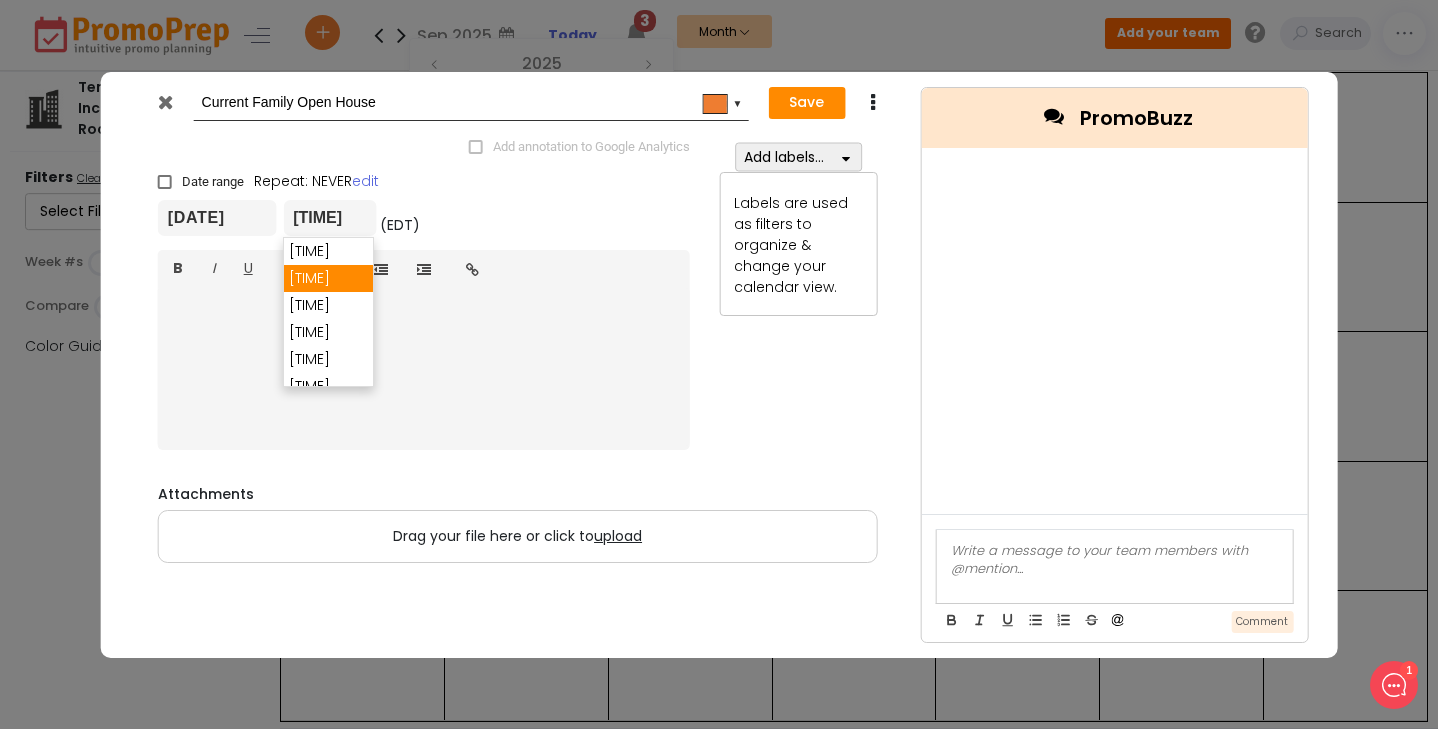 click on "[TIME]" at bounding box center [328, 278] 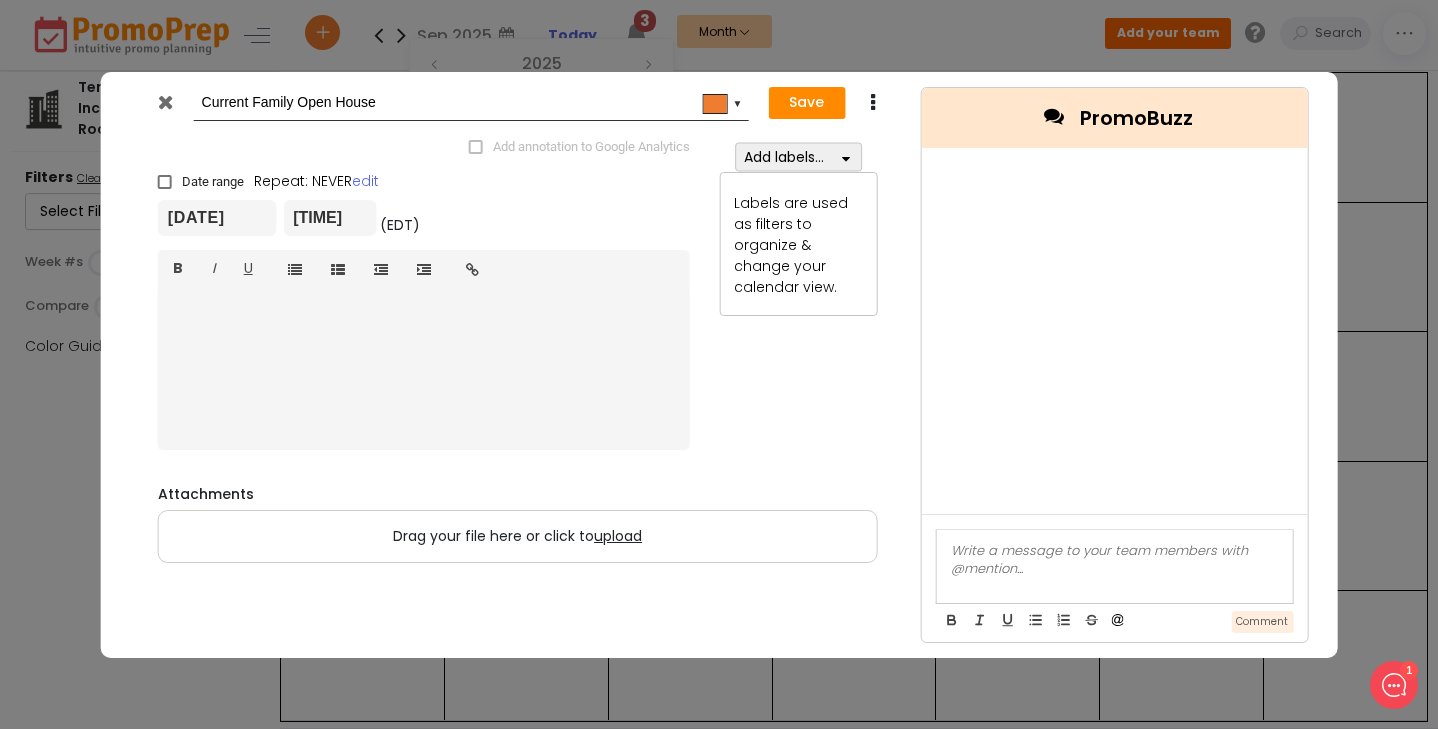 click on "Add labels..." at bounding box center (798, 156) 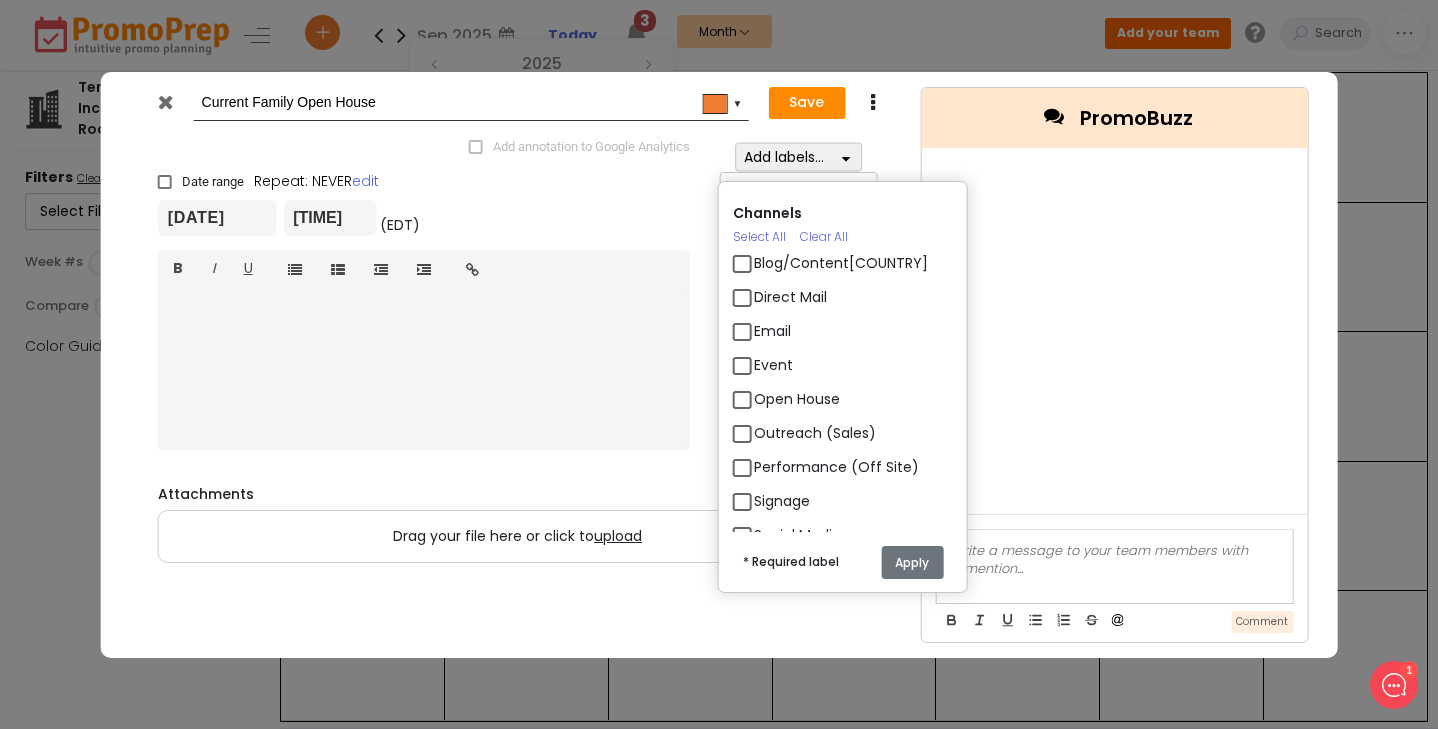 click on "Open House" at bounding box center (797, 399) 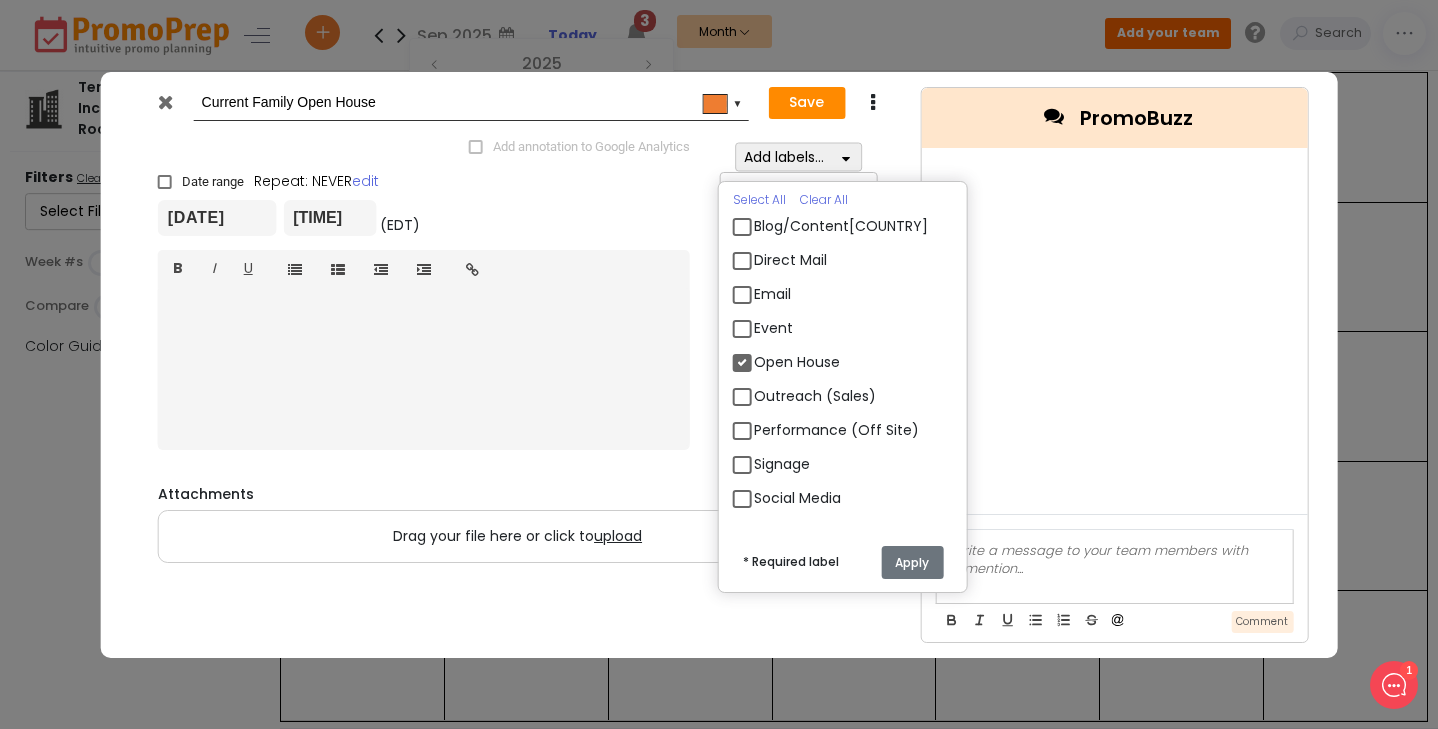 scroll, scrollTop: 37, scrollLeft: 0, axis: vertical 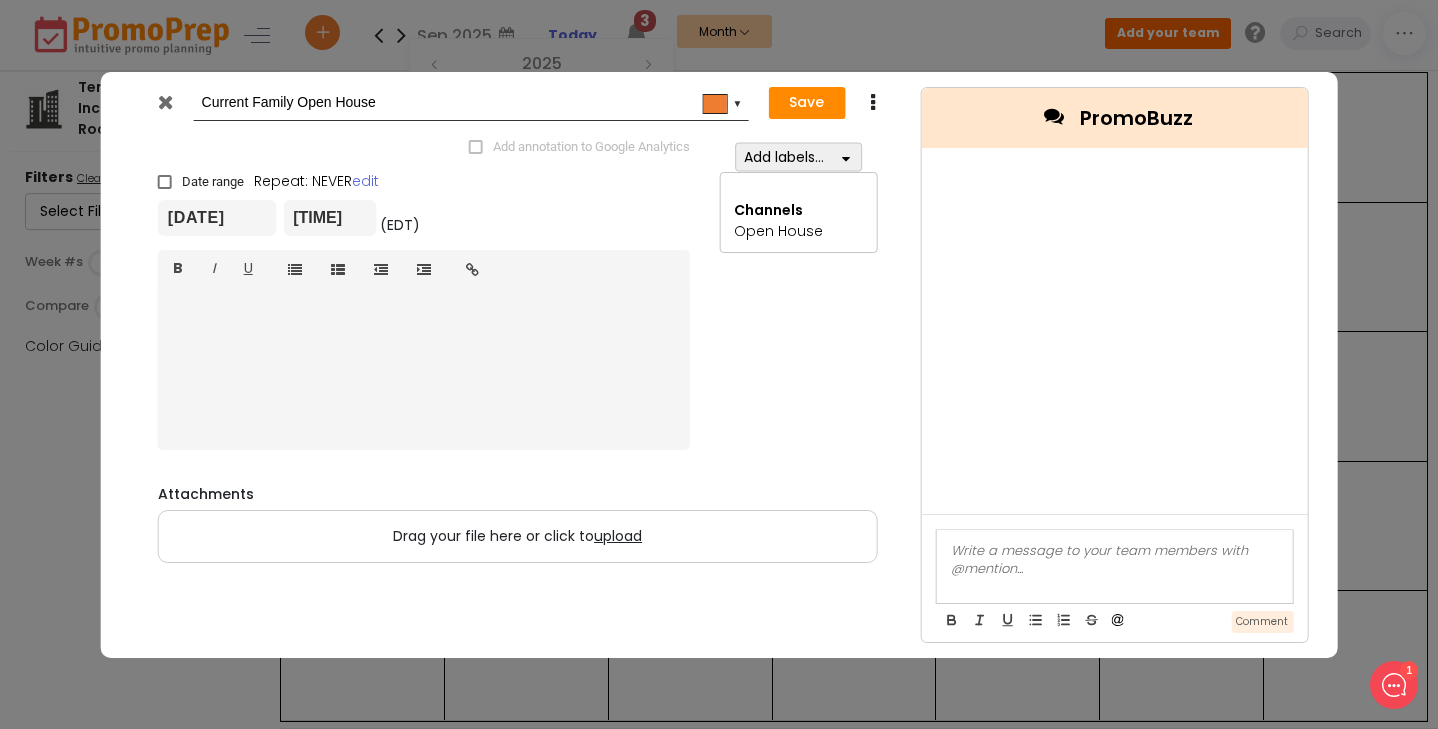 click on "Add labels... Channels Select All Clear All Blog/Content Direct Mail Email Event Open House Outreach (Sales) Performance (Off Site) Signage Social Media * Required label Apply Channels Open House" at bounding box center (798, 296) 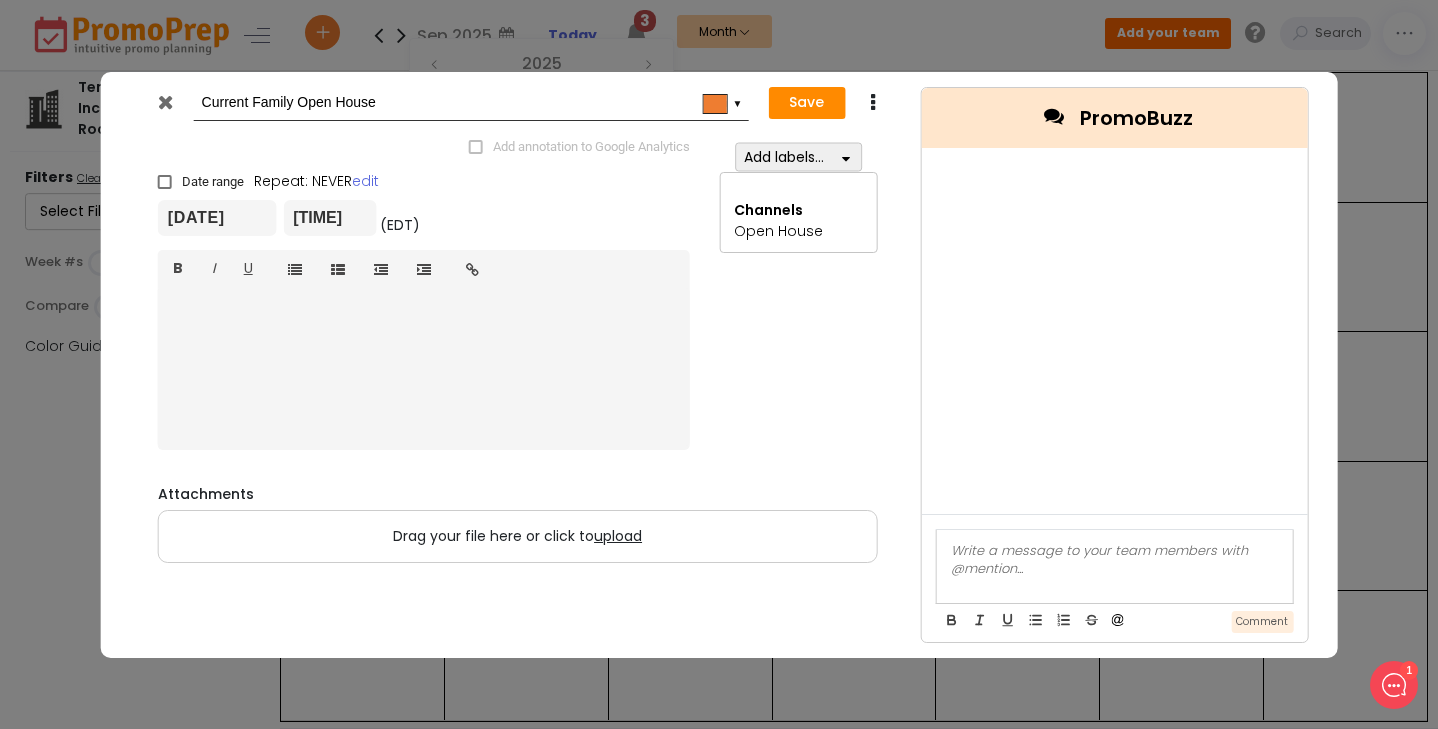 click on "▼" at bounding box center (738, 102) 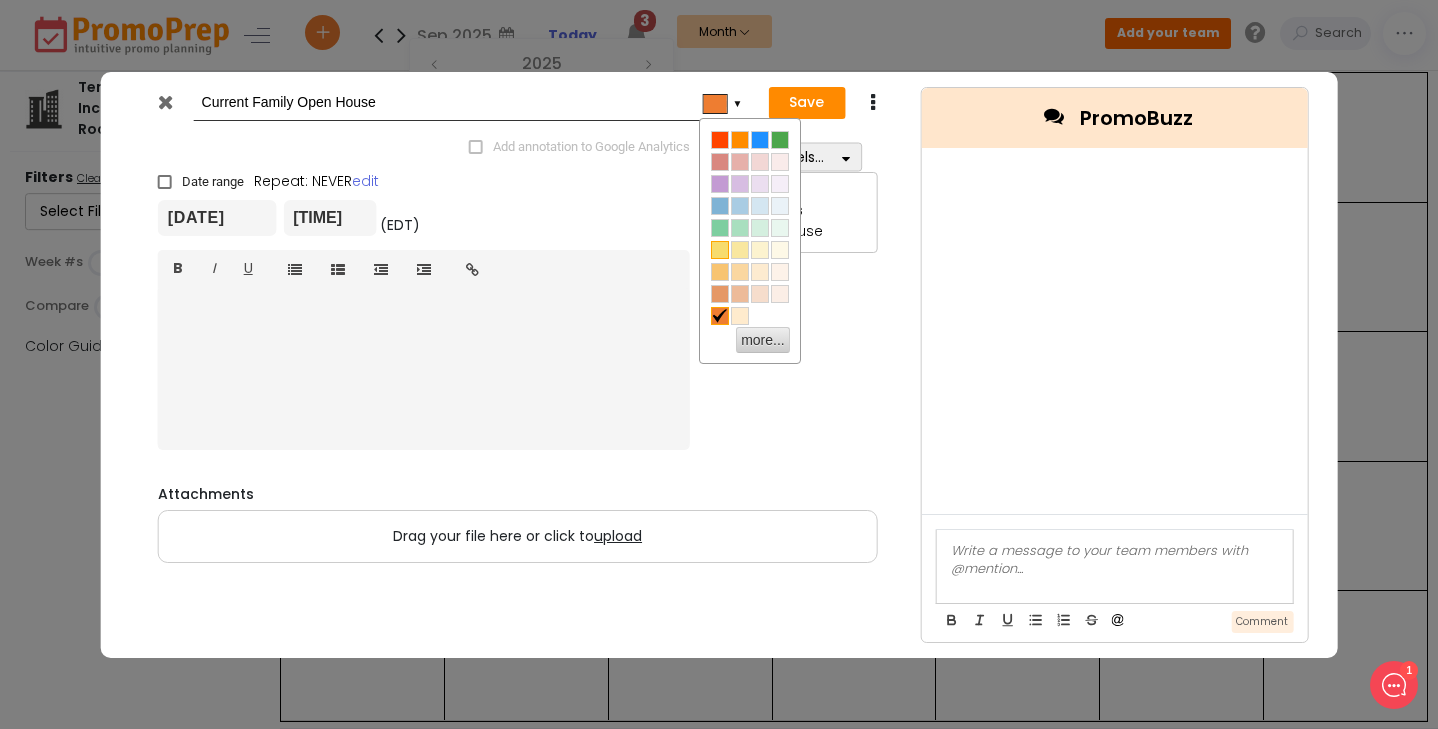 click at bounding box center (720, 250) 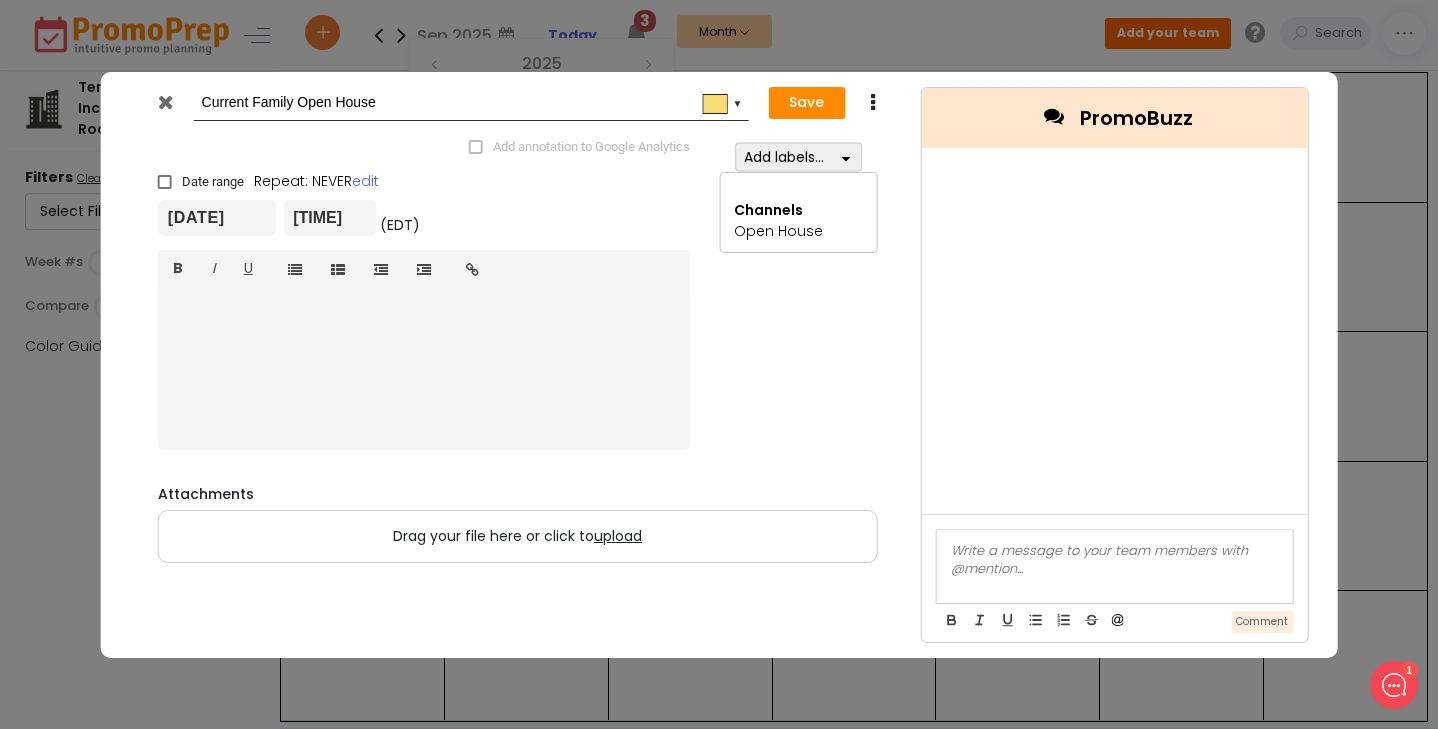 click on "Save" at bounding box center (806, 103) 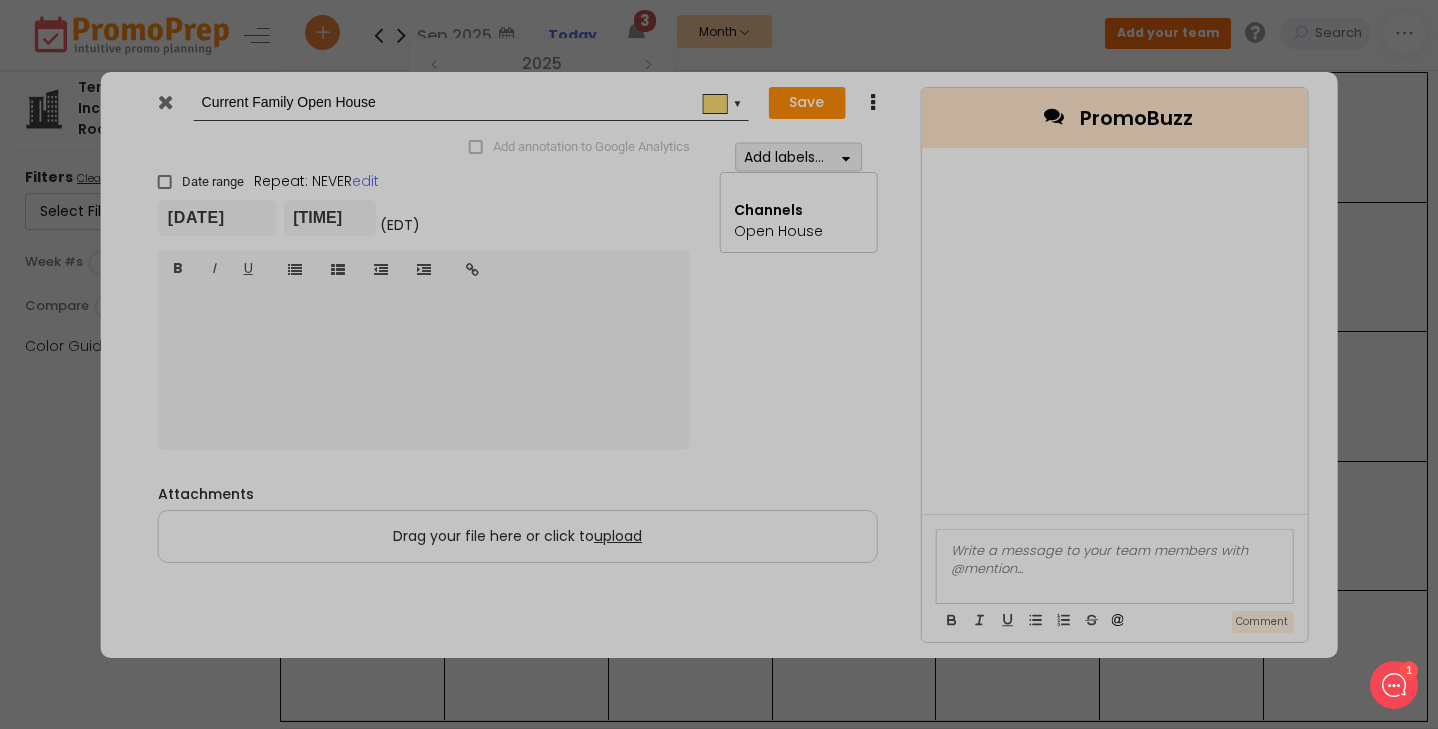 checkbox on "true" 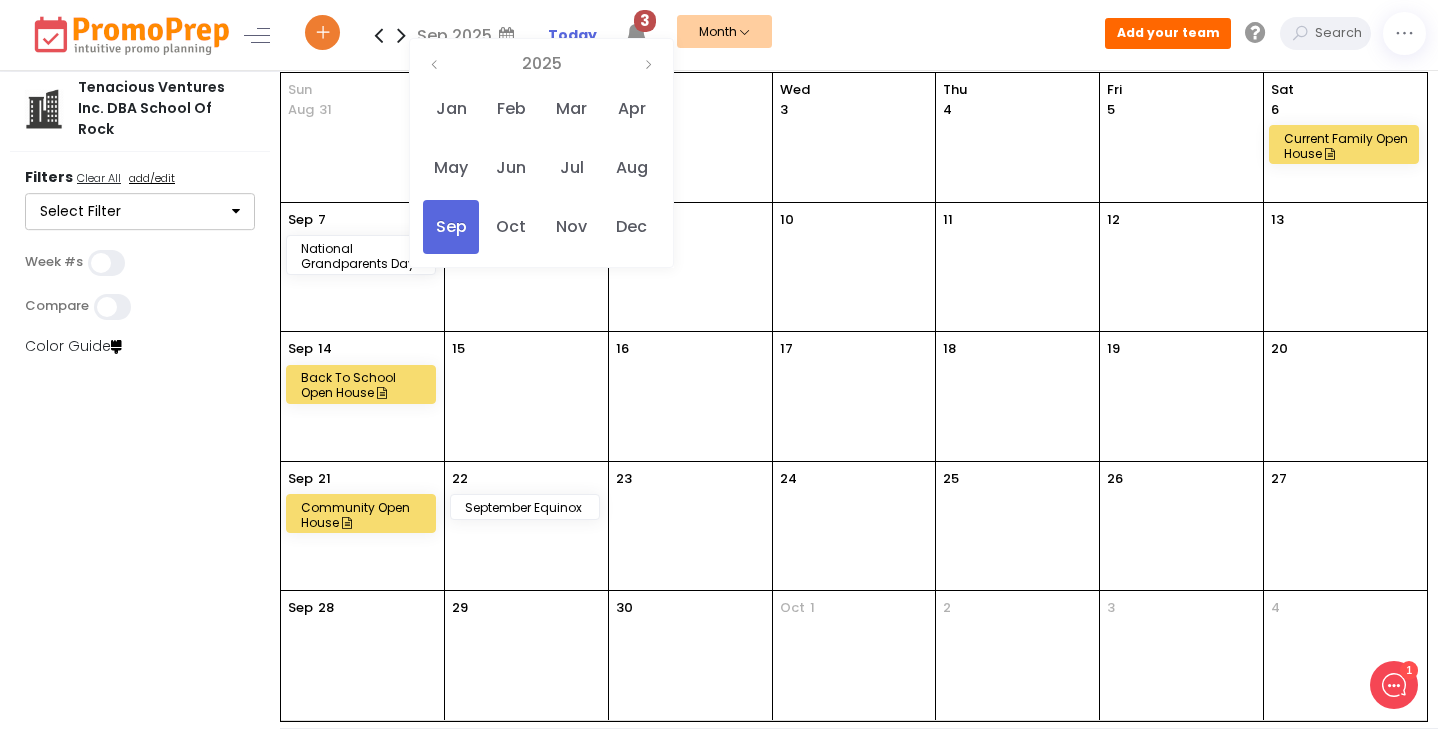 click at bounding box center [378, 35] 